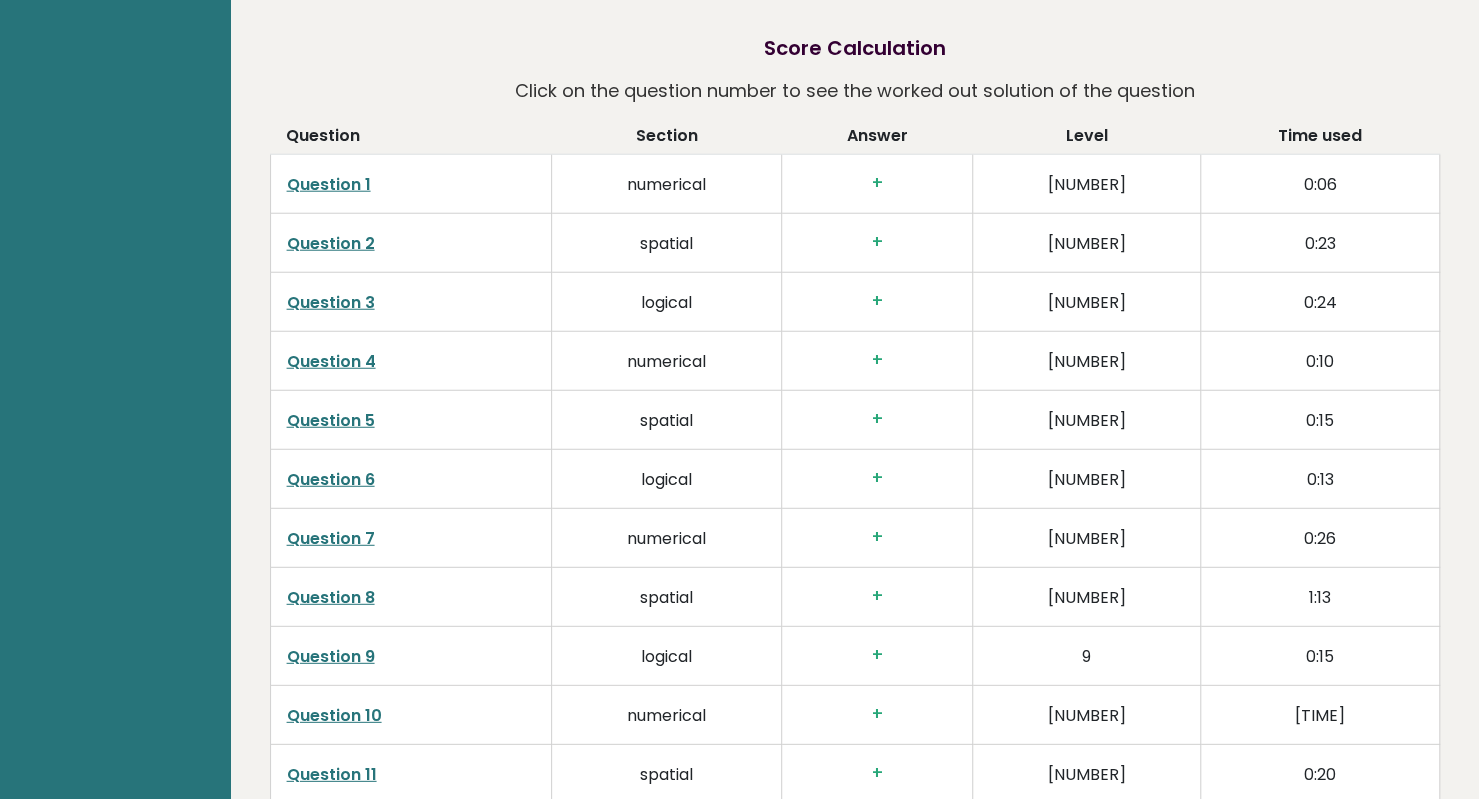 scroll, scrollTop: 2997, scrollLeft: 0, axis: vertical 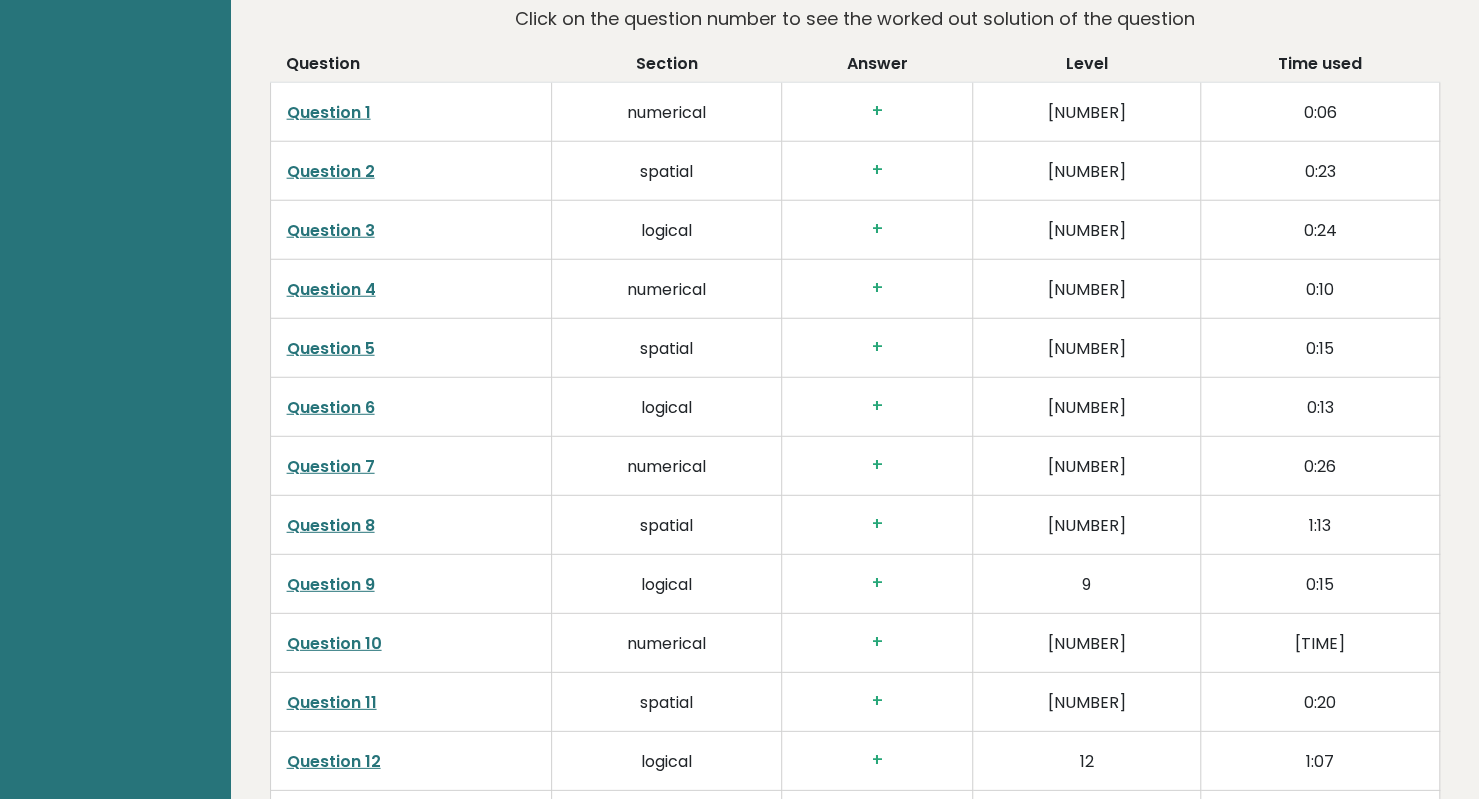 click on "Question
1" at bounding box center (329, 112) 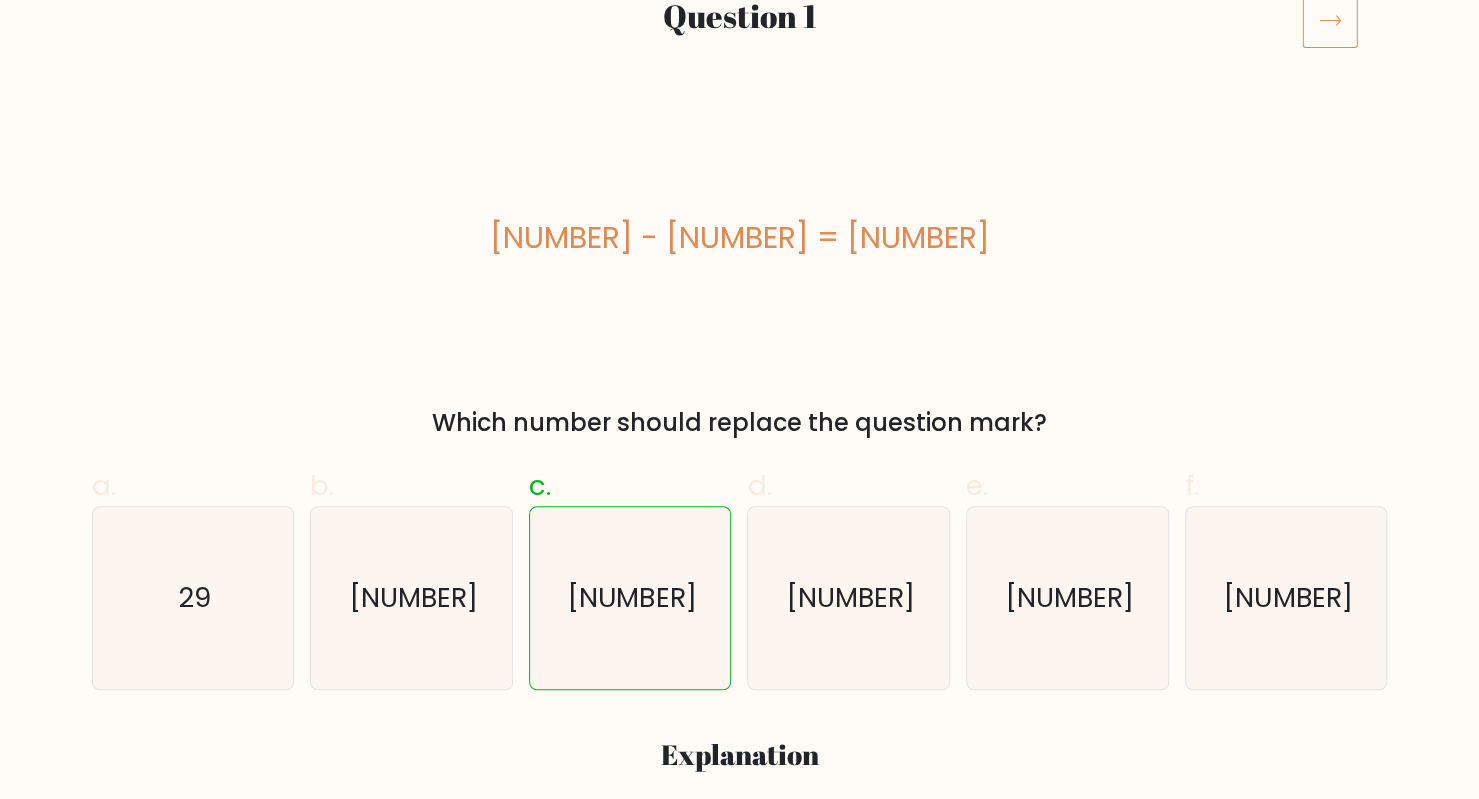 scroll, scrollTop: 278, scrollLeft: 0, axis: vertical 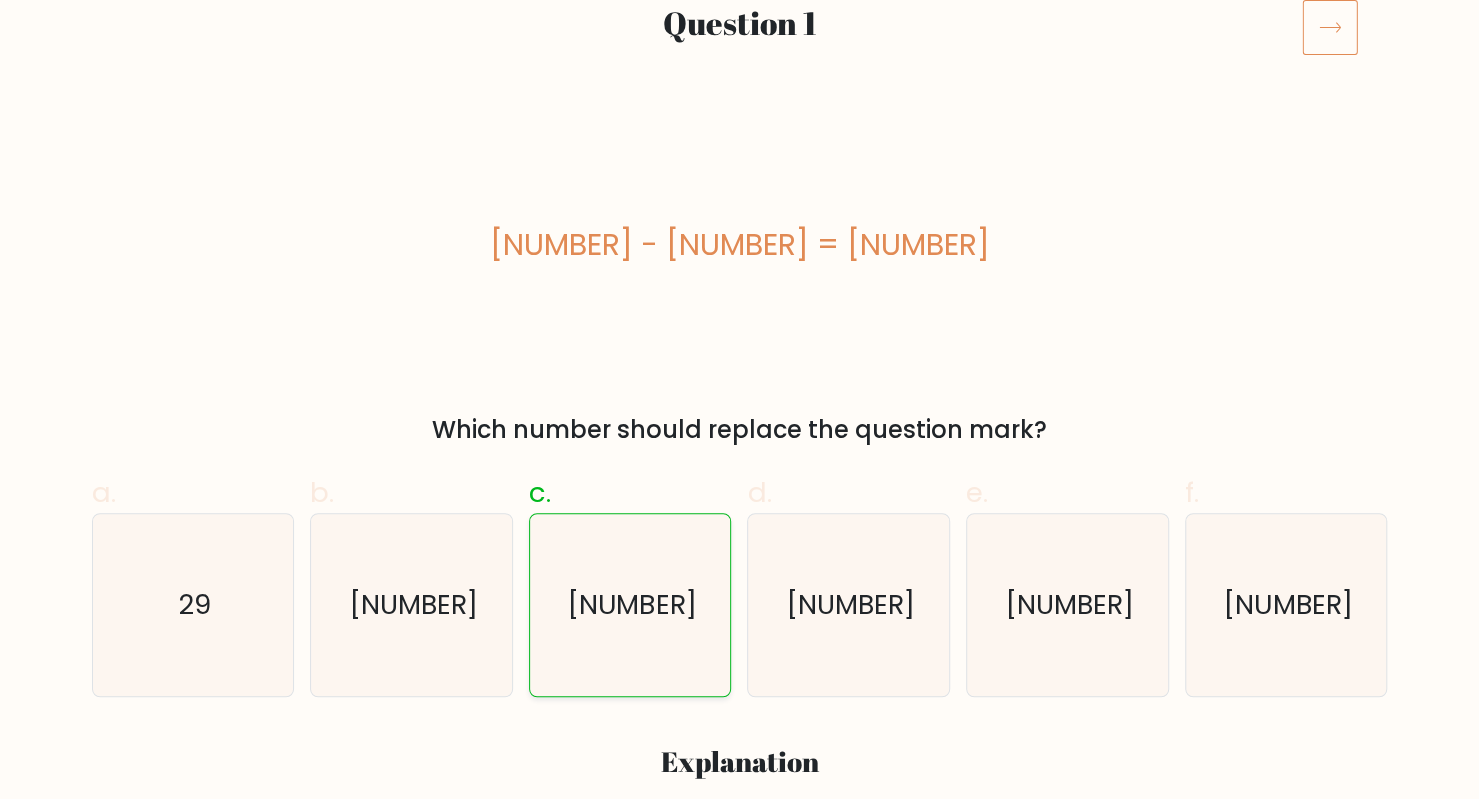 click on "[NUMBER]" at bounding box center (629, 604) 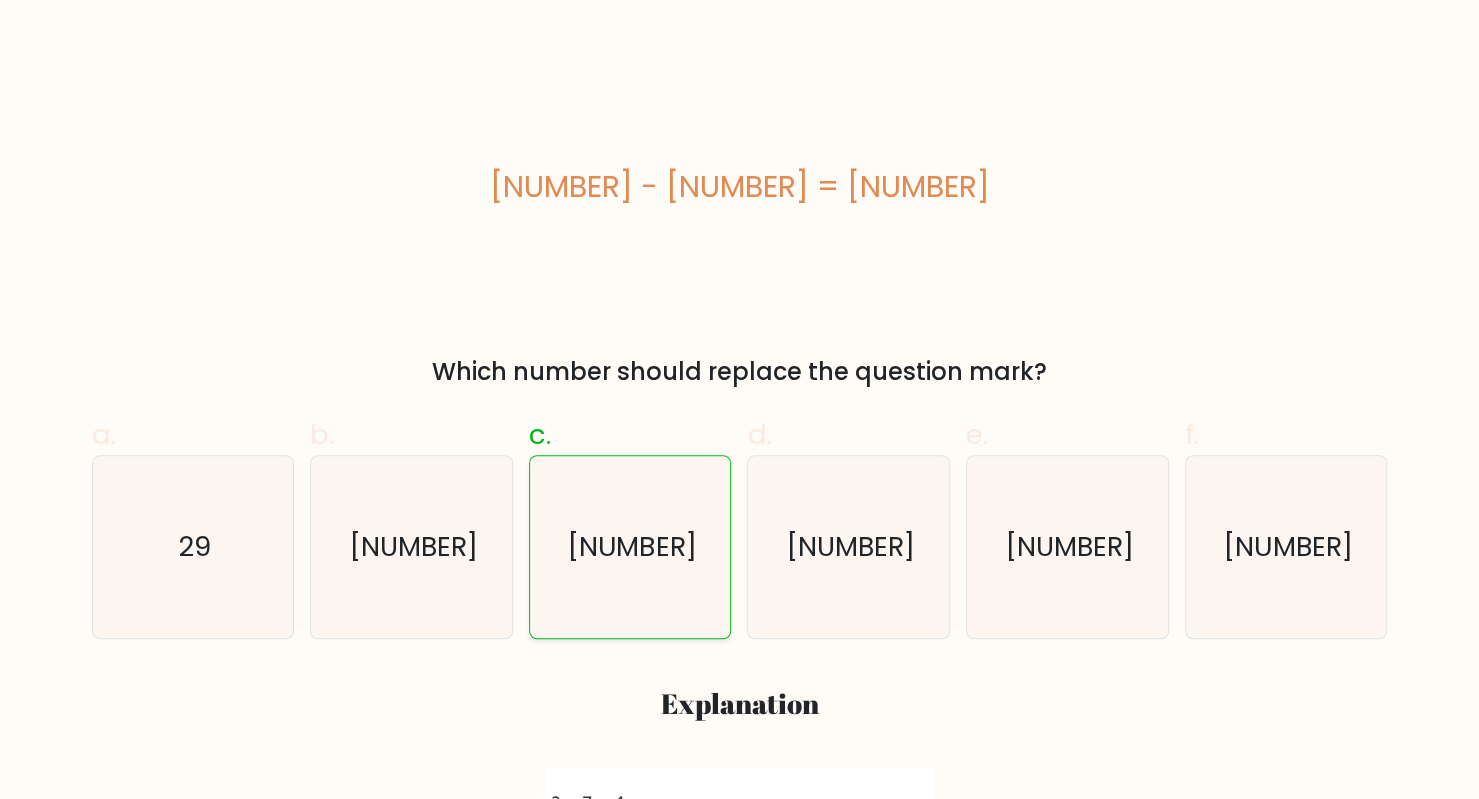 scroll, scrollTop: 0, scrollLeft: 0, axis: both 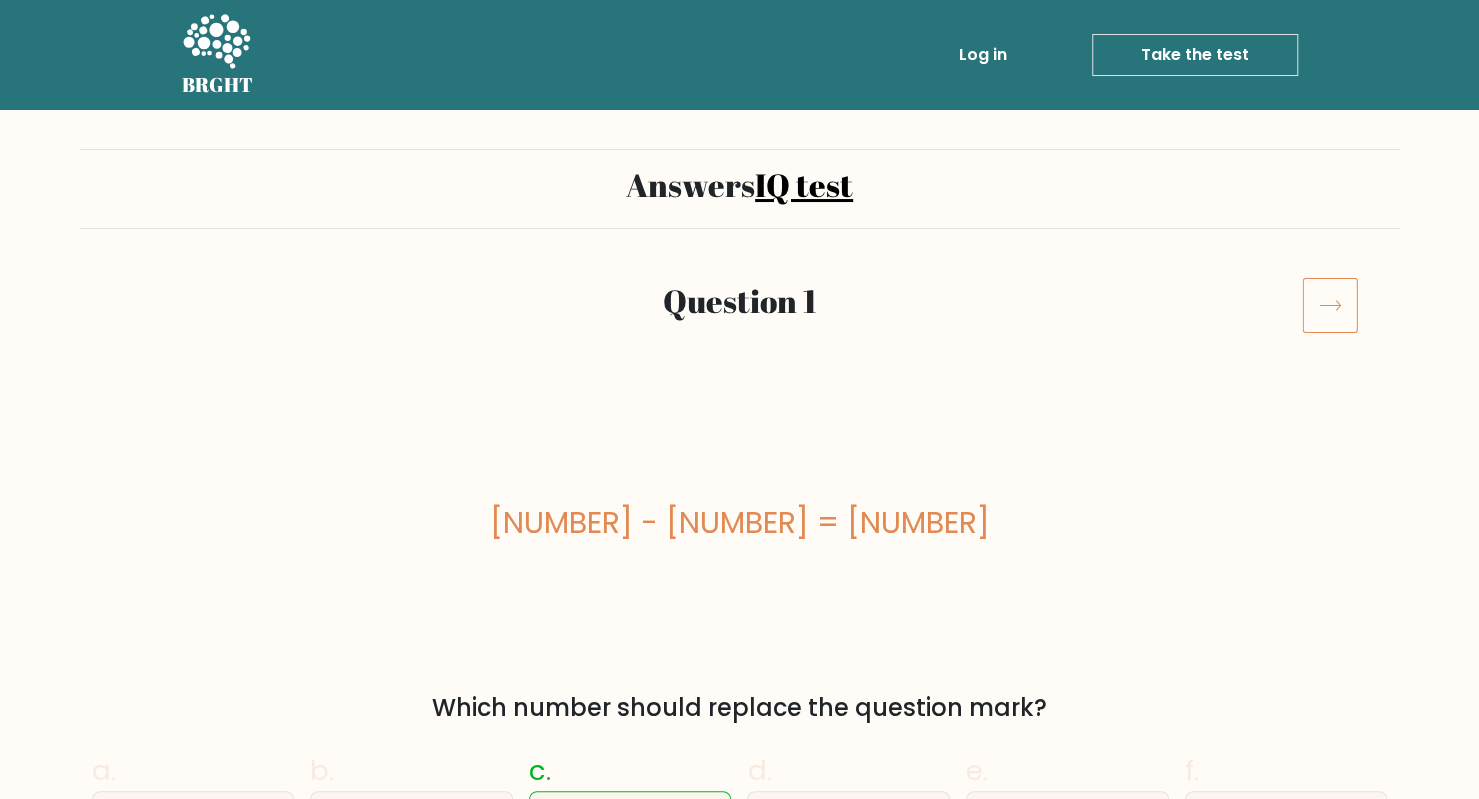 click on "Take the test" at bounding box center [1195, 55] 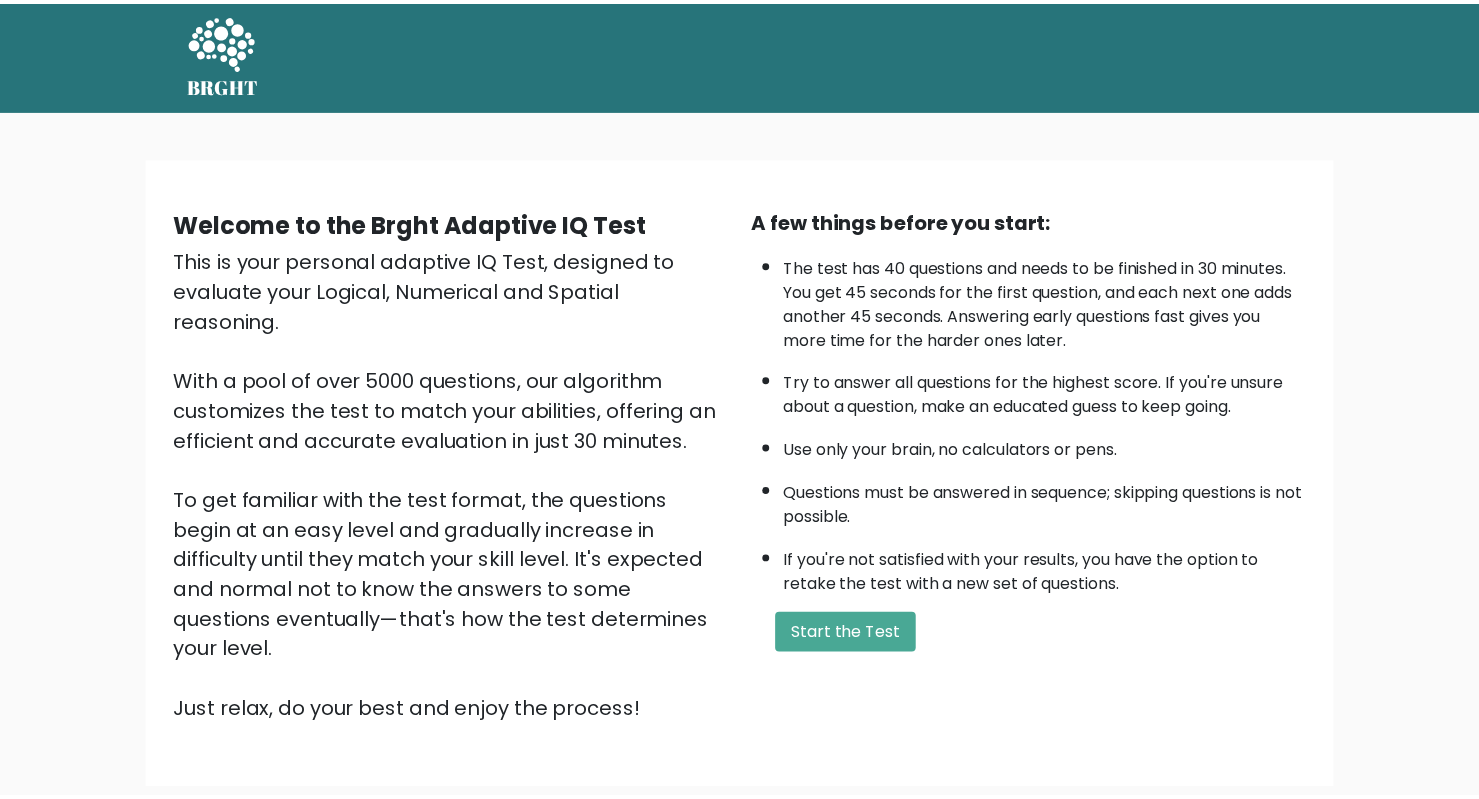 scroll, scrollTop: 0, scrollLeft: 0, axis: both 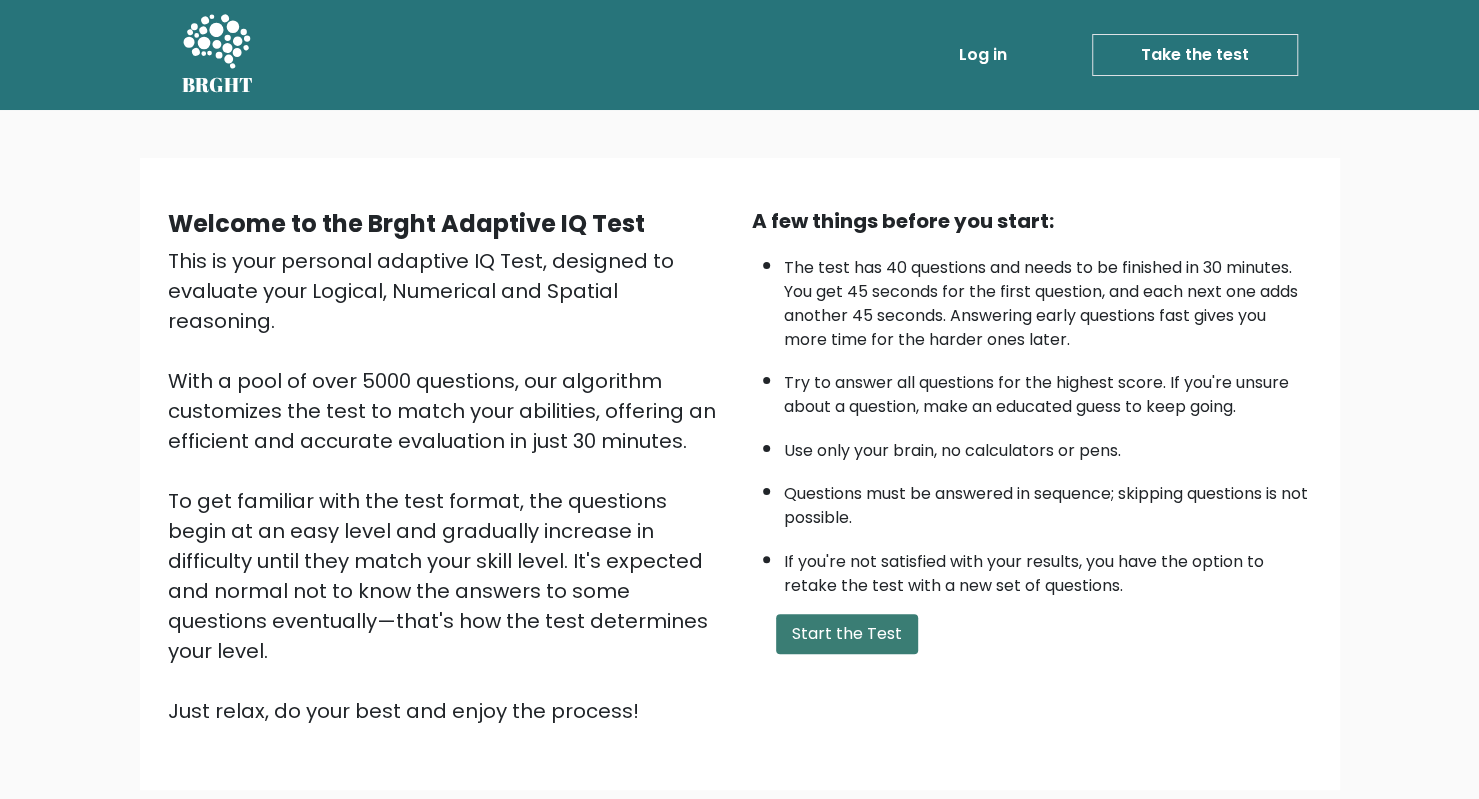 click on "Start the Test" at bounding box center [847, 634] 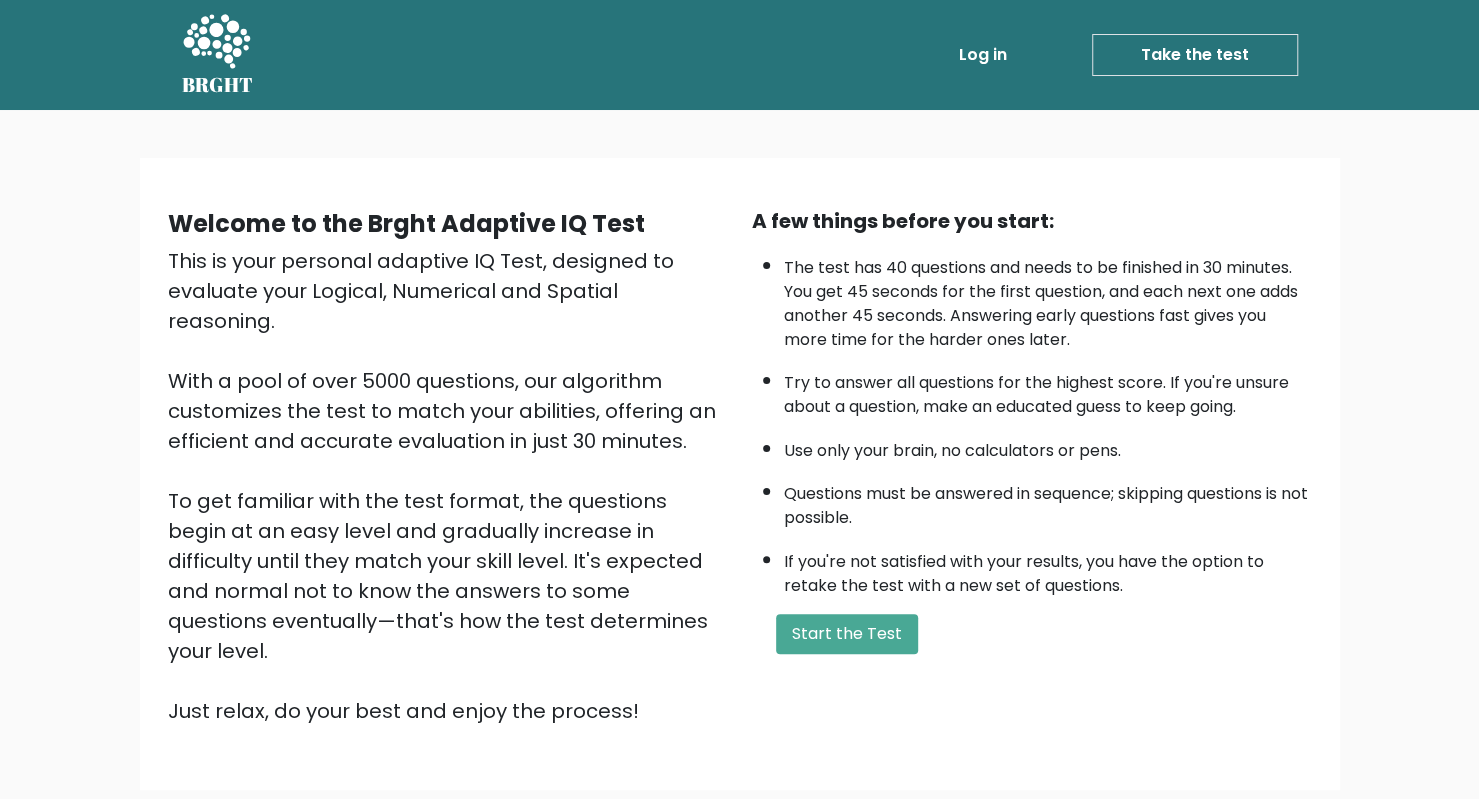 click on "Take the test" at bounding box center (1195, 55) 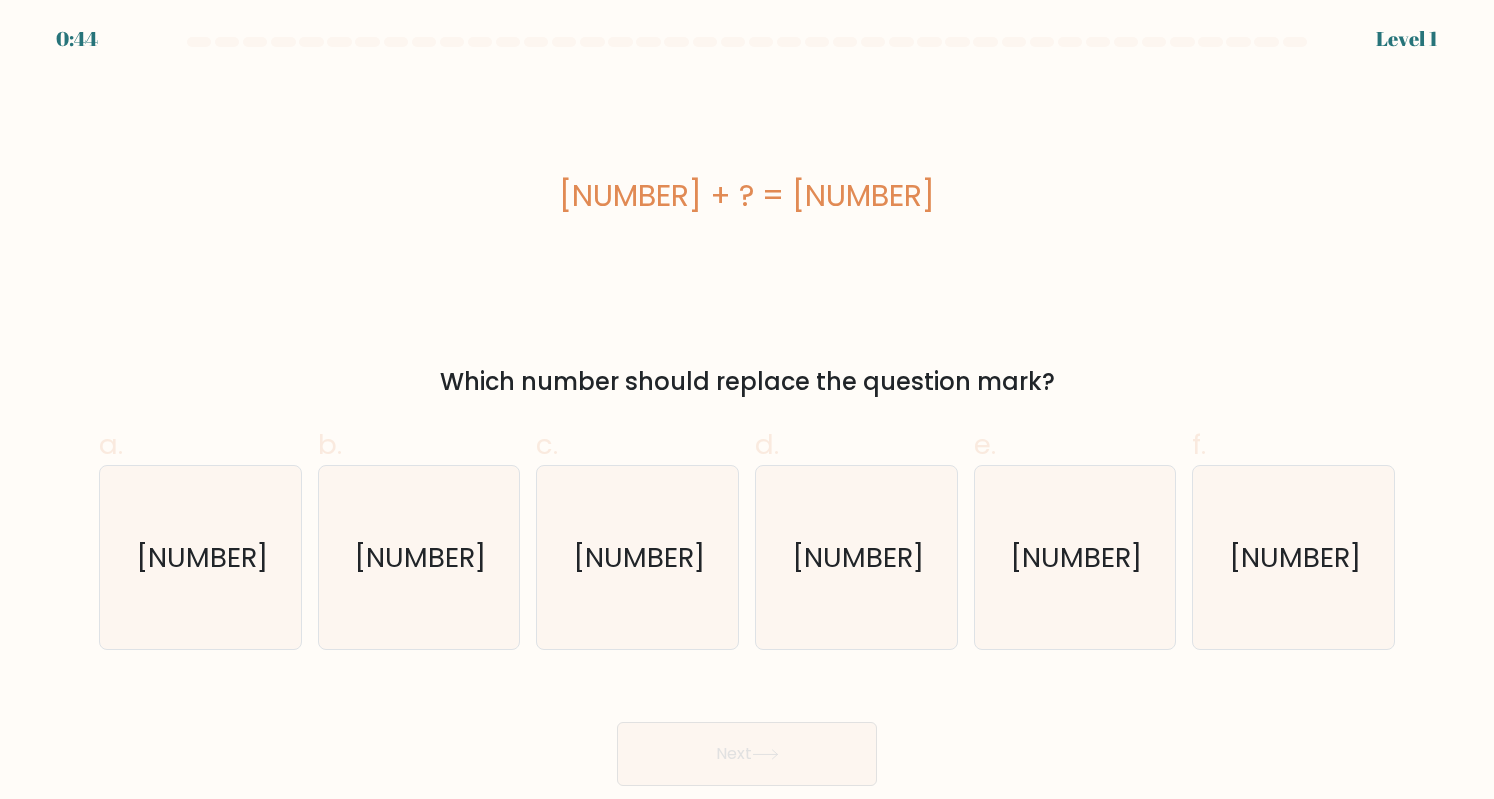scroll, scrollTop: 0, scrollLeft: 0, axis: both 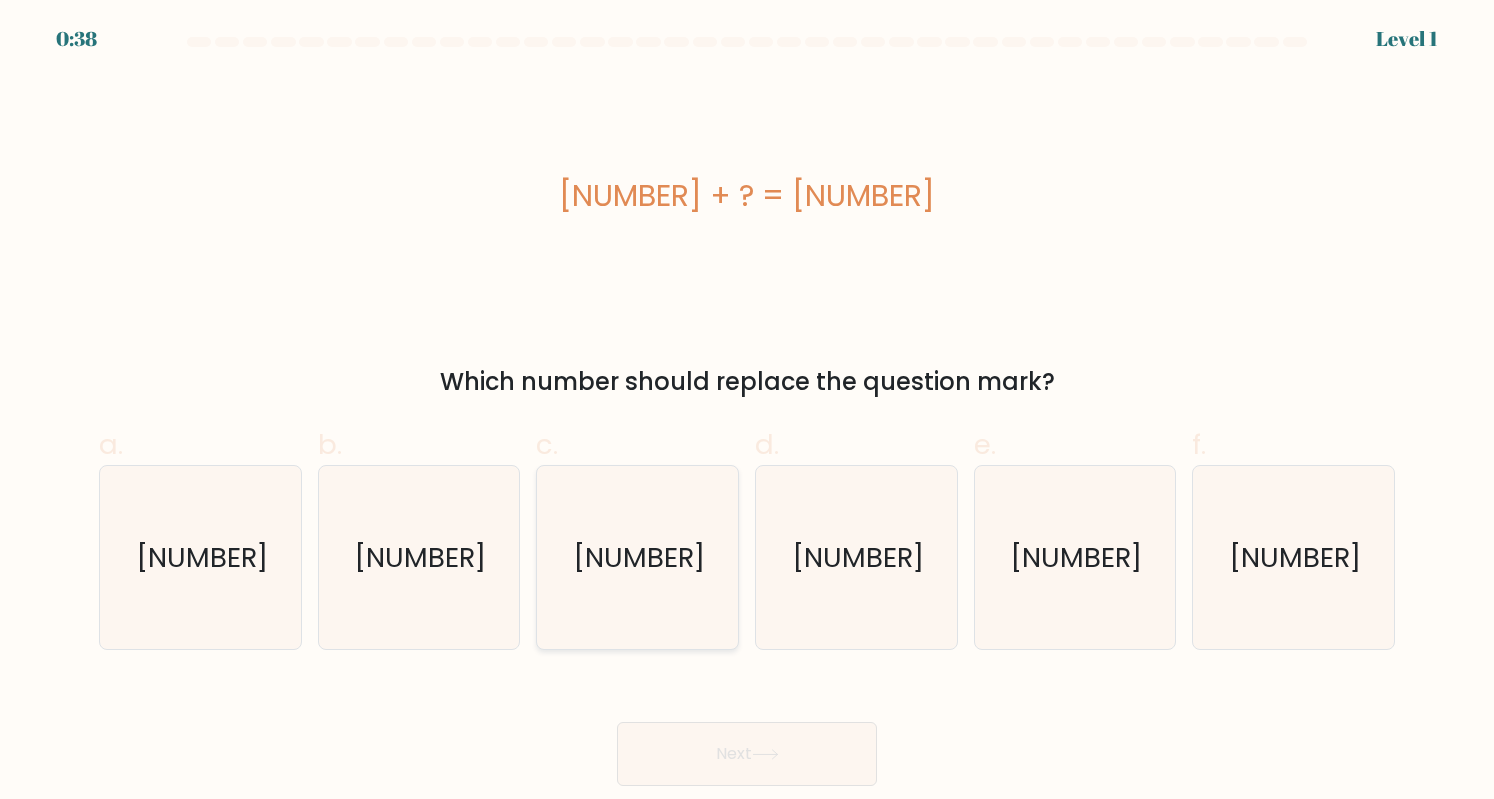 click on "[NUMBER]" at bounding box center [637, 557] 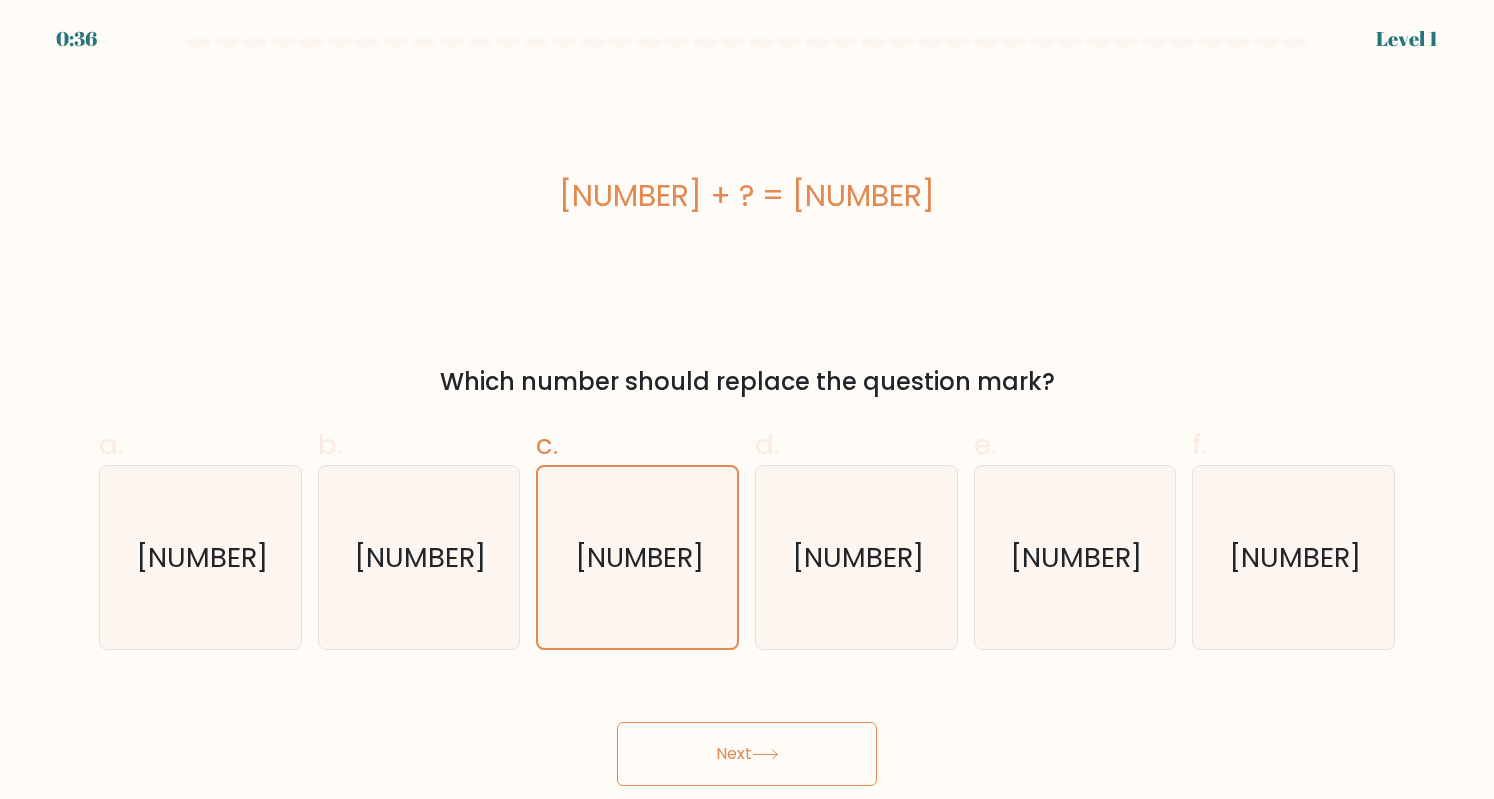 click on "Next" at bounding box center [747, 754] 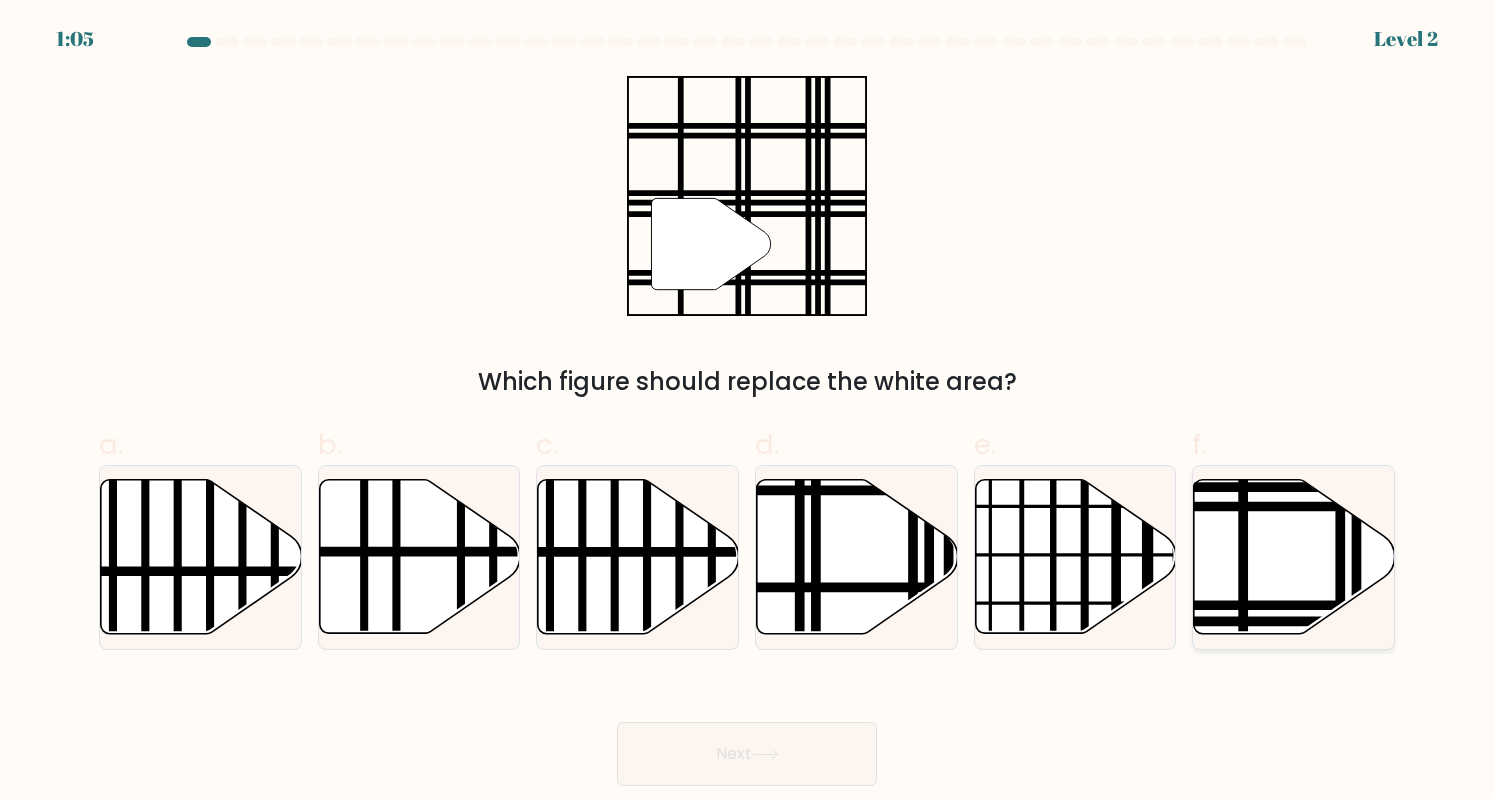 click at bounding box center [1294, 557] 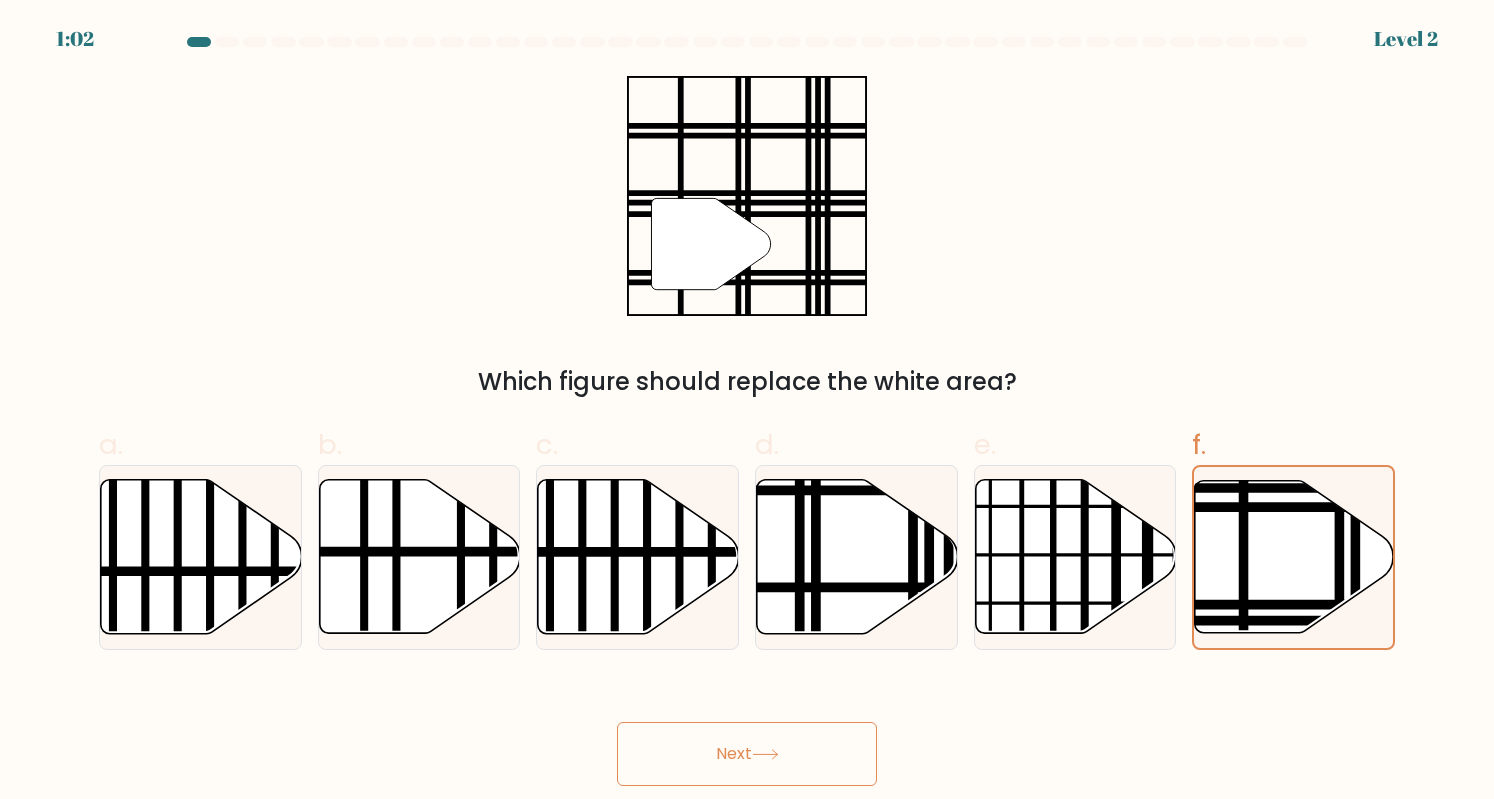 click on "Next" at bounding box center [747, 754] 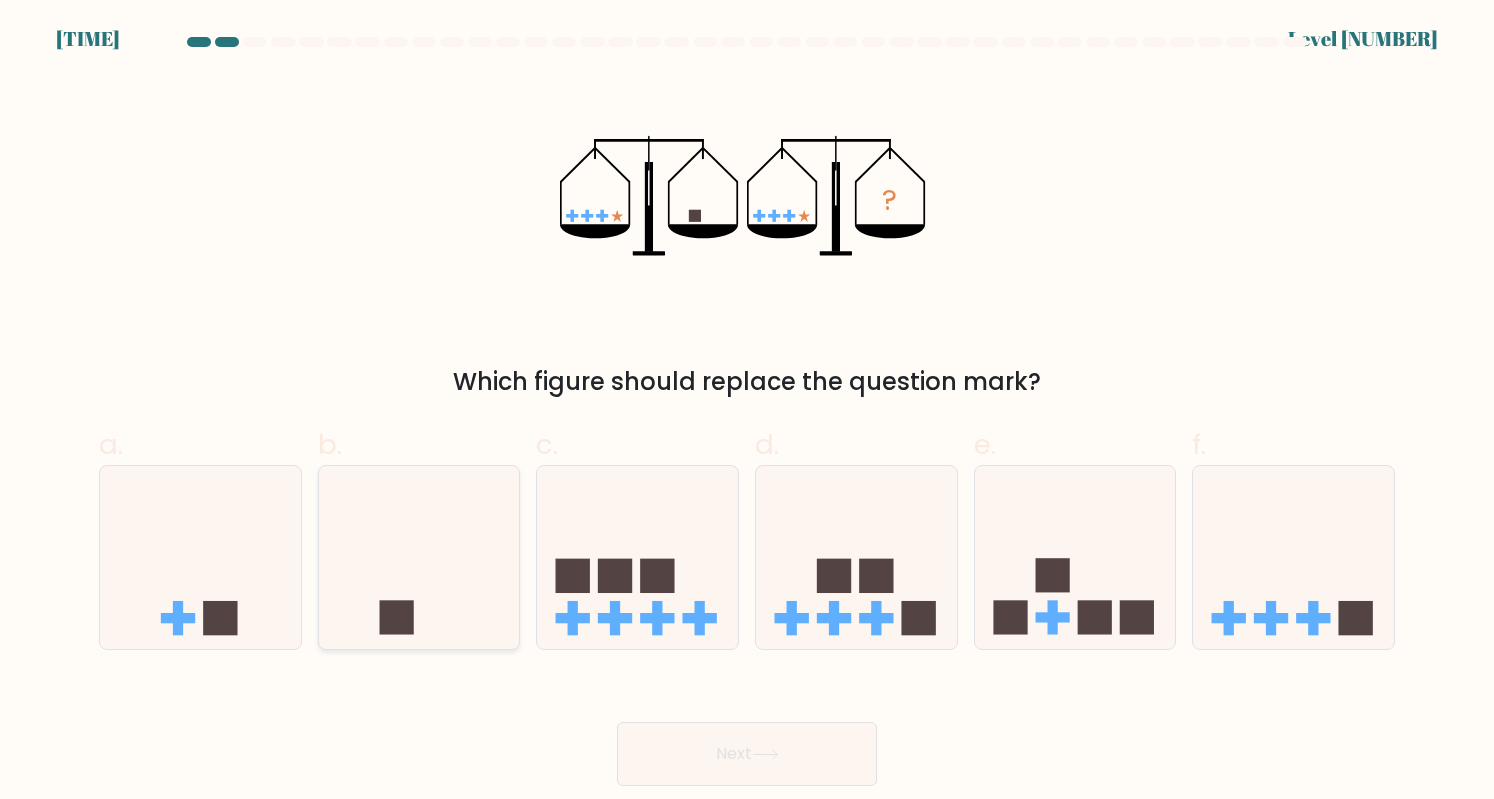 click at bounding box center (419, 557) 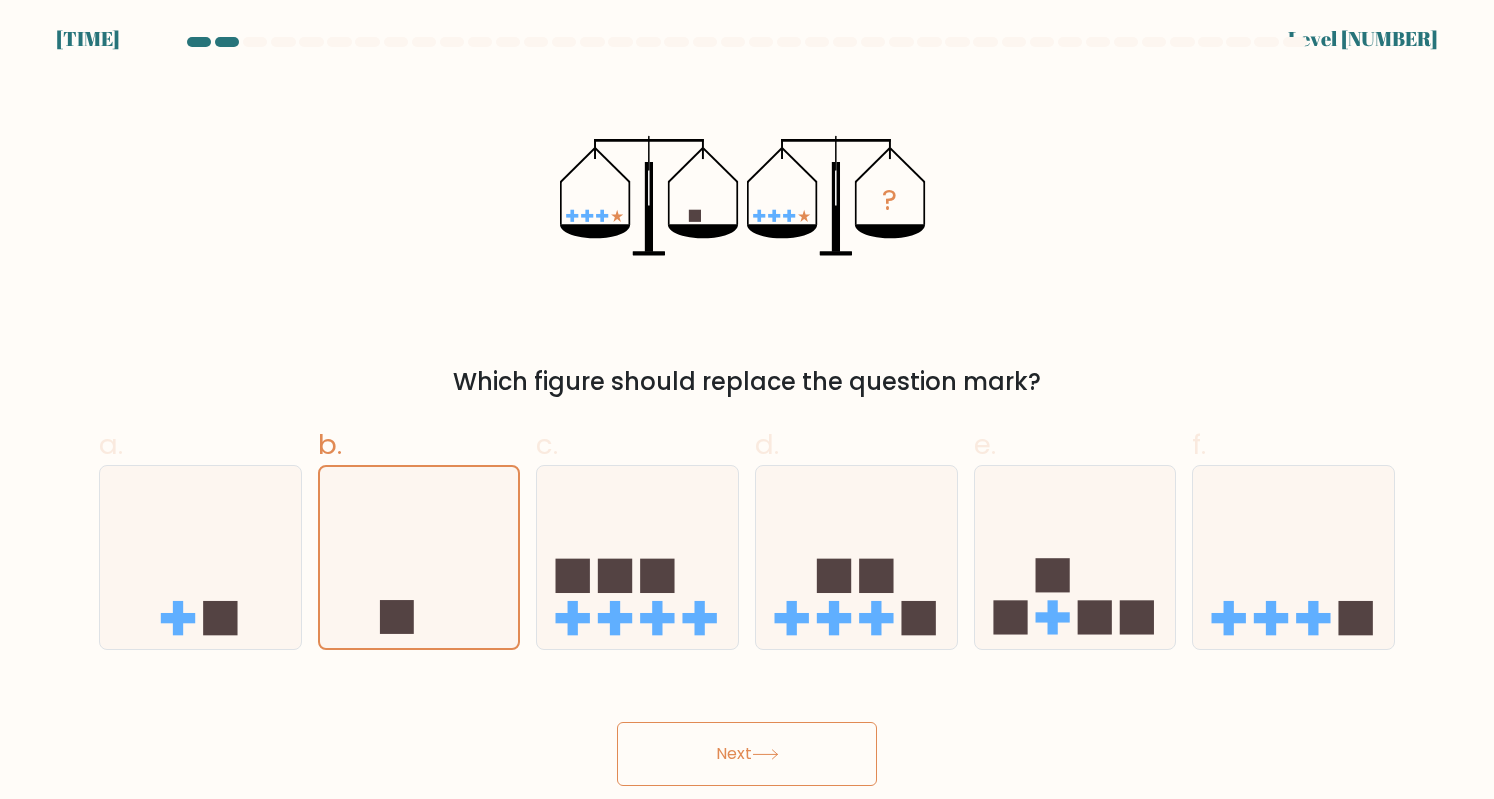 click on "Next" at bounding box center (747, 754) 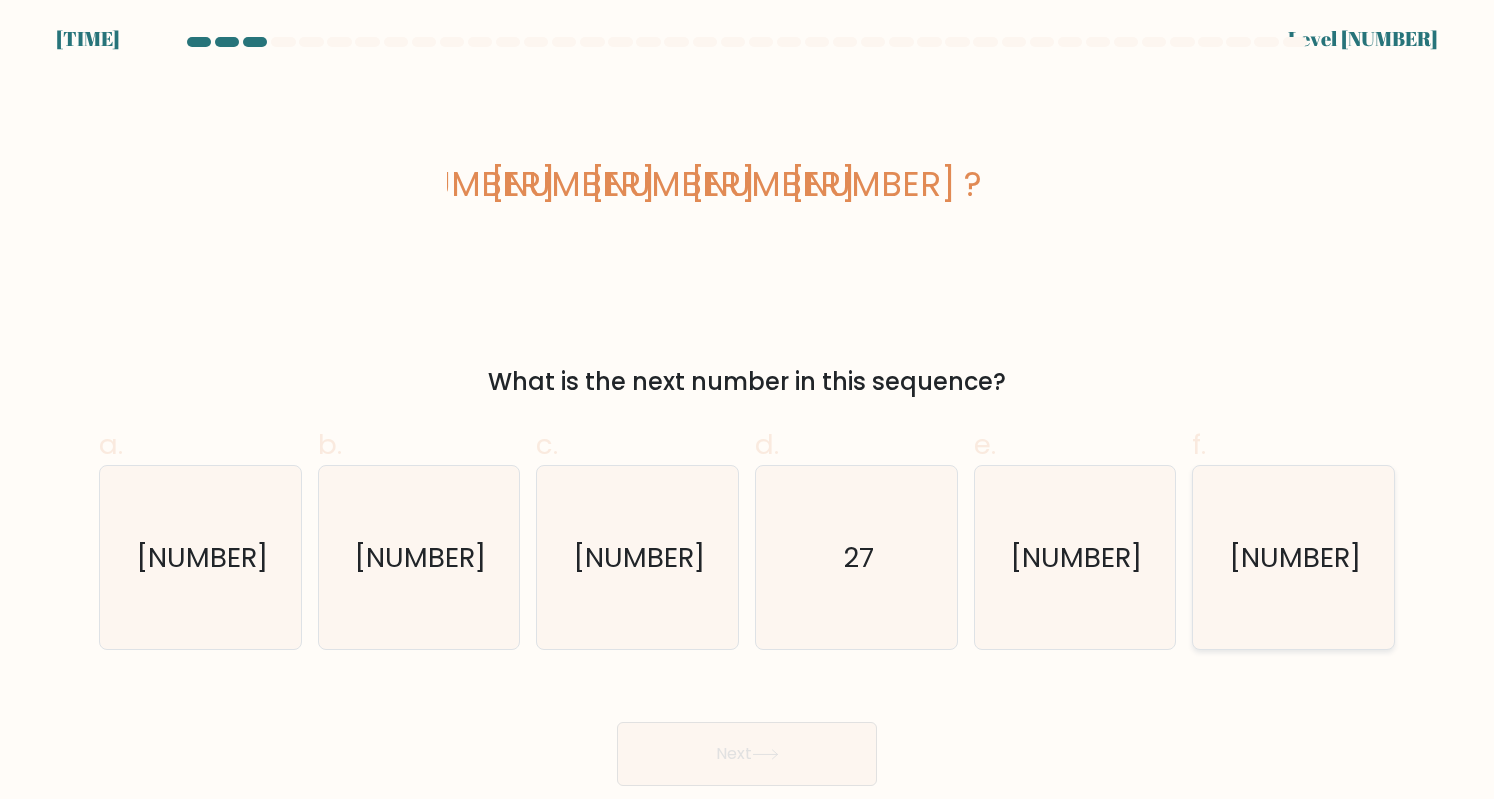 click on "12" at bounding box center (1295, 557) 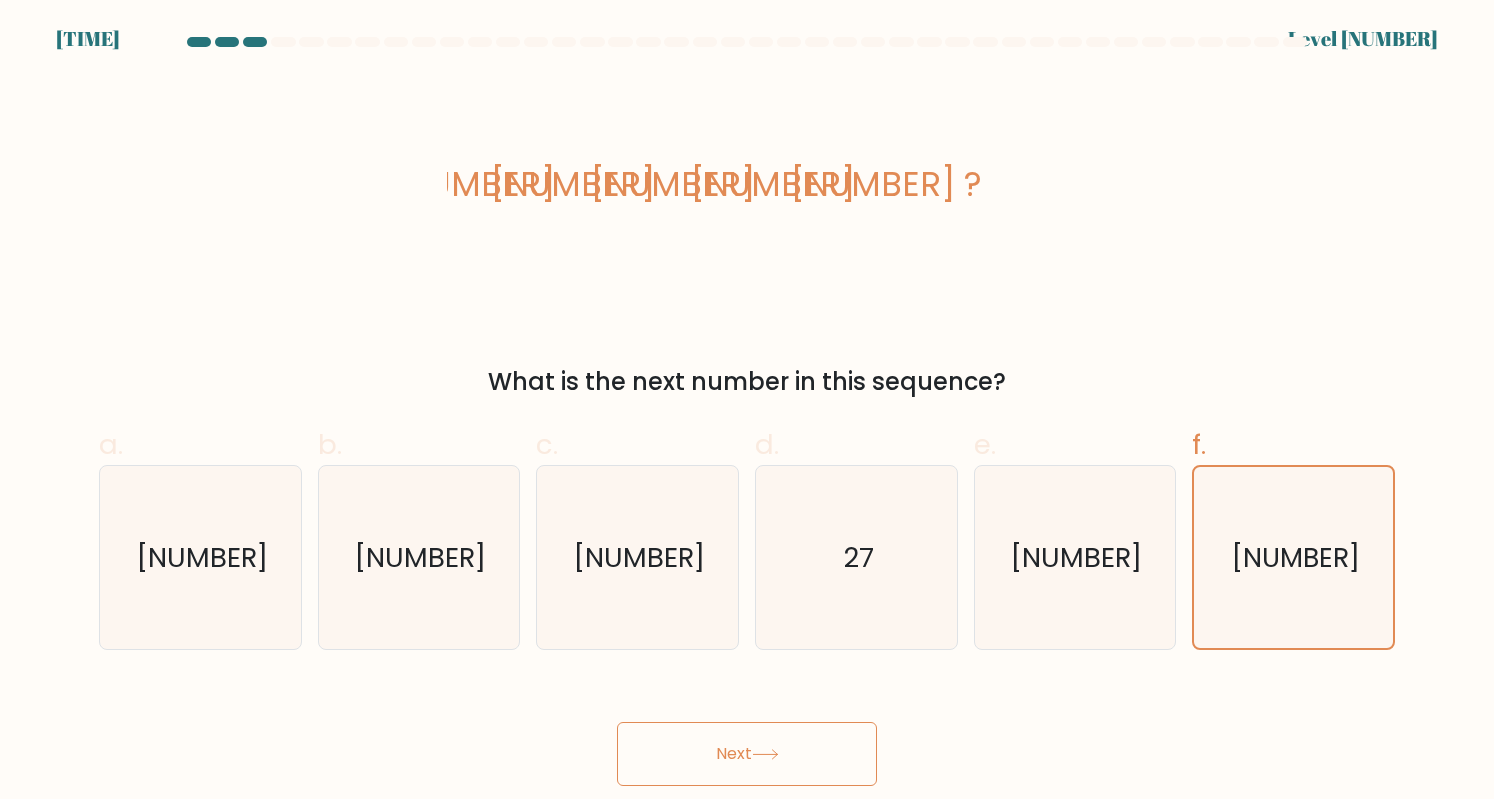 click on "Next" at bounding box center [747, 754] 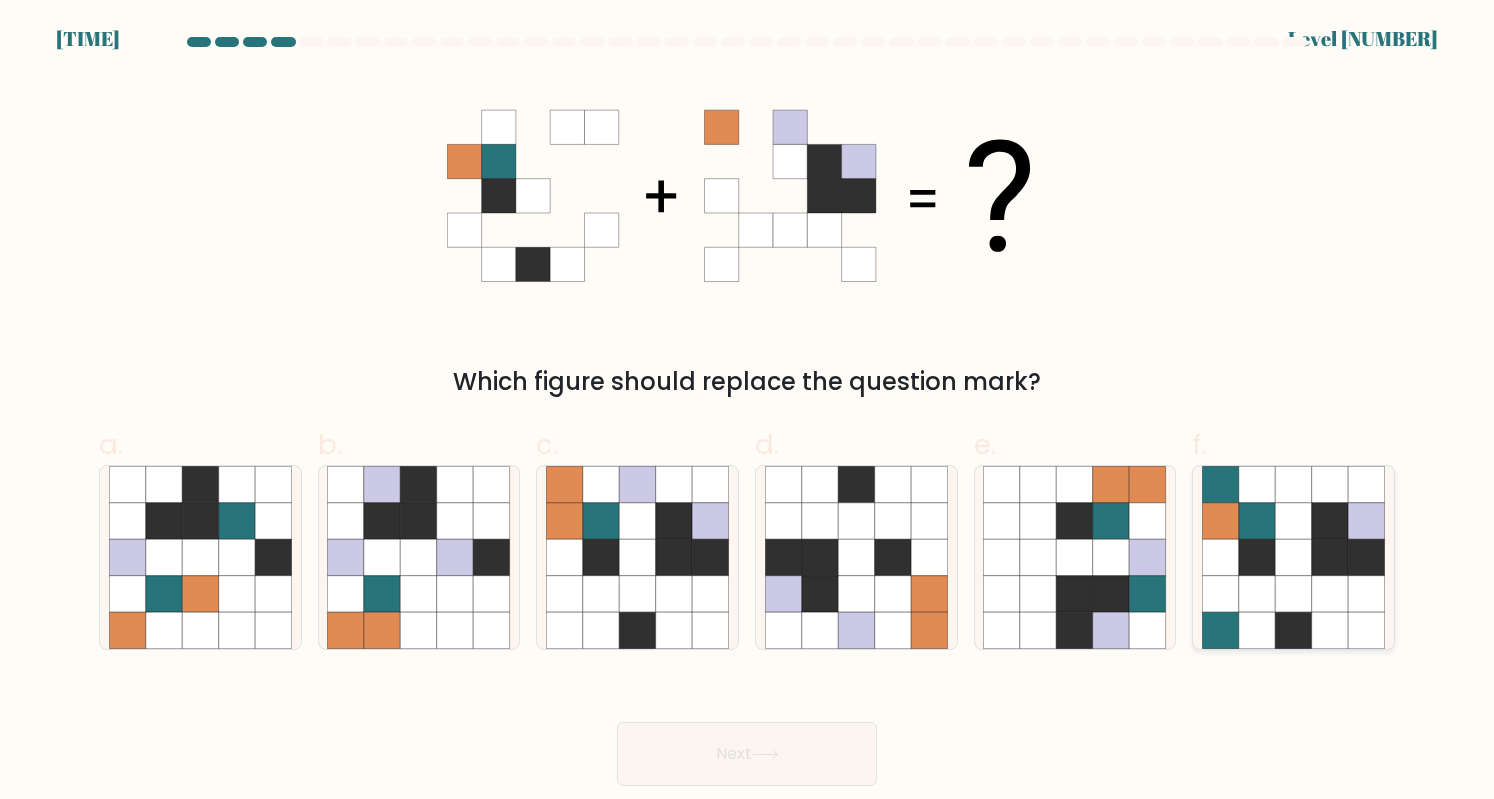 click at bounding box center (1293, 557) 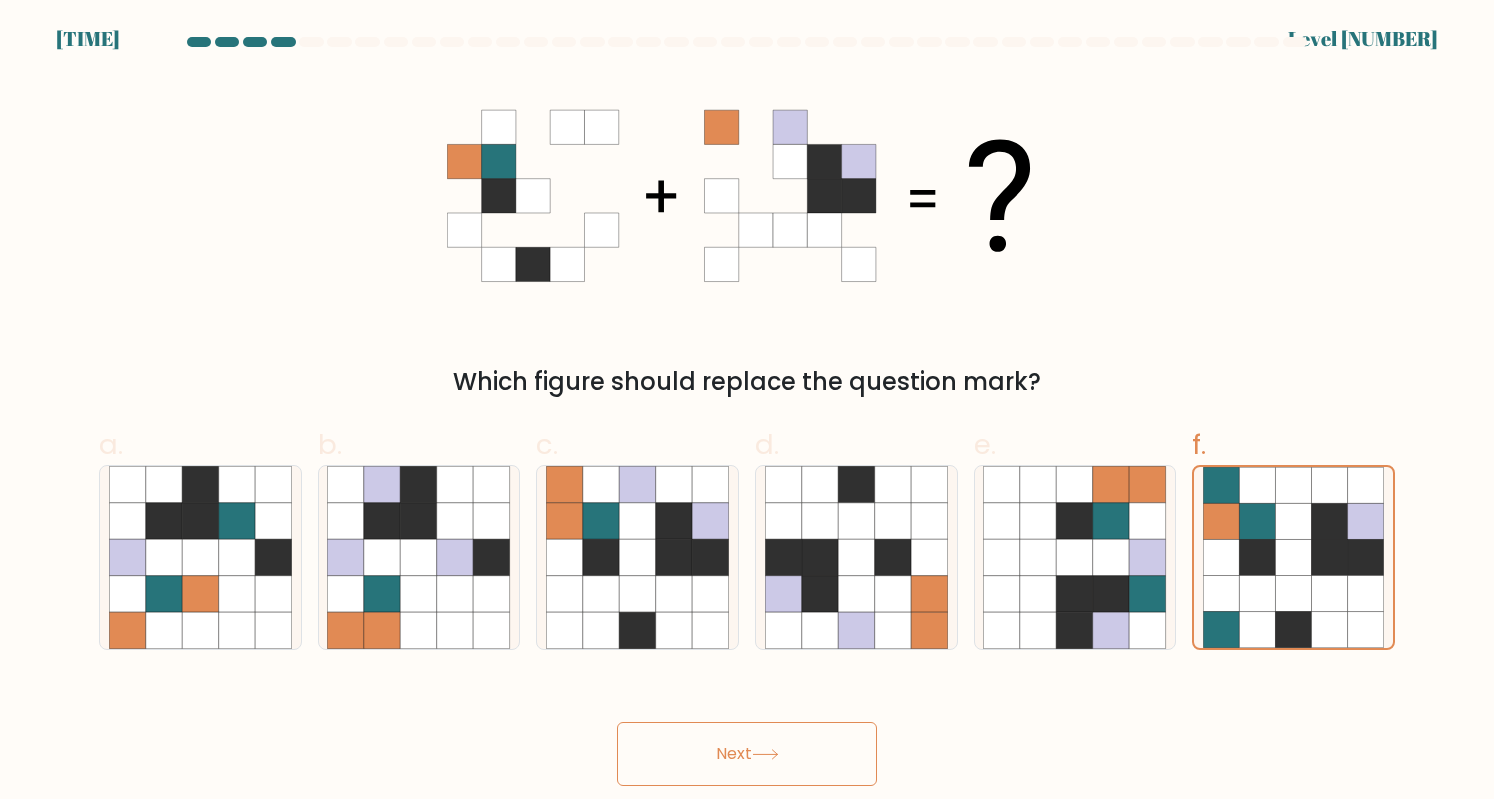 click at bounding box center (765, 754) 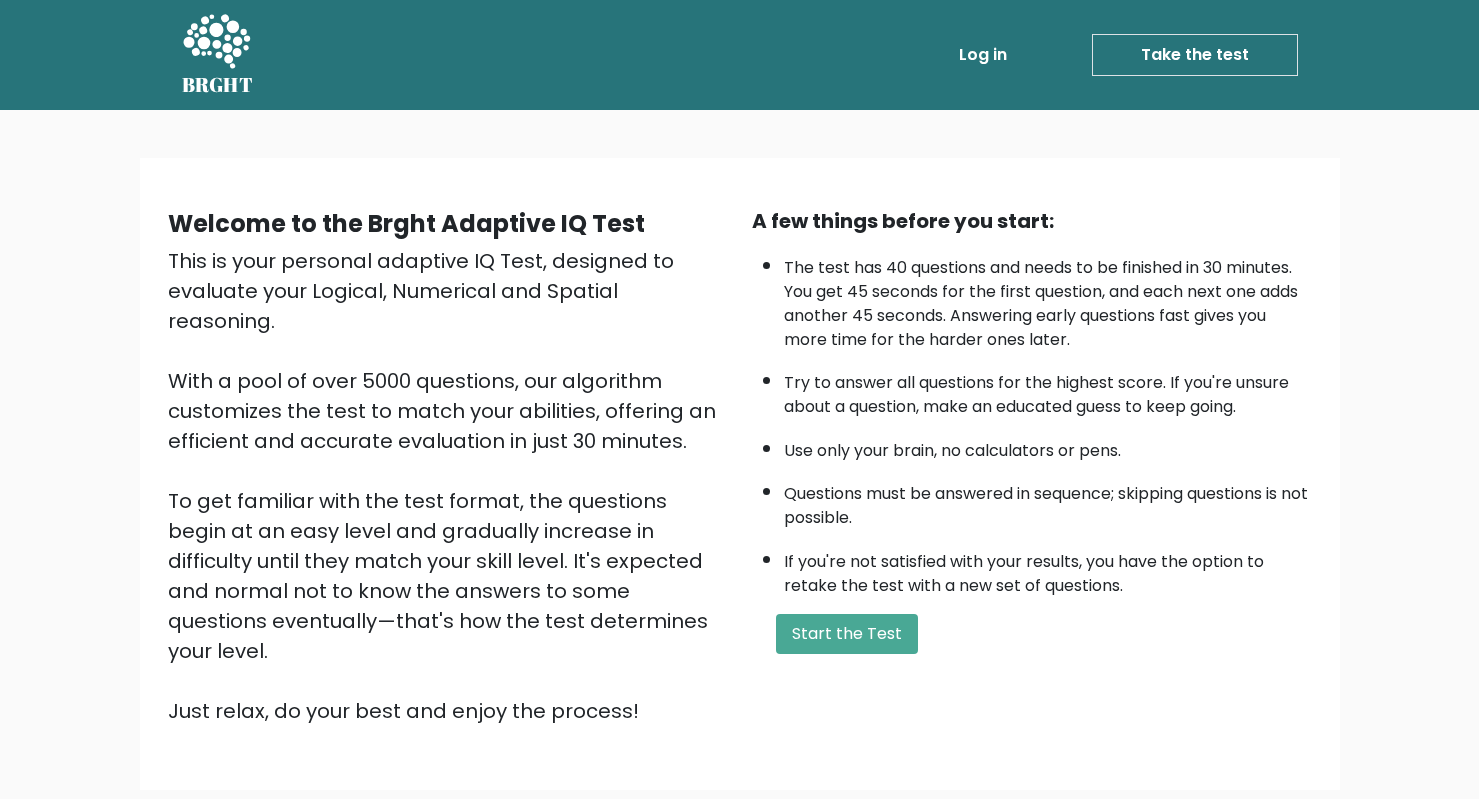 scroll, scrollTop: 0, scrollLeft: 0, axis: both 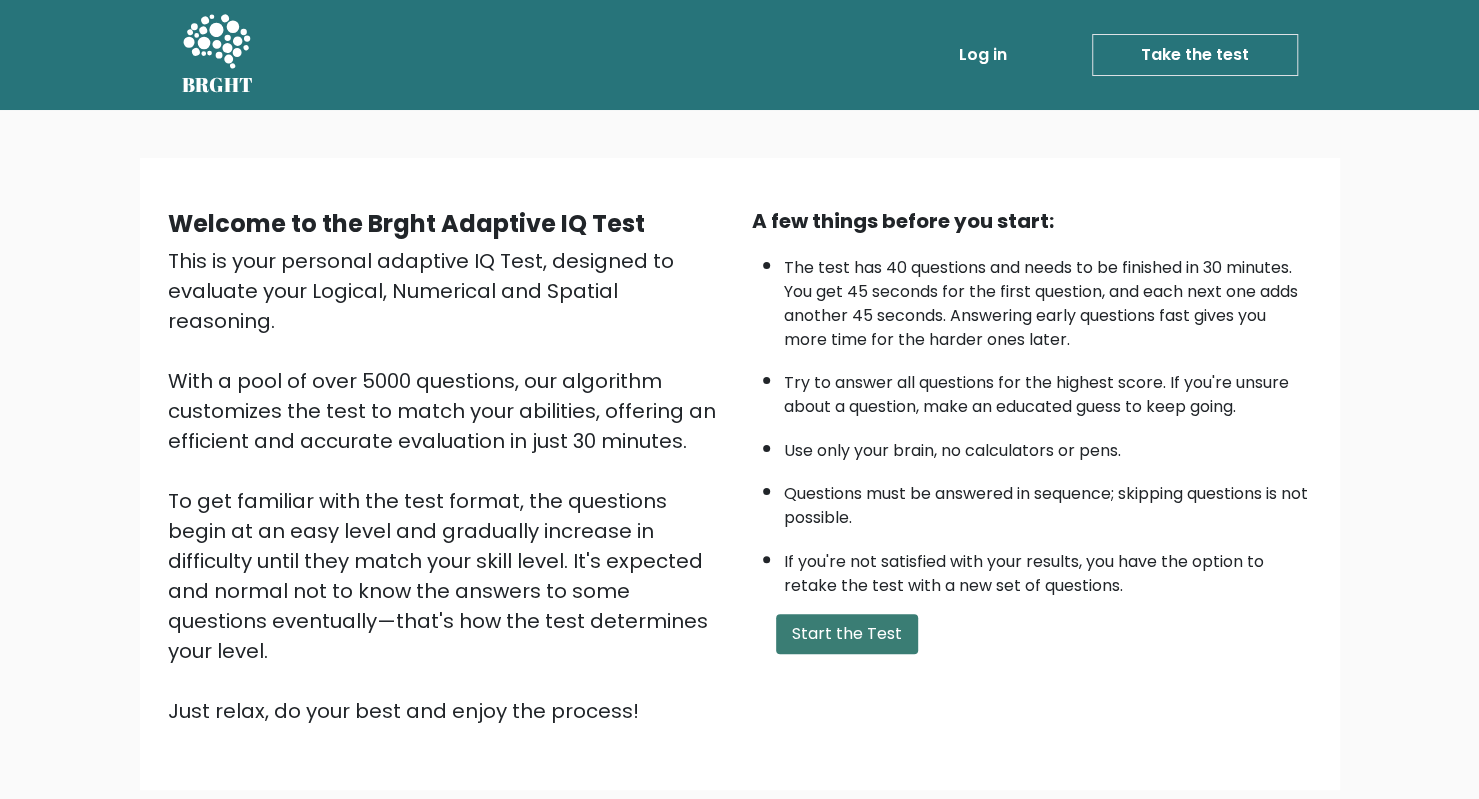 click on "Start the Test" at bounding box center (847, 634) 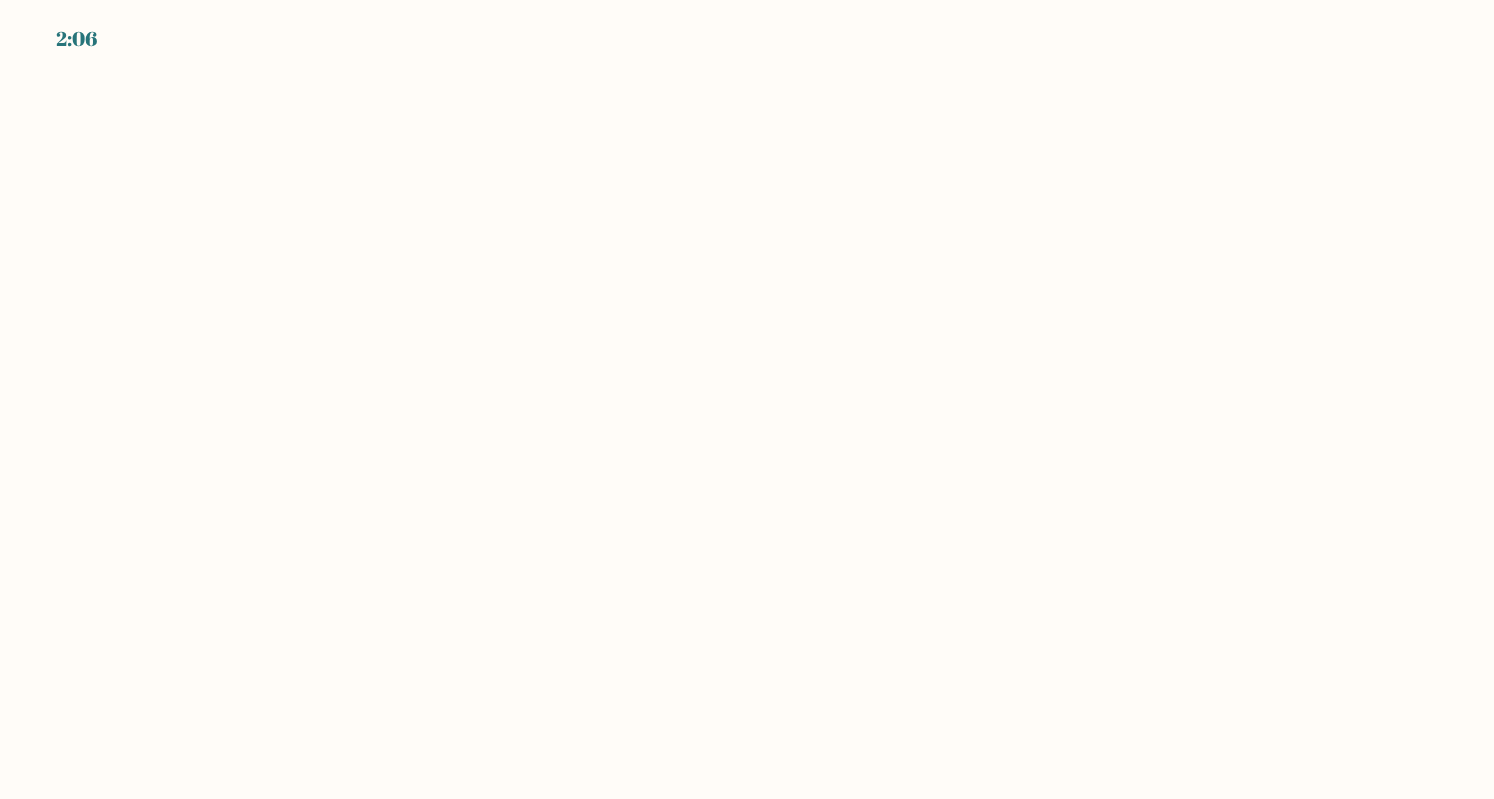 scroll, scrollTop: 0, scrollLeft: 0, axis: both 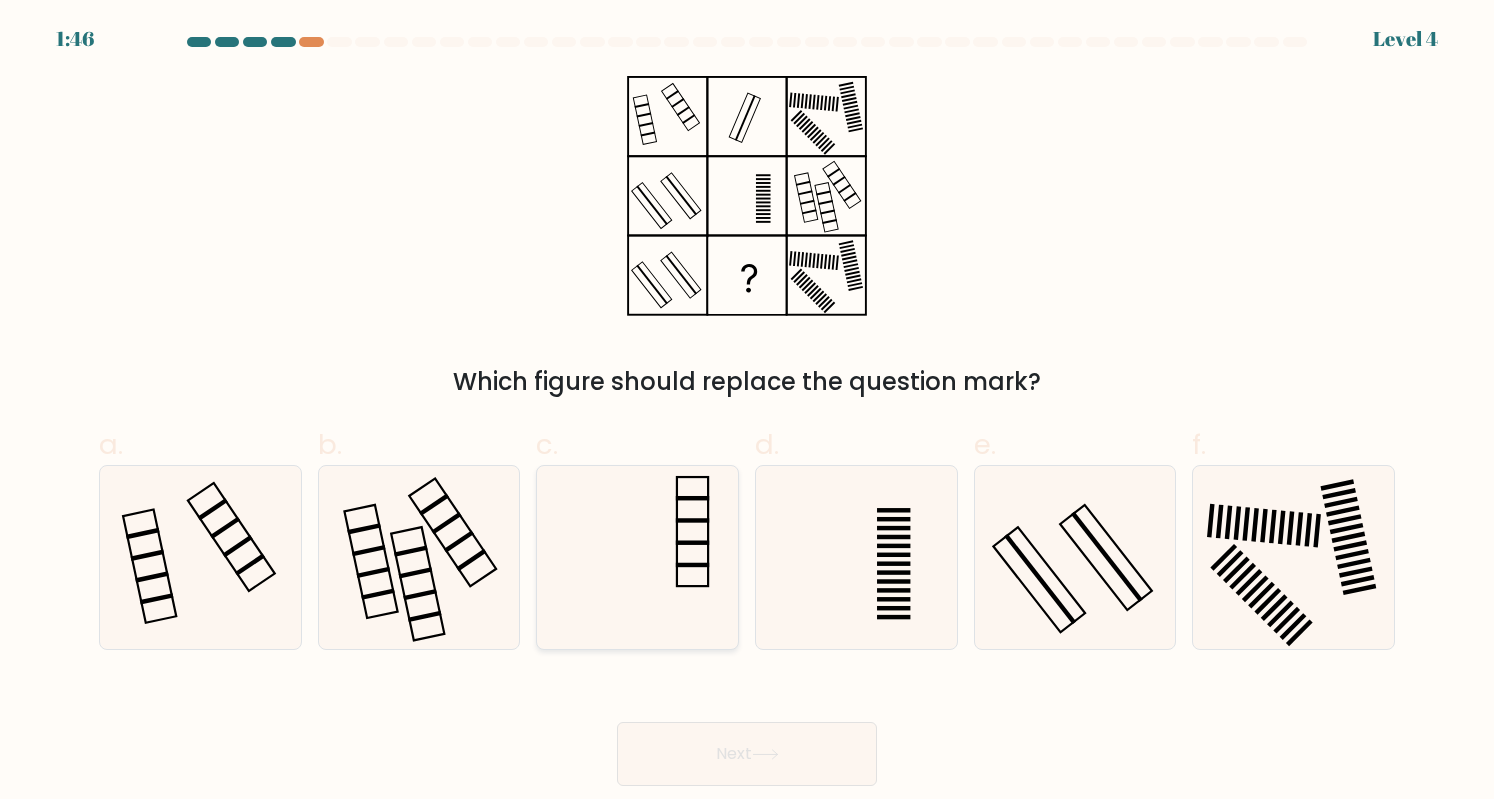 click at bounding box center [637, 557] 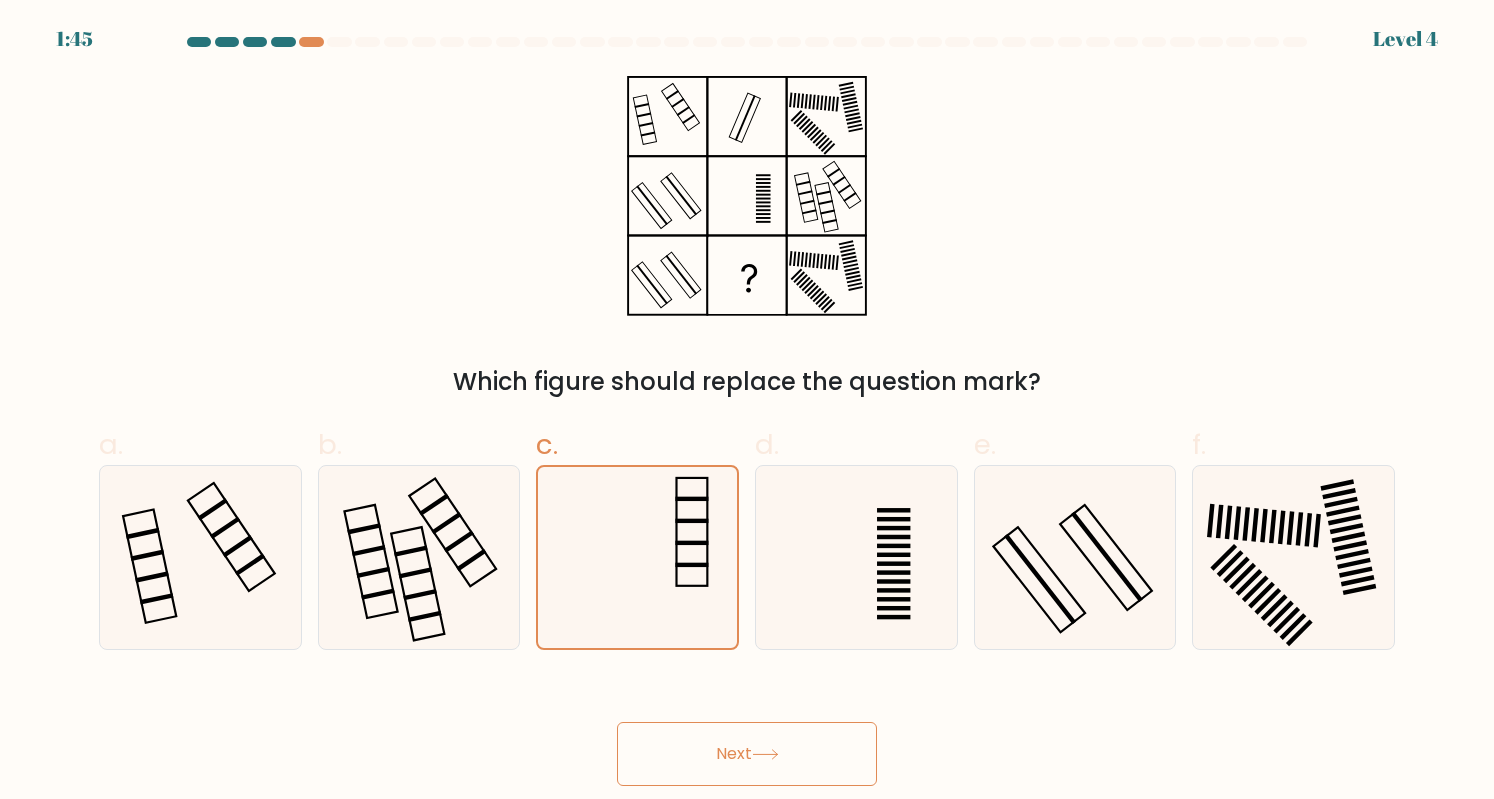 click on "Next" at bounding box center (747, 754) 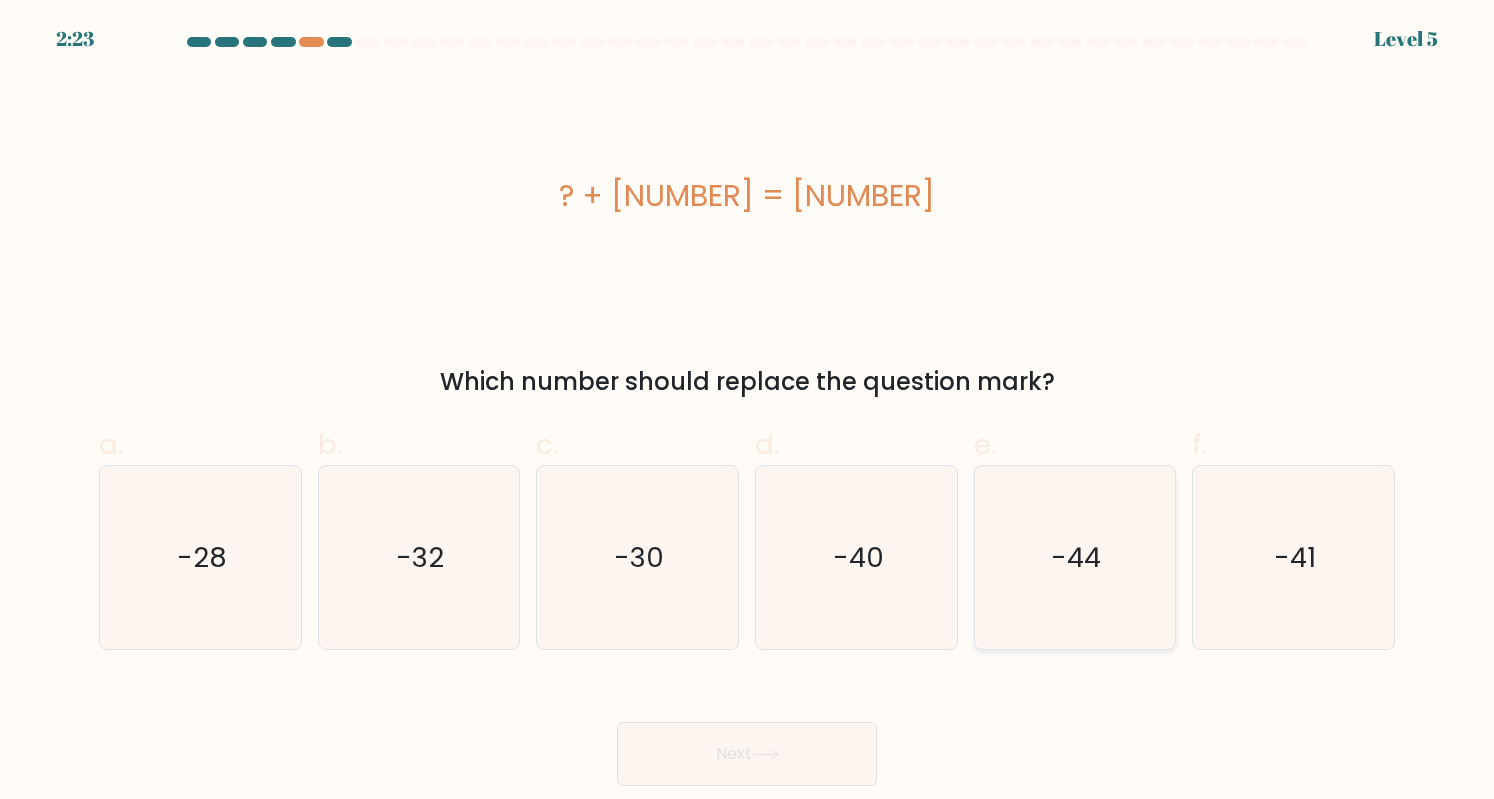 click on "-44" at bounding box center (1077, 557) 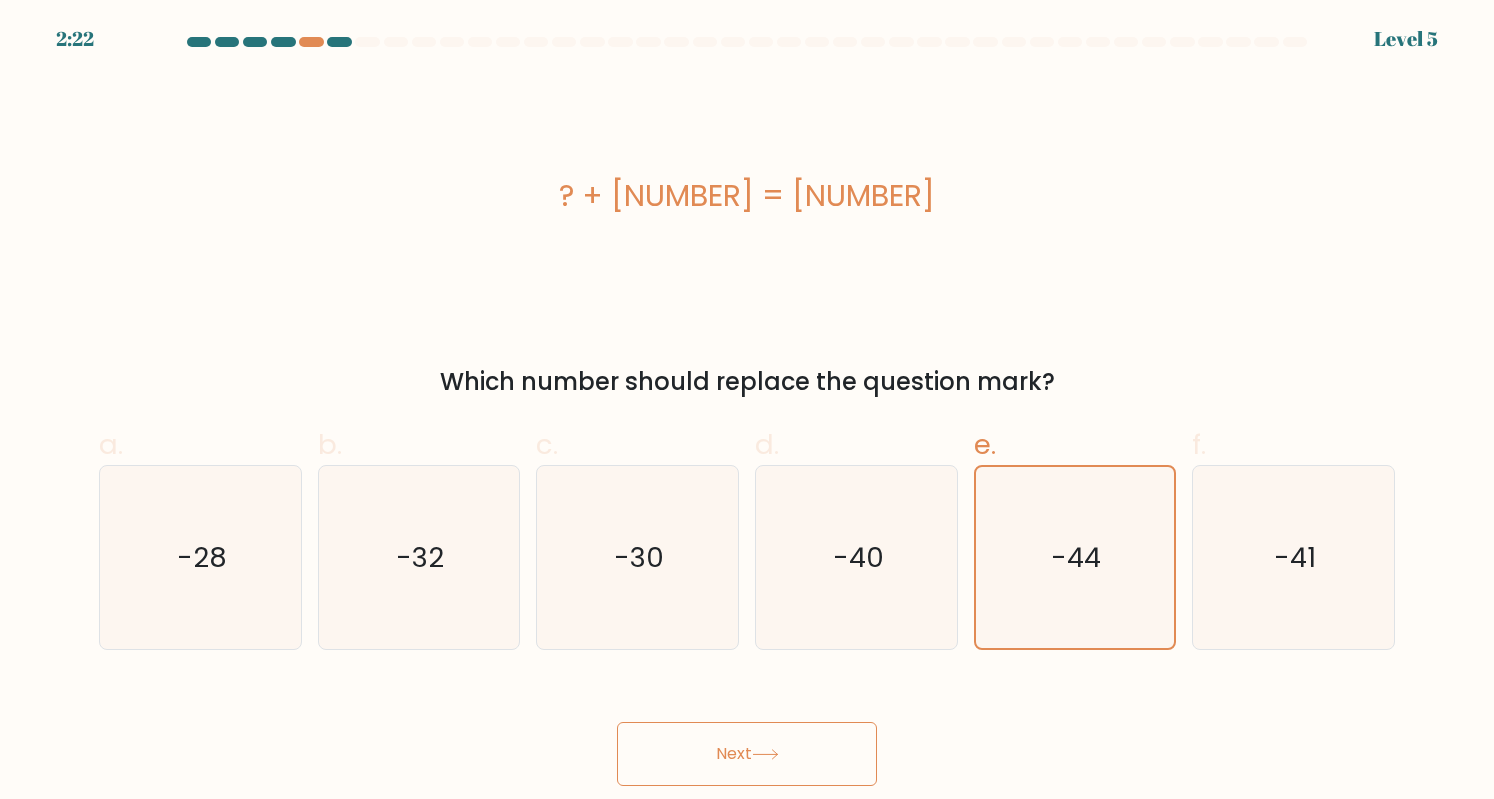 click on "Next" at bounding box center [747, 754] 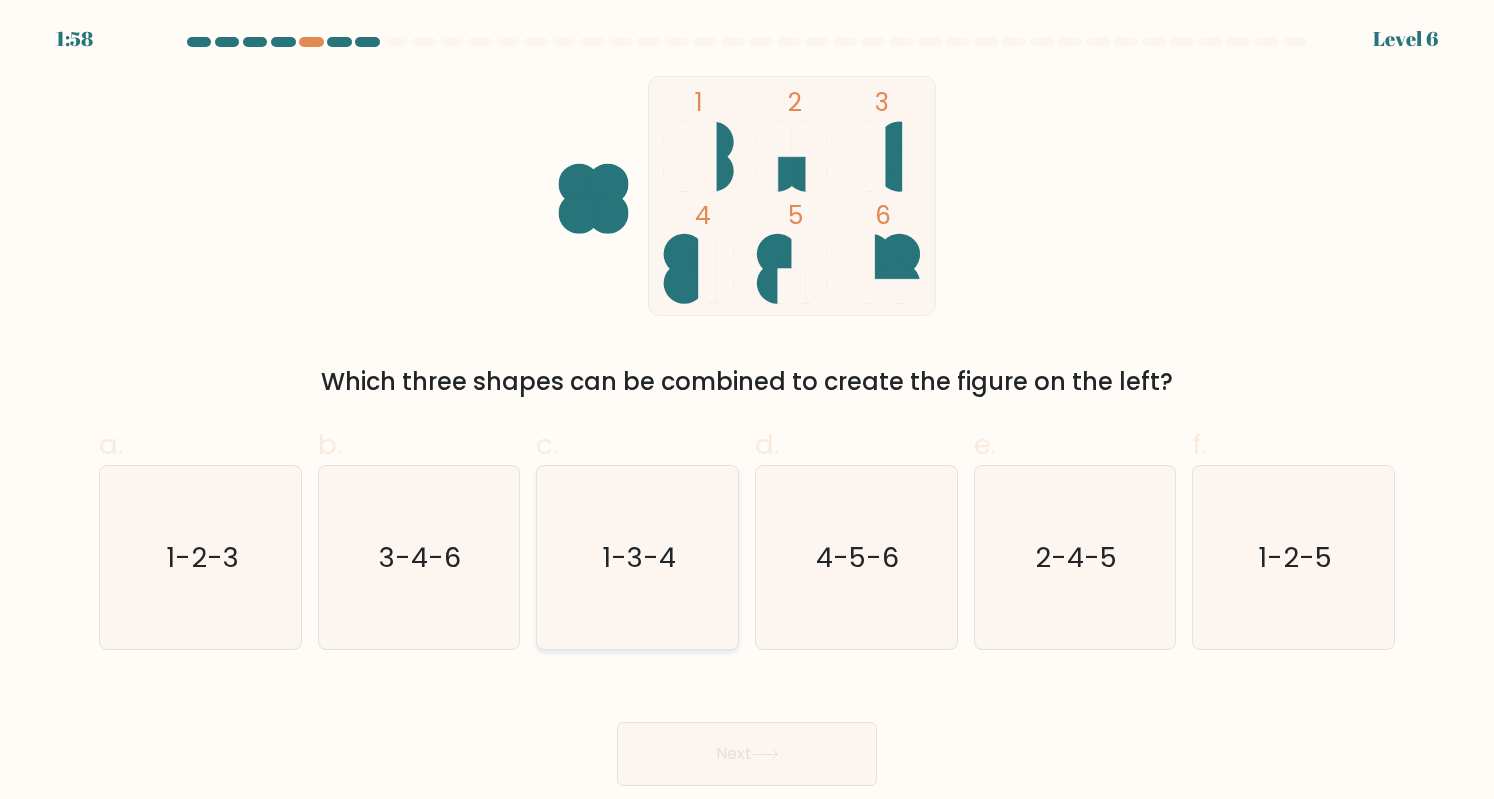 click on "1-3-4" at bounding box center (637, 557) 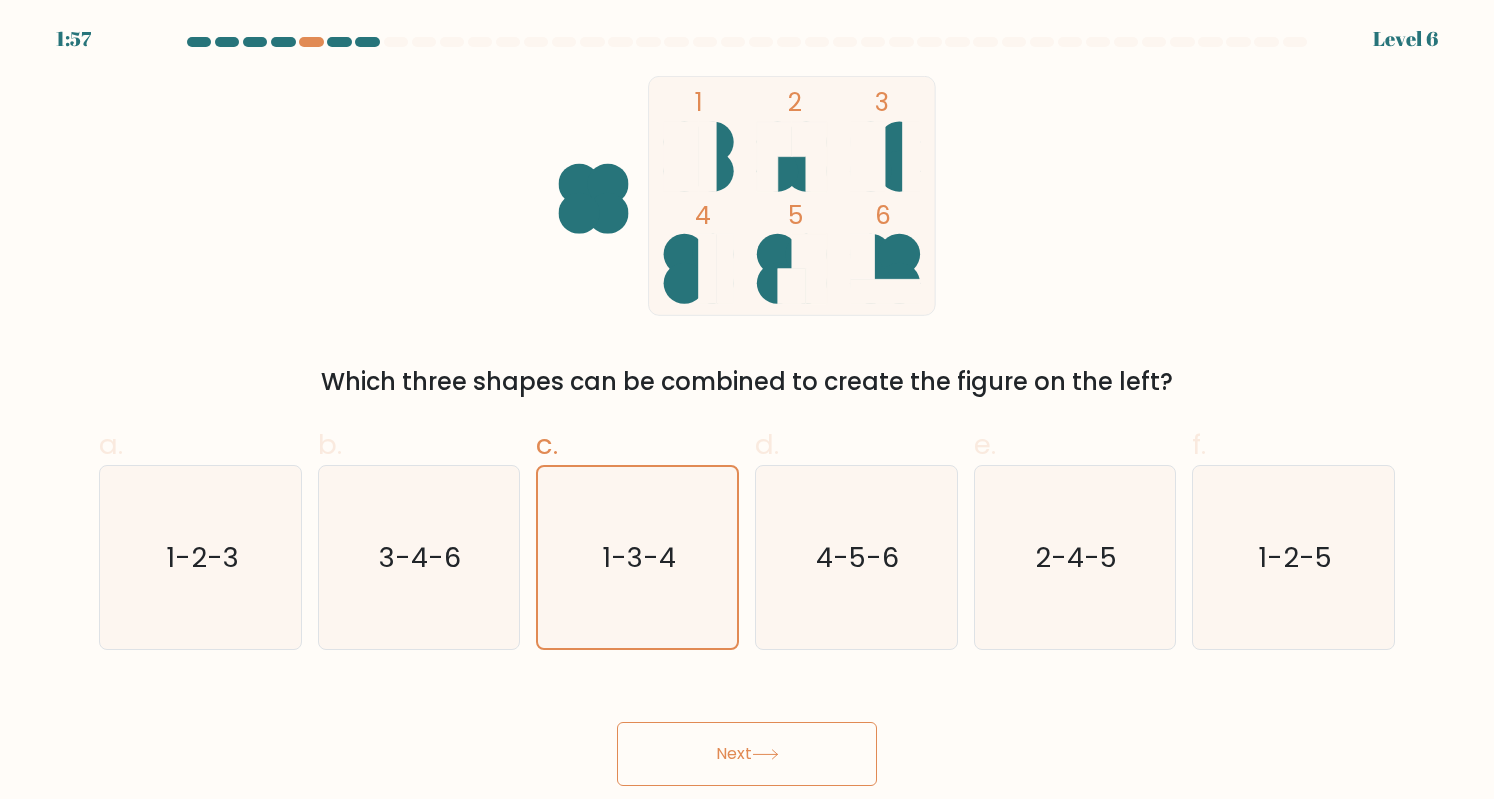 click on "Next" at bounding box center [747, 754] 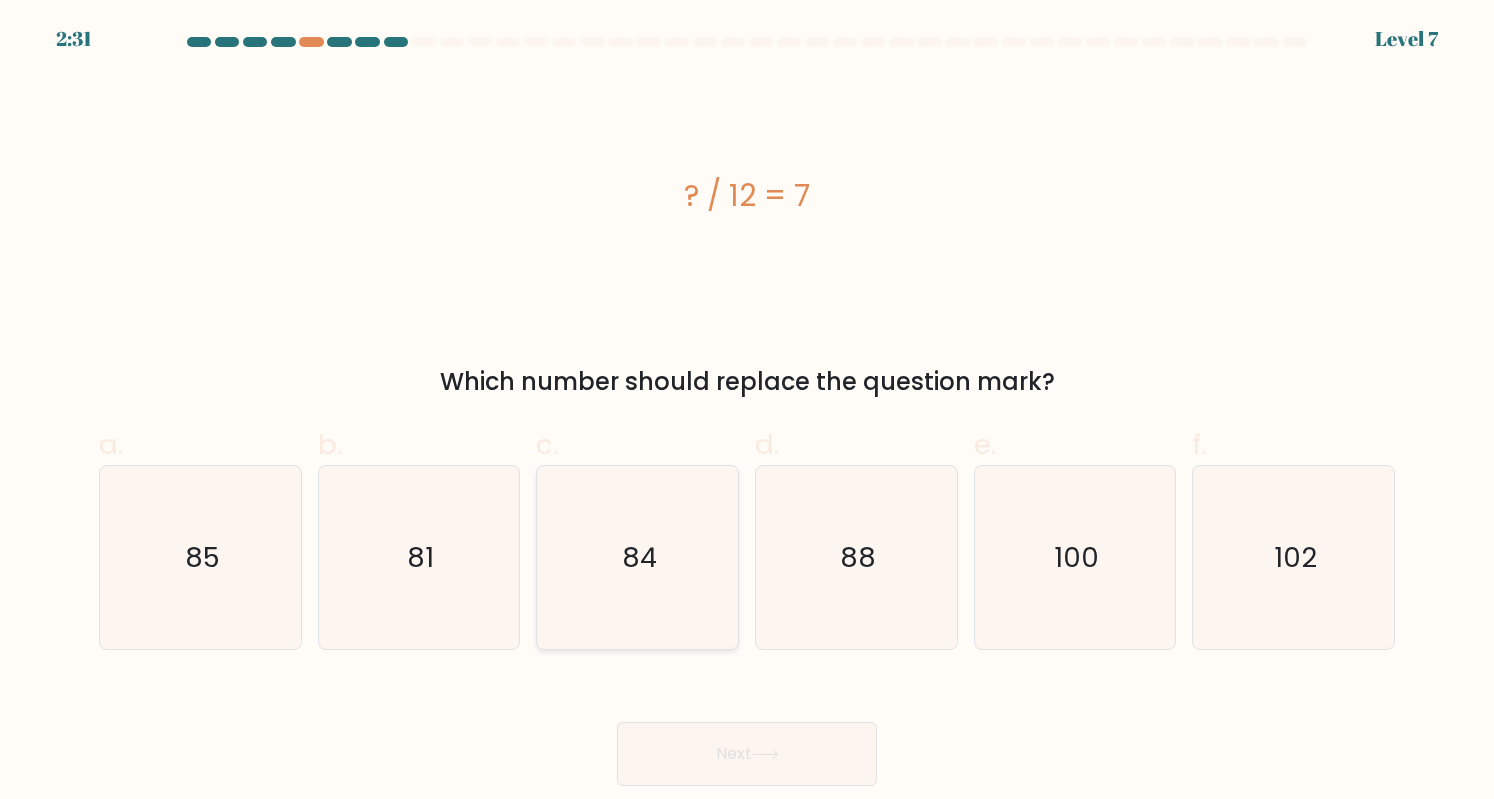 click on "84" at bounding box center [639, 557] 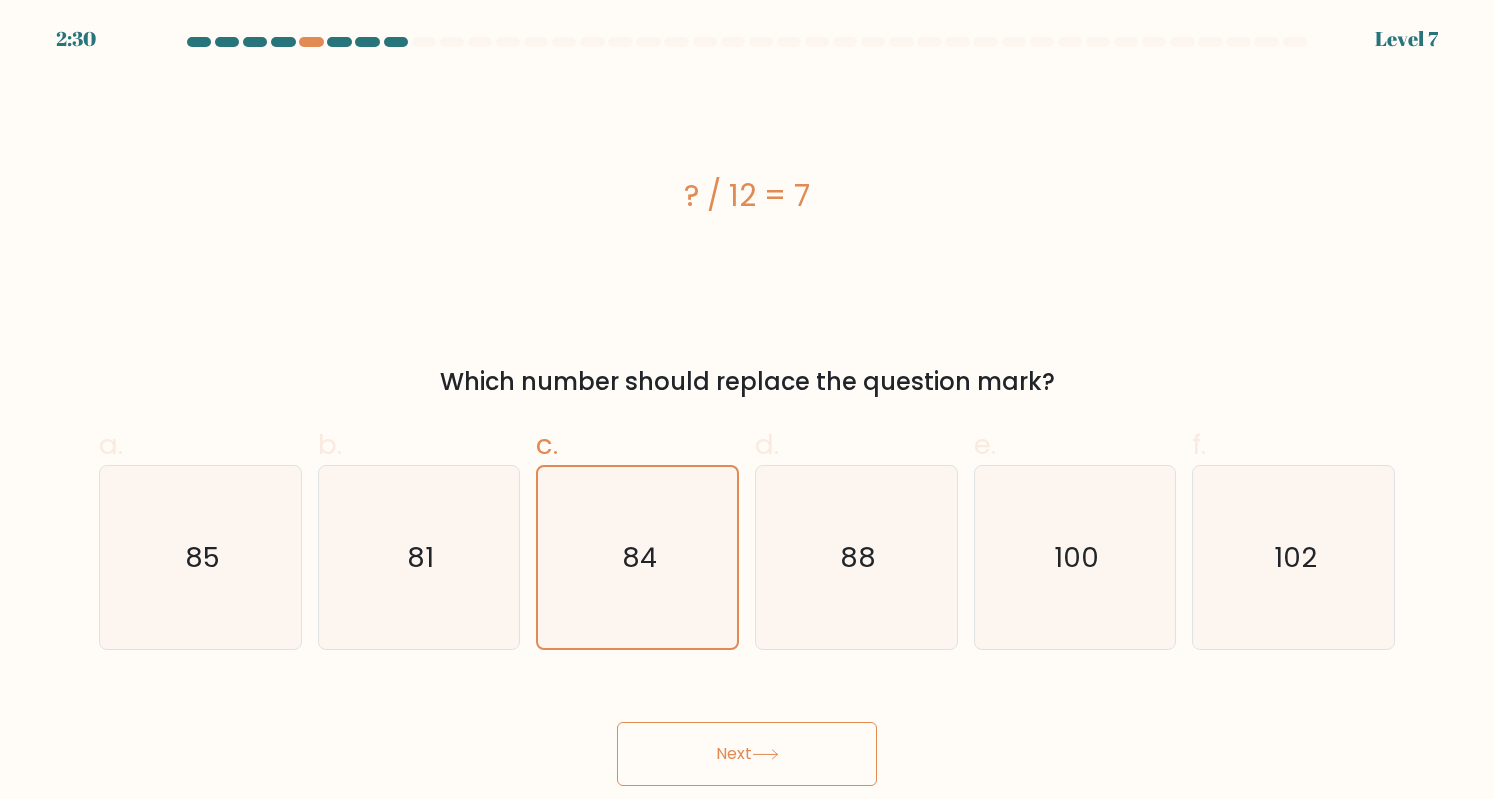 click on "Next" at bounding box center (747, 754) 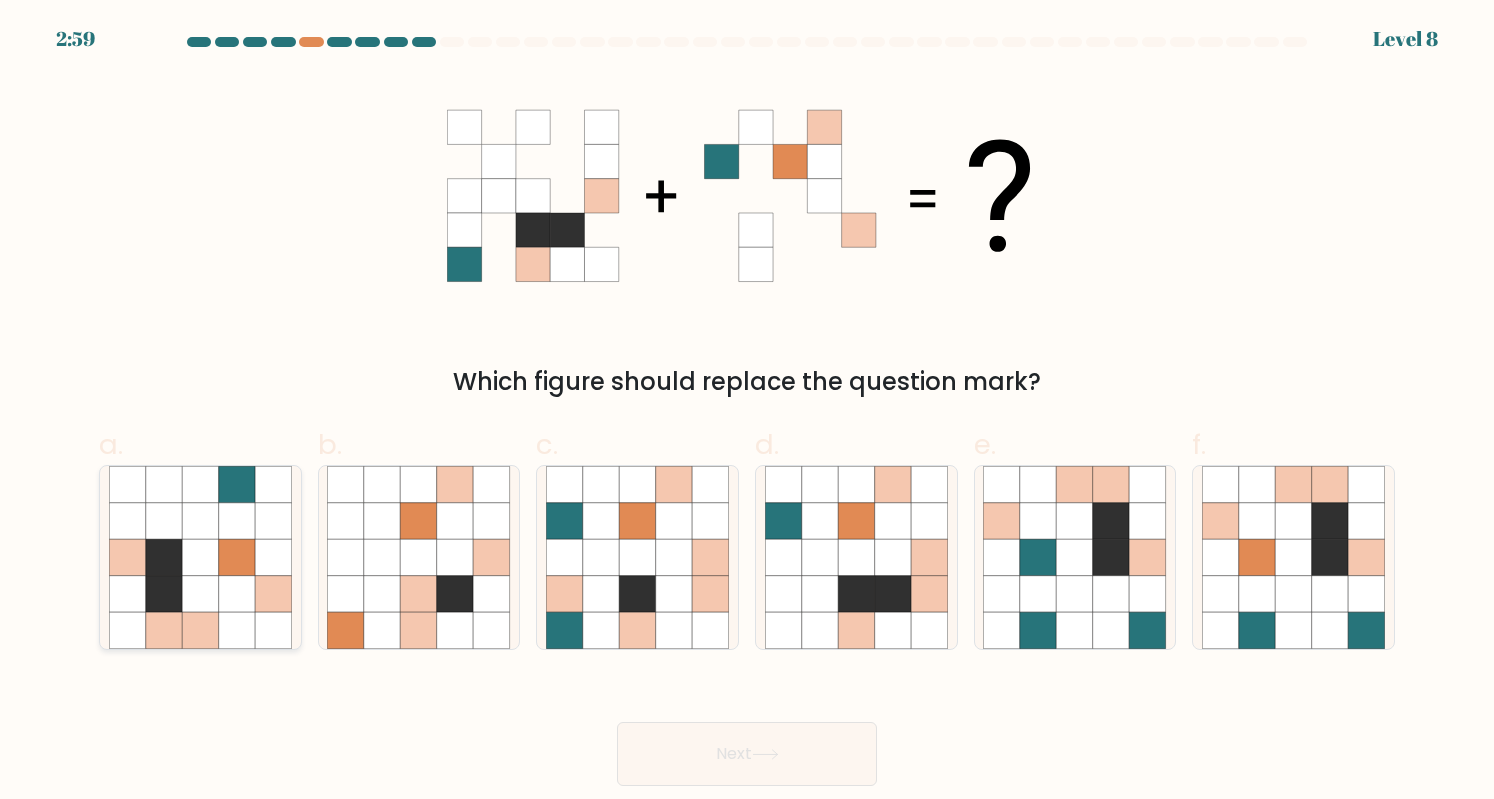 click at bounding box center (237, 557) 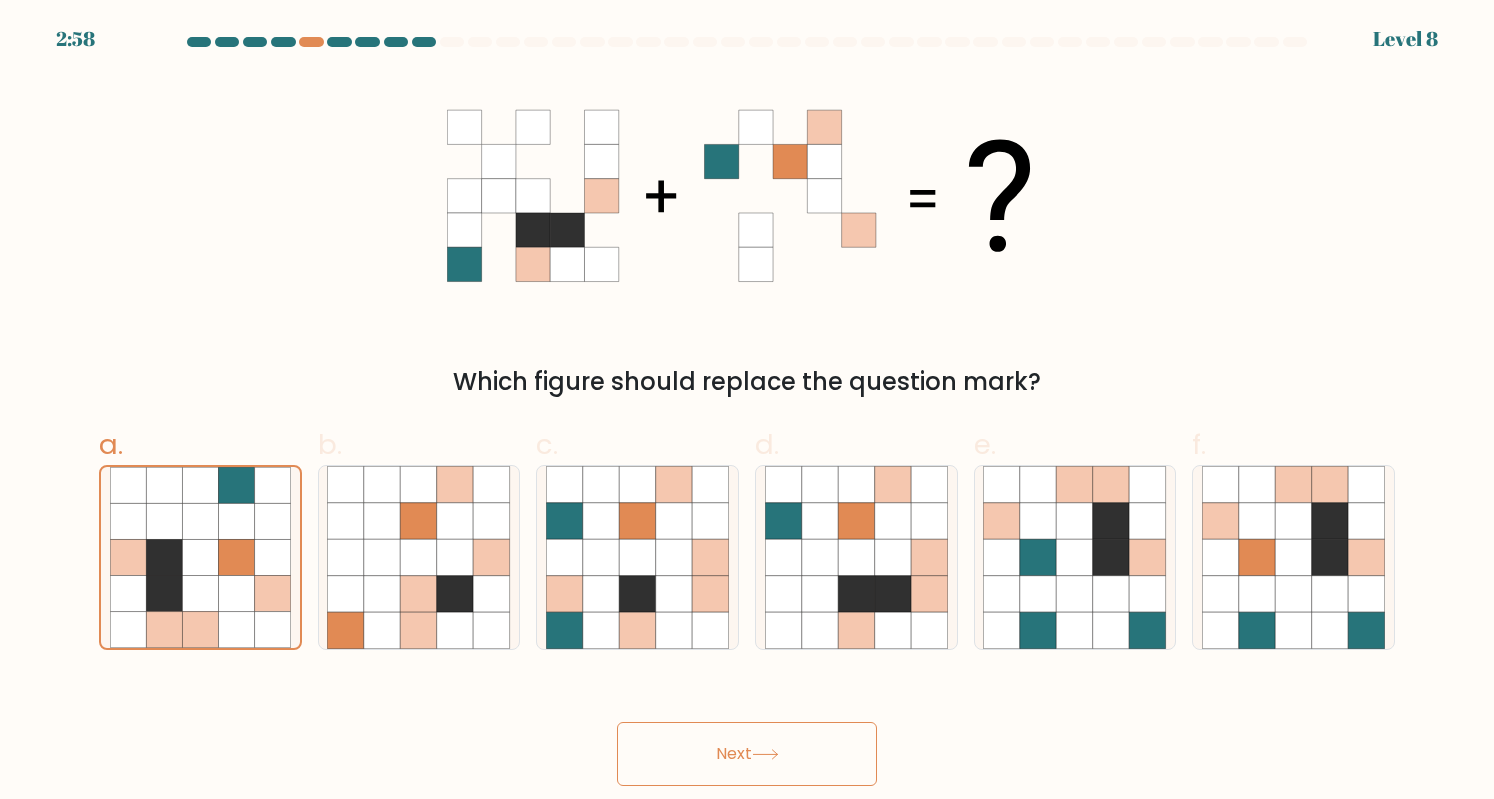 click on "Next" at bounding box center (747, 754) 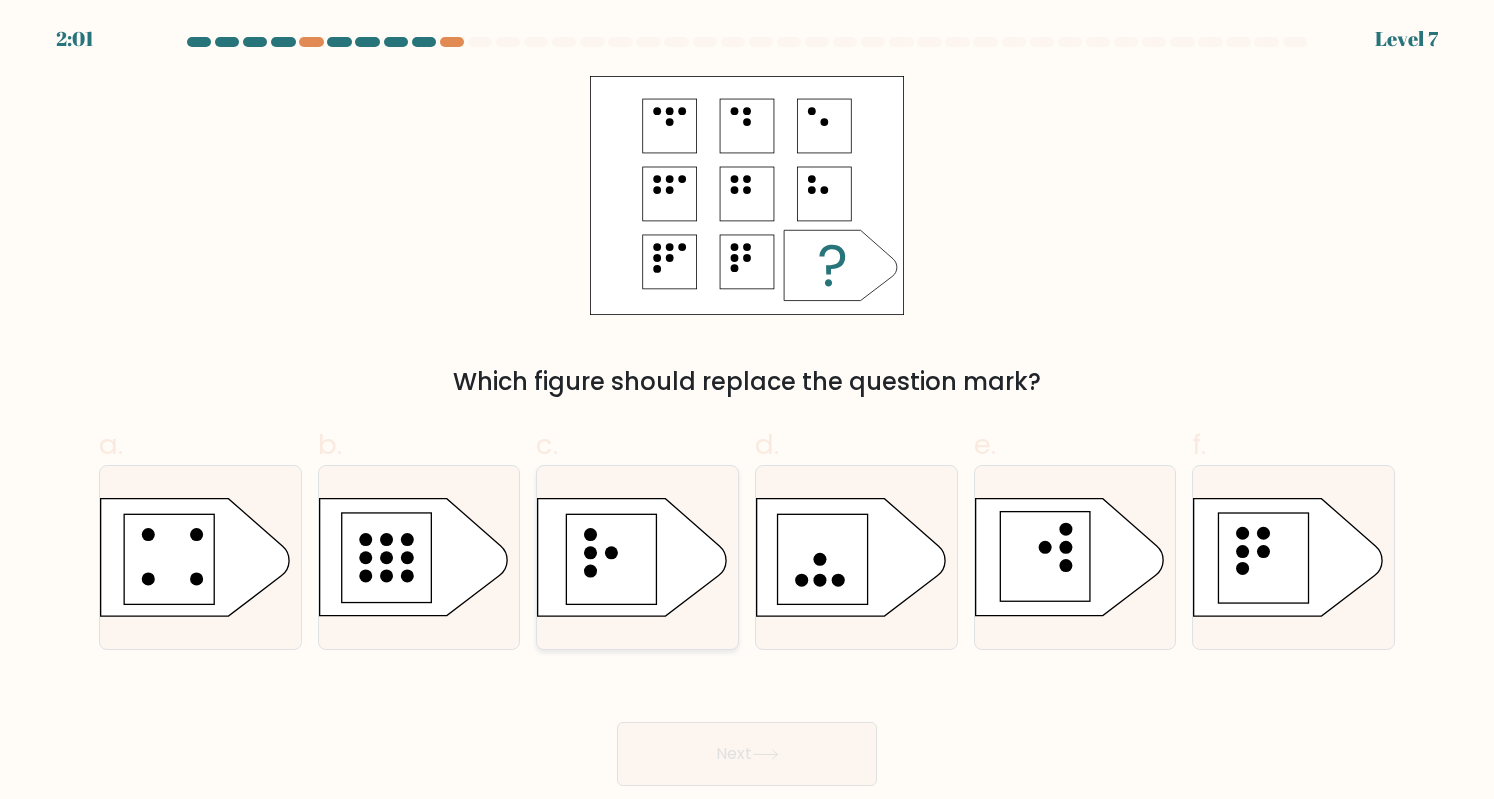 click at bounding box center [612, 560] 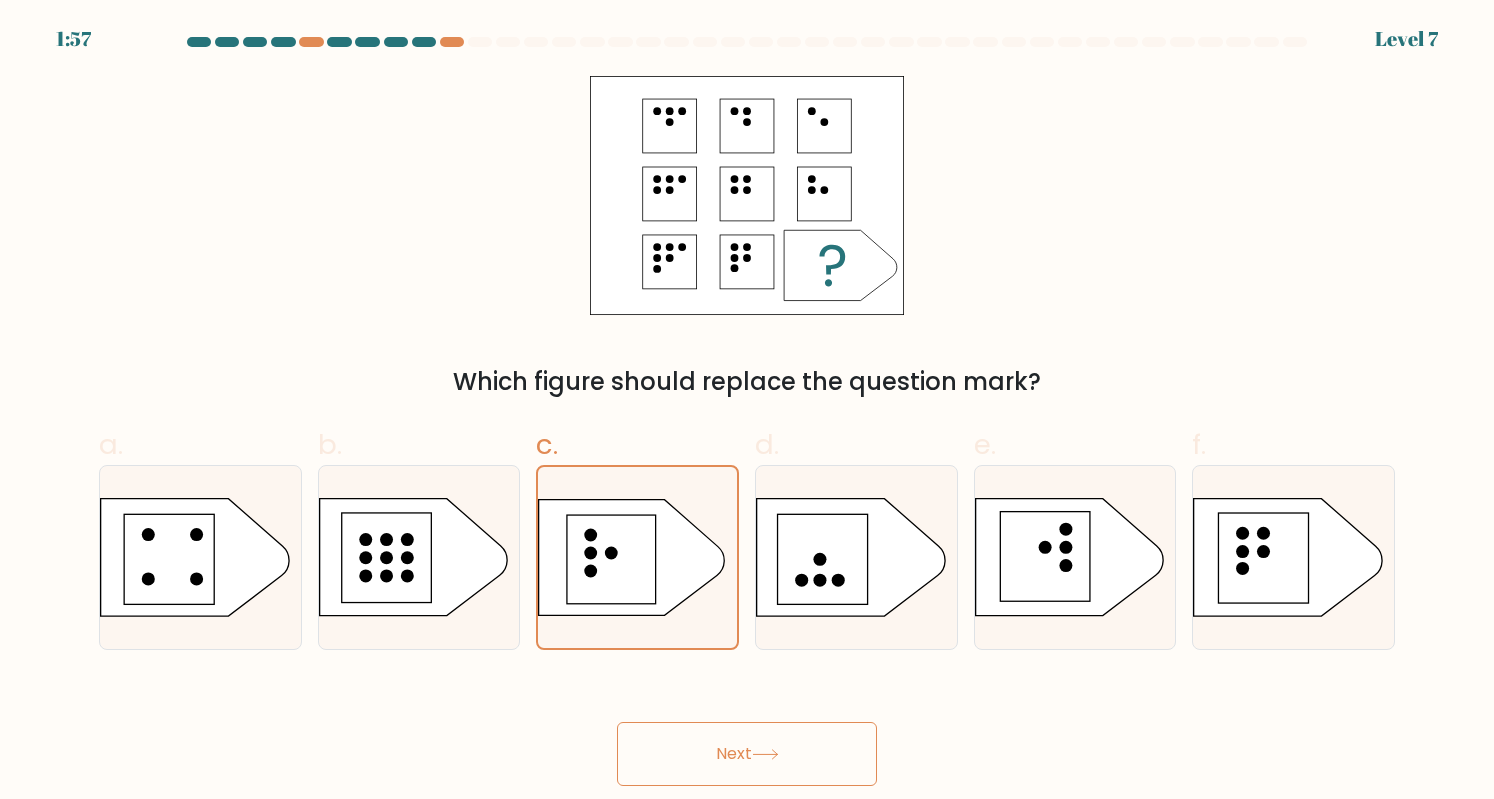 click on "Next" at bounding box center [747, 754] 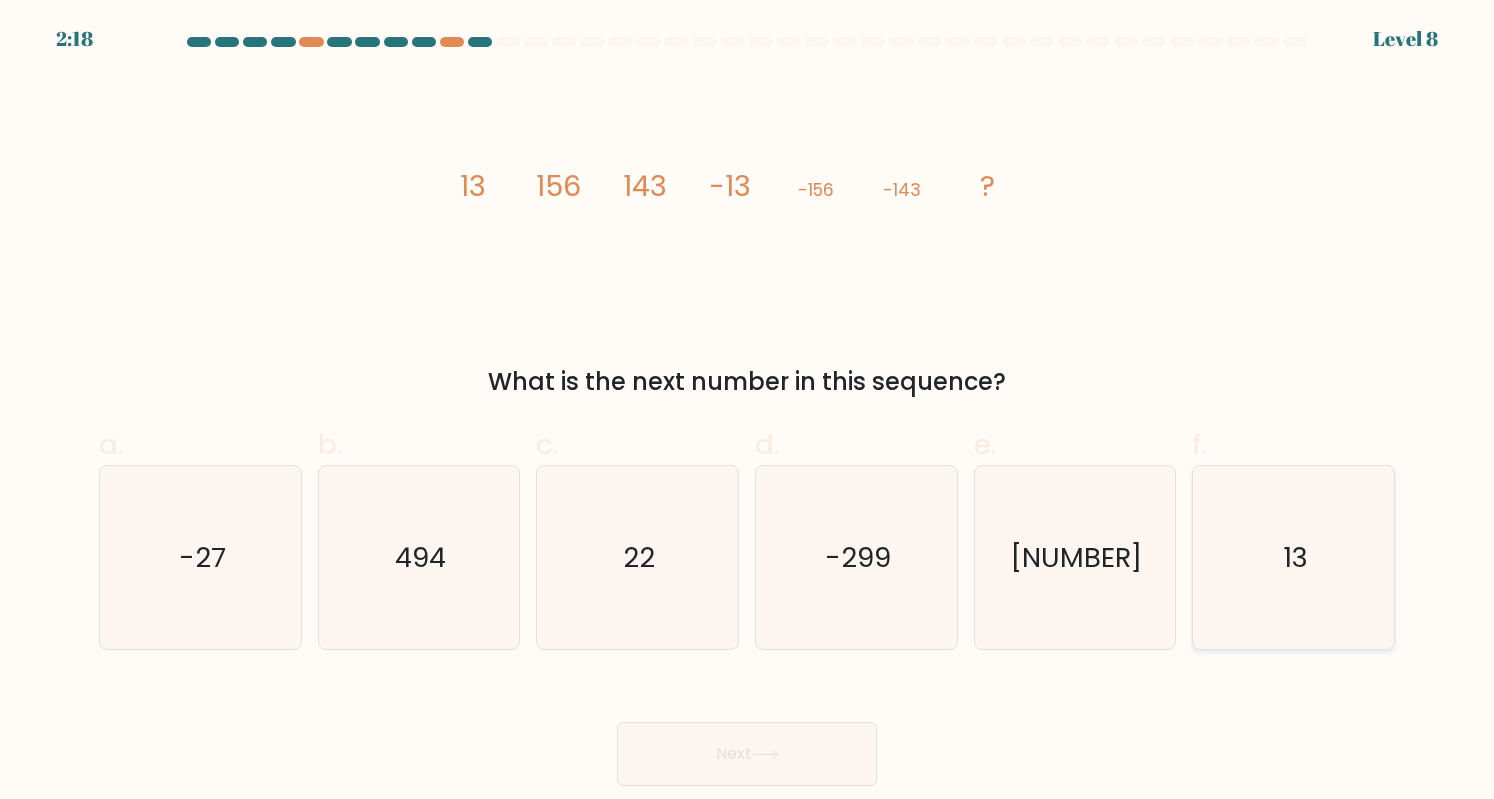 click on "13" at bounding box center (1293, 557) 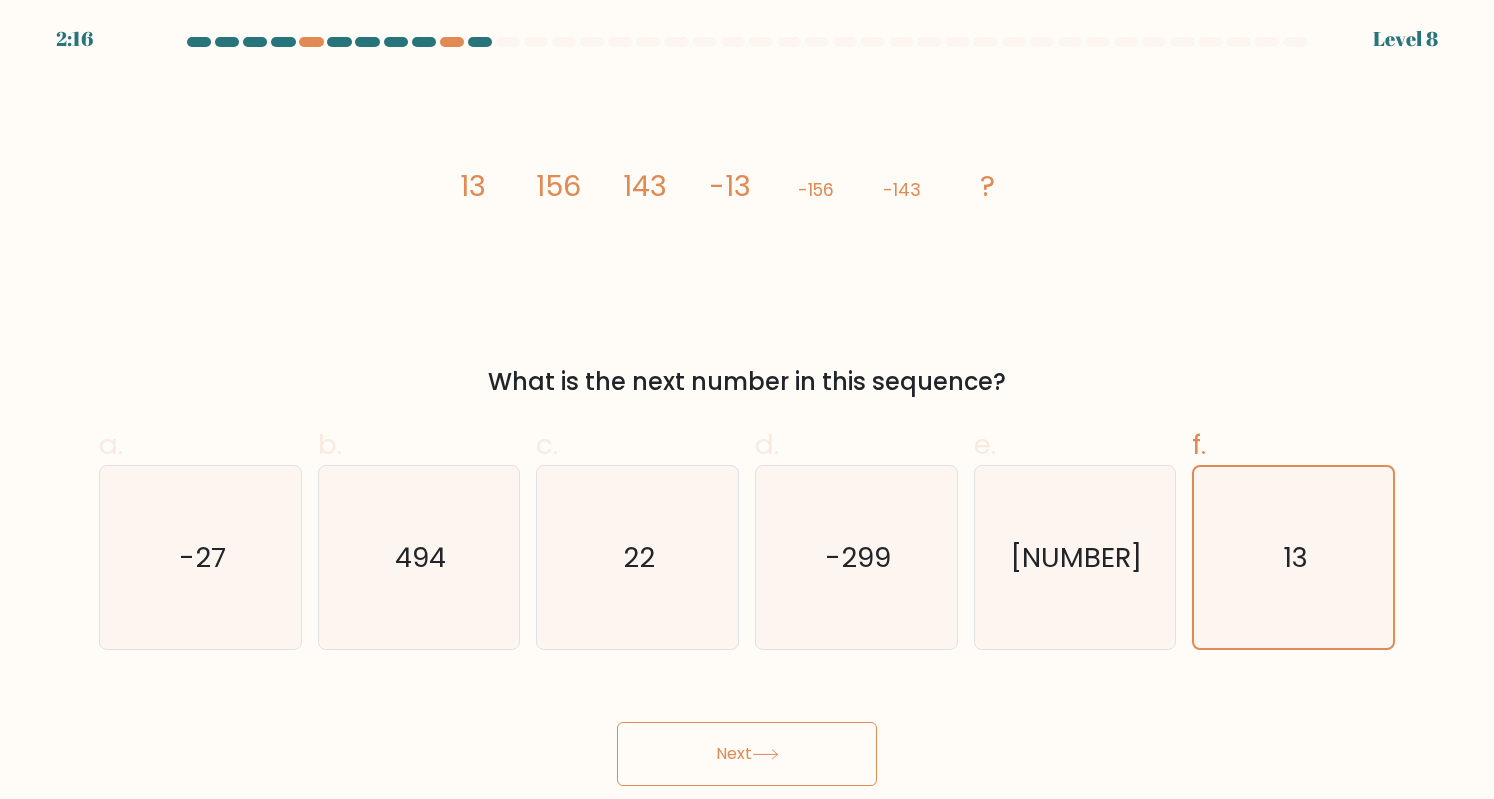 click on "Next" at bounding box center (747, 754) 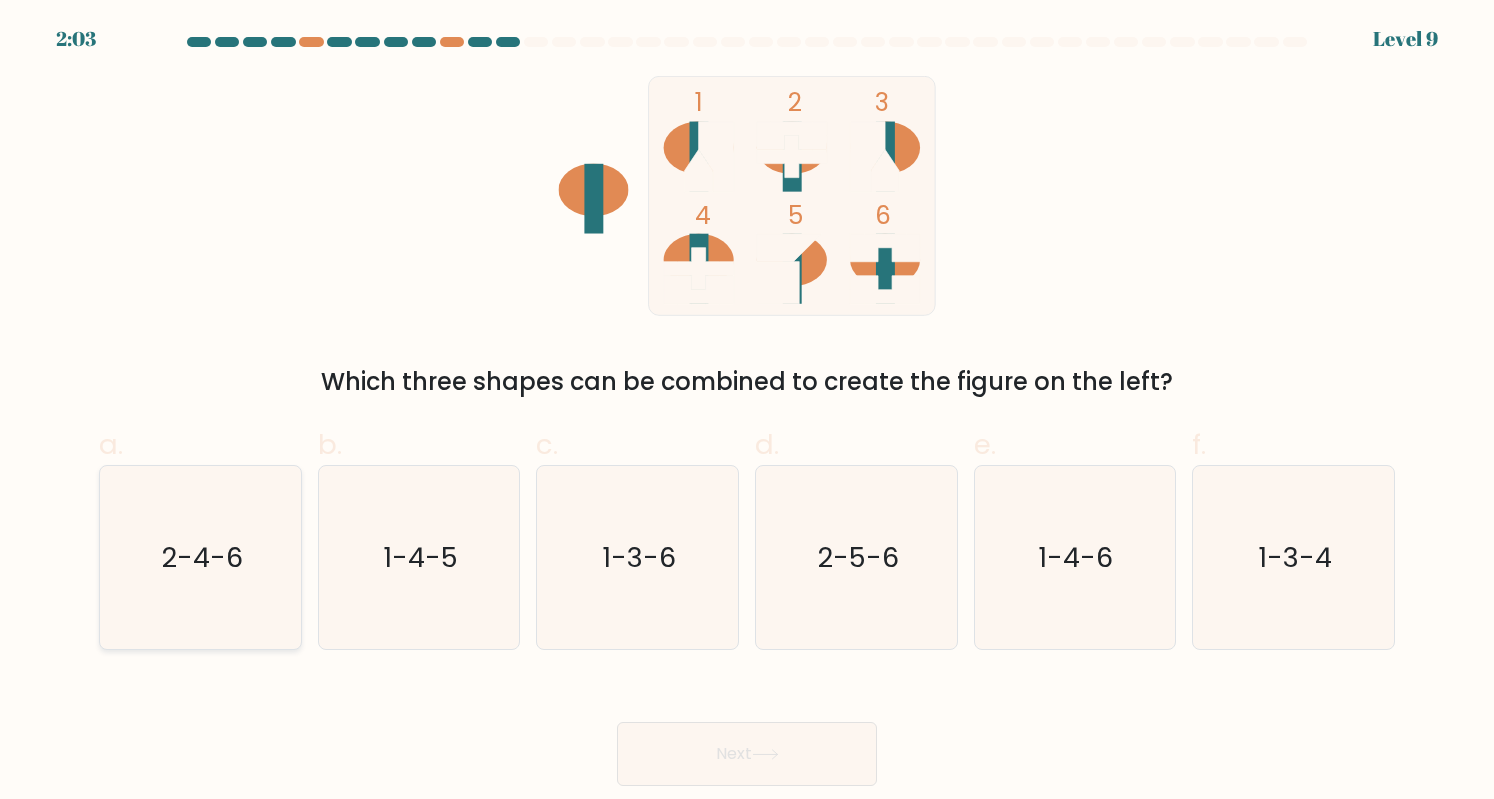 click on "2-4-6" at bounding box center (202, 557) 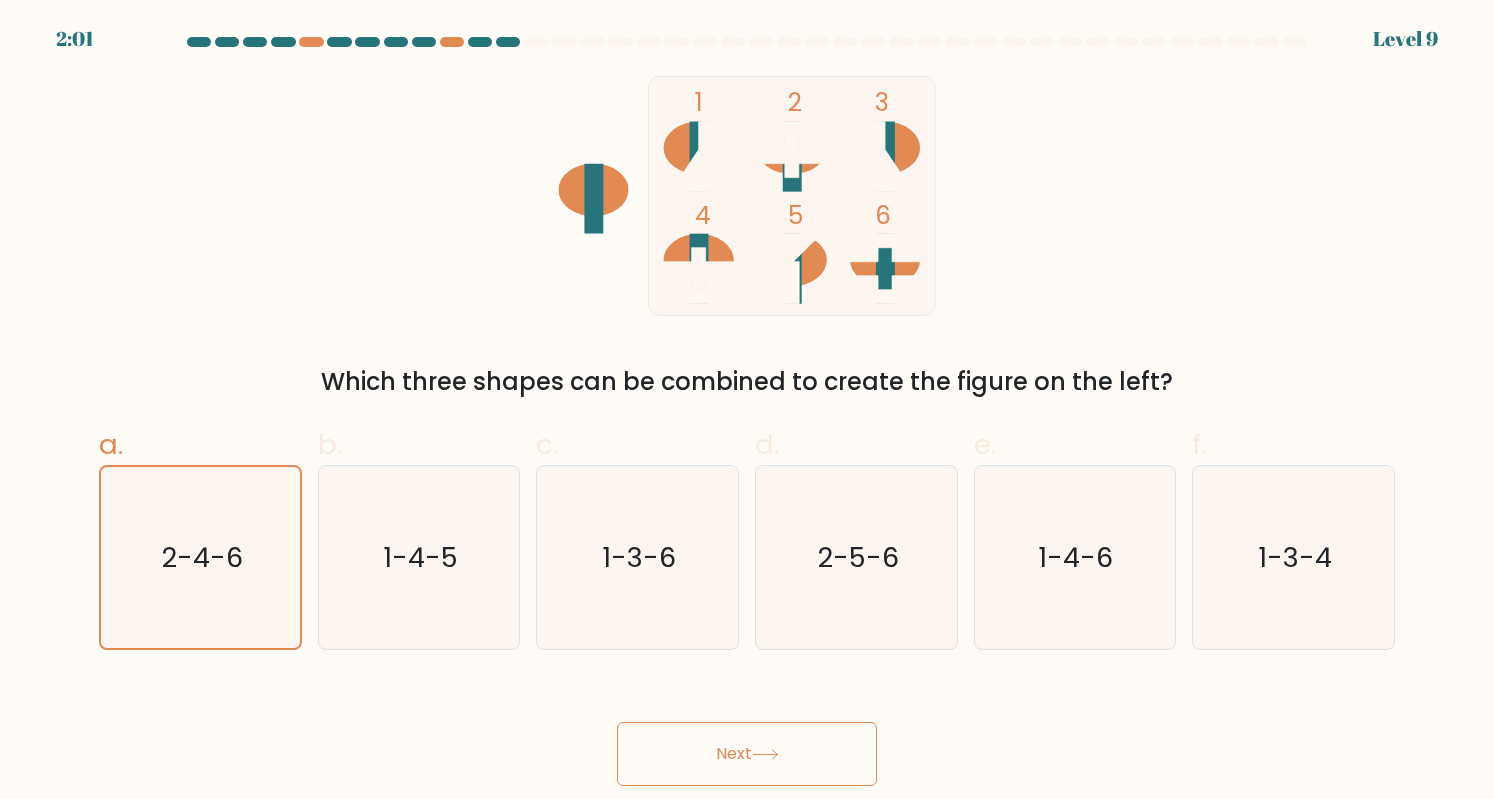 click at bounding box center (765, 754) 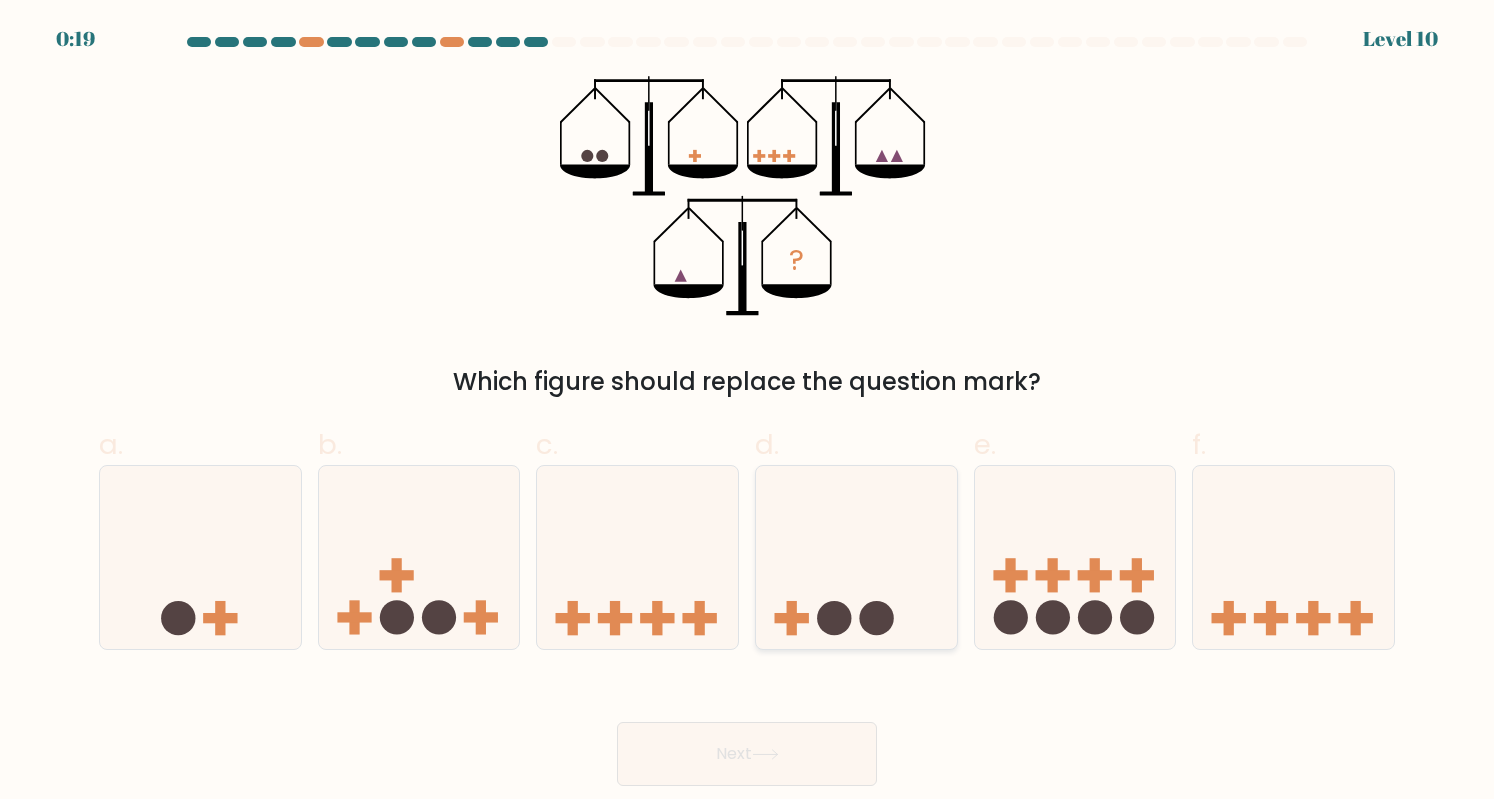 click at bounding box center (834, 618) 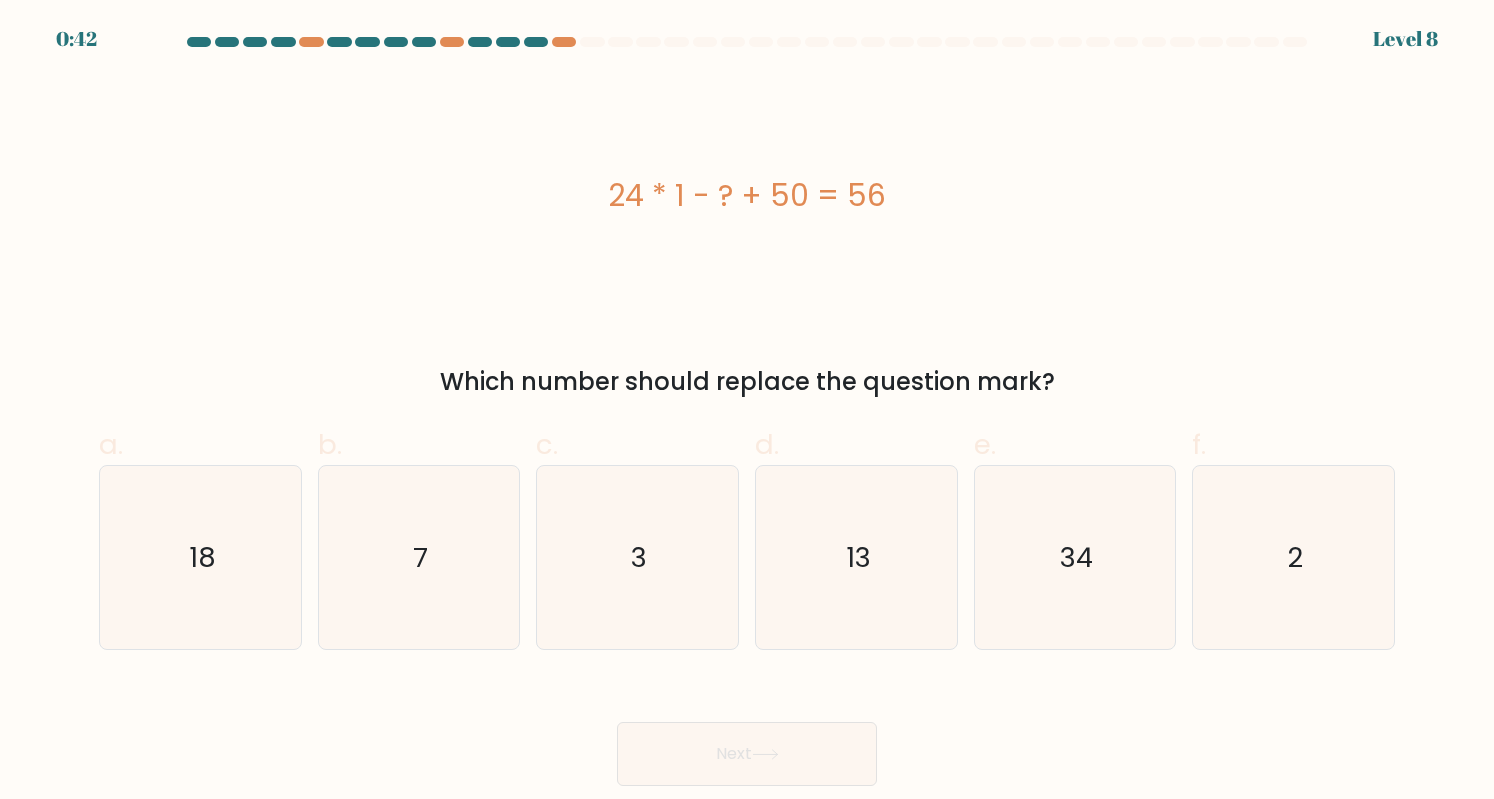 scroll, scrollTop: 0, scrollLeft: 0, axis: both 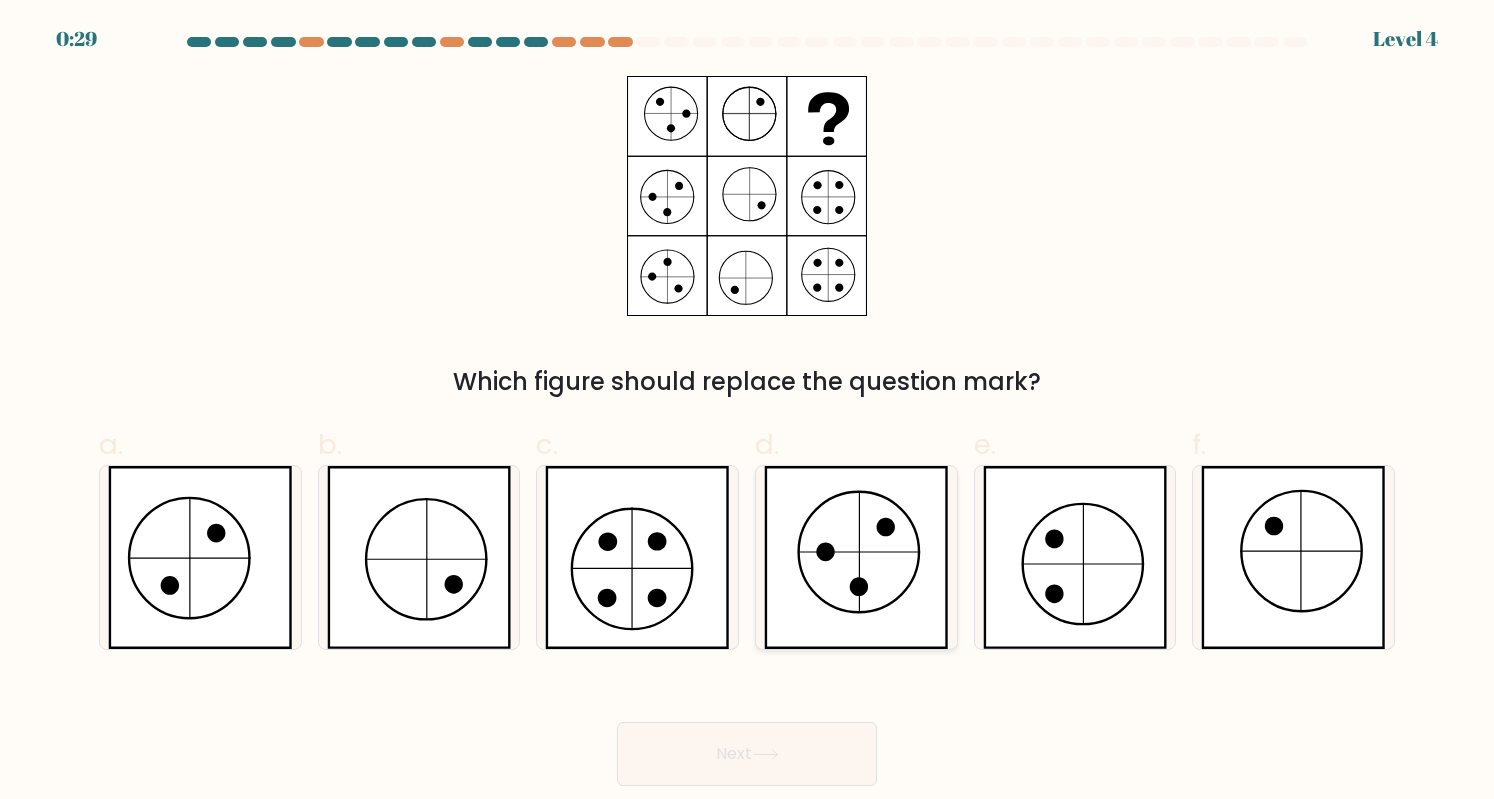 click at bounding box center (856, 557) 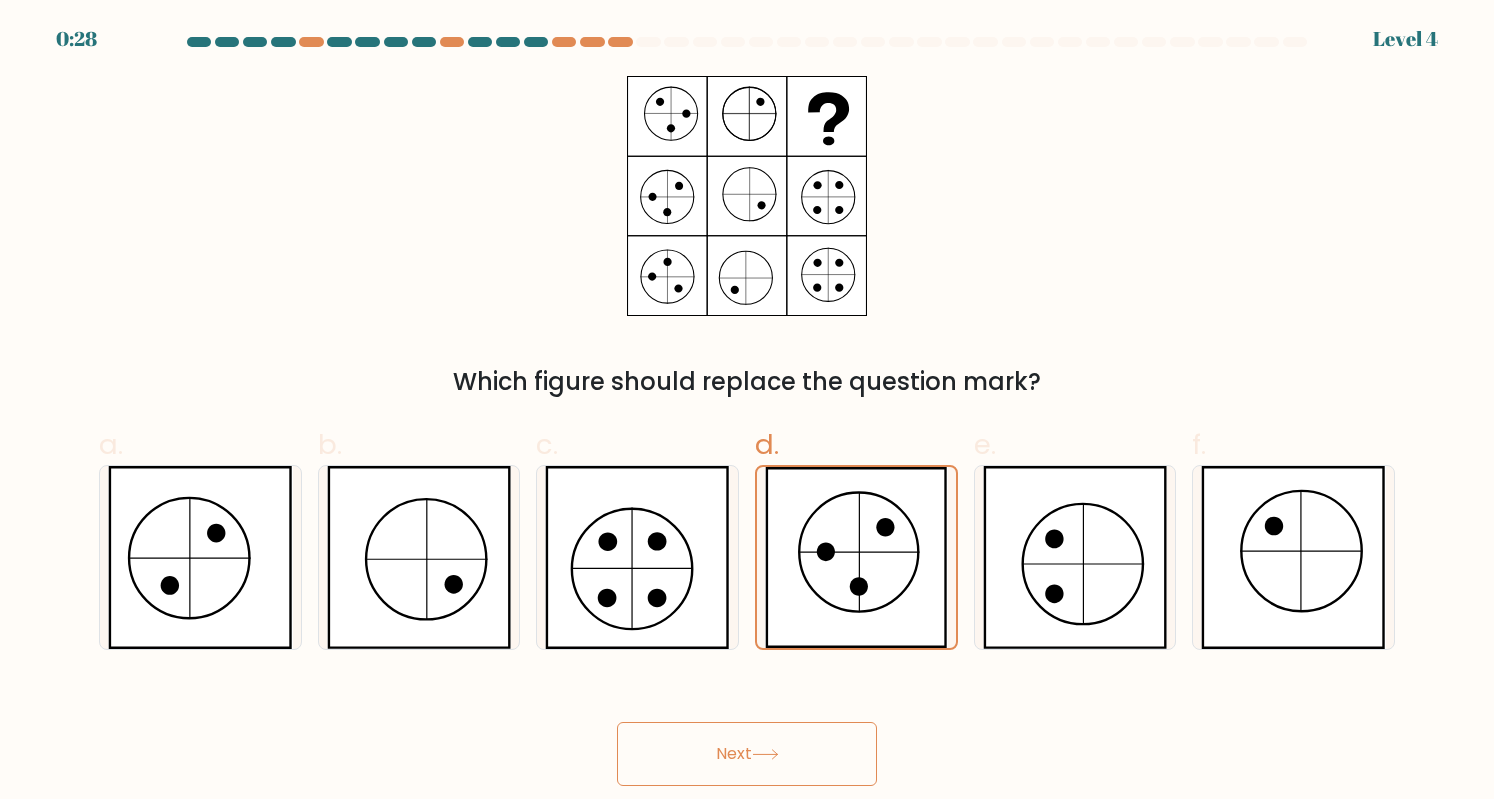click at bounding box center (765, 754) 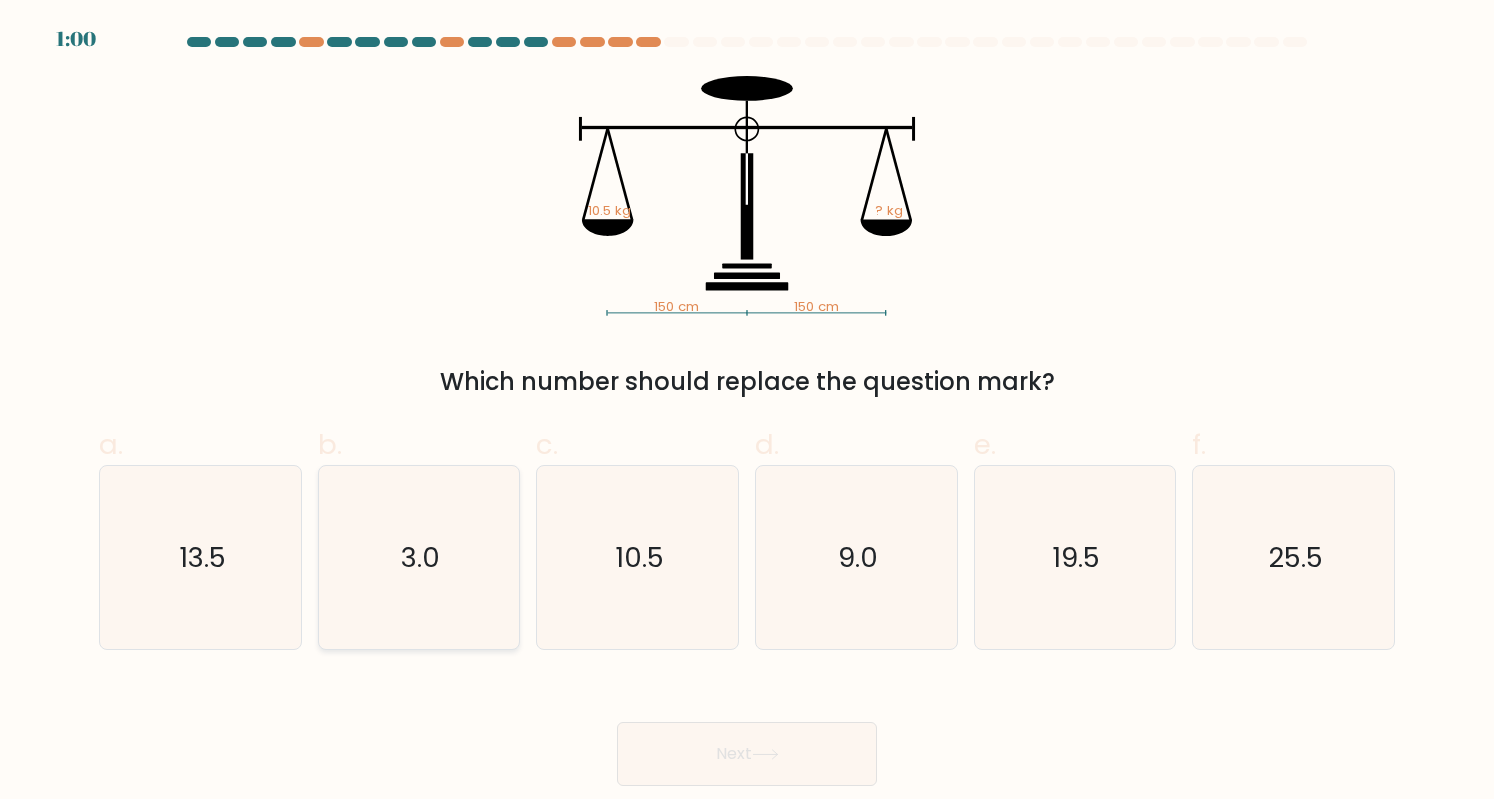 scroll, scrollTop: 0, scrollLeft: 0, axis: both 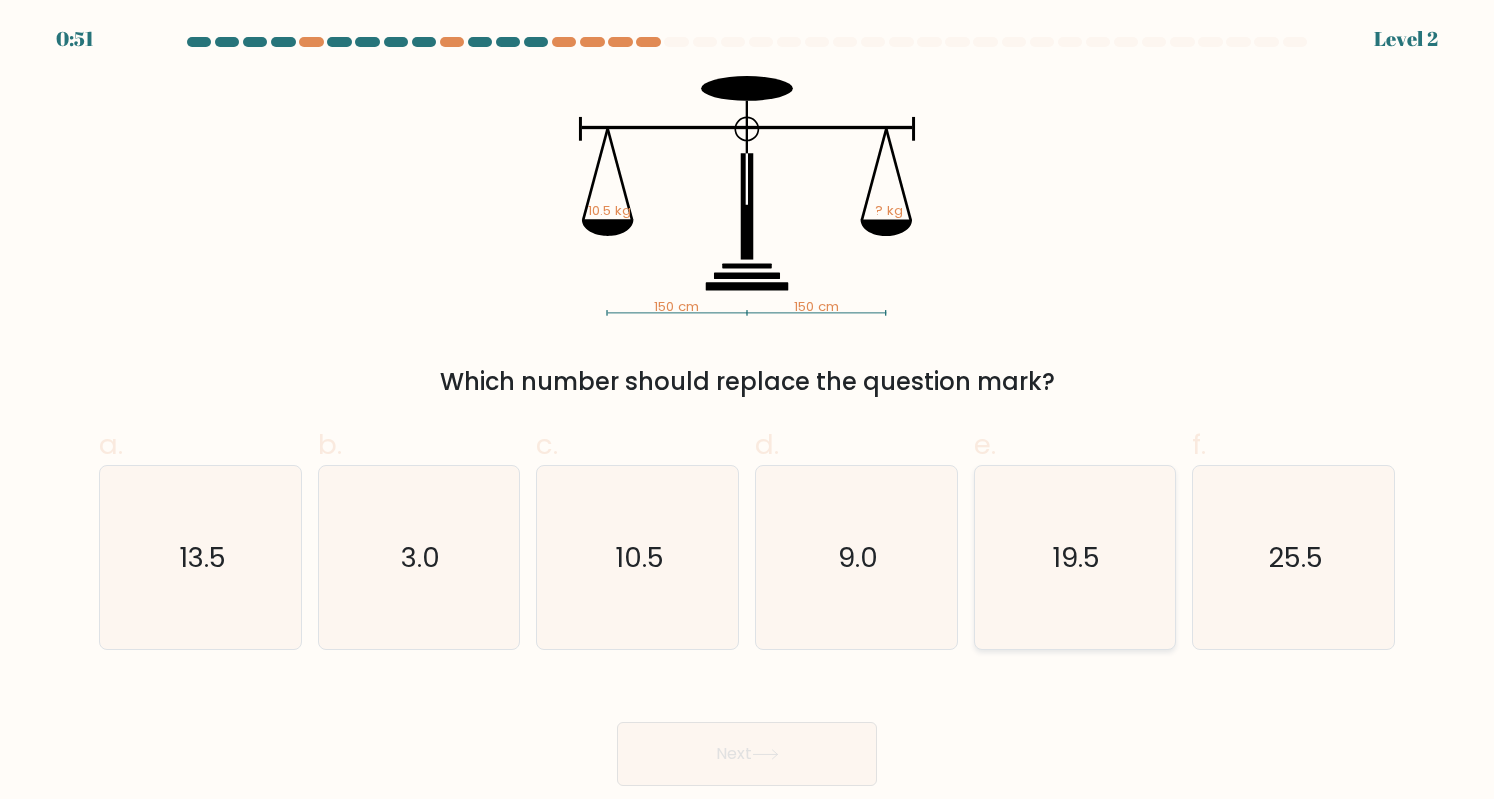 click on "19.5" at bounding box center [1074, 557] 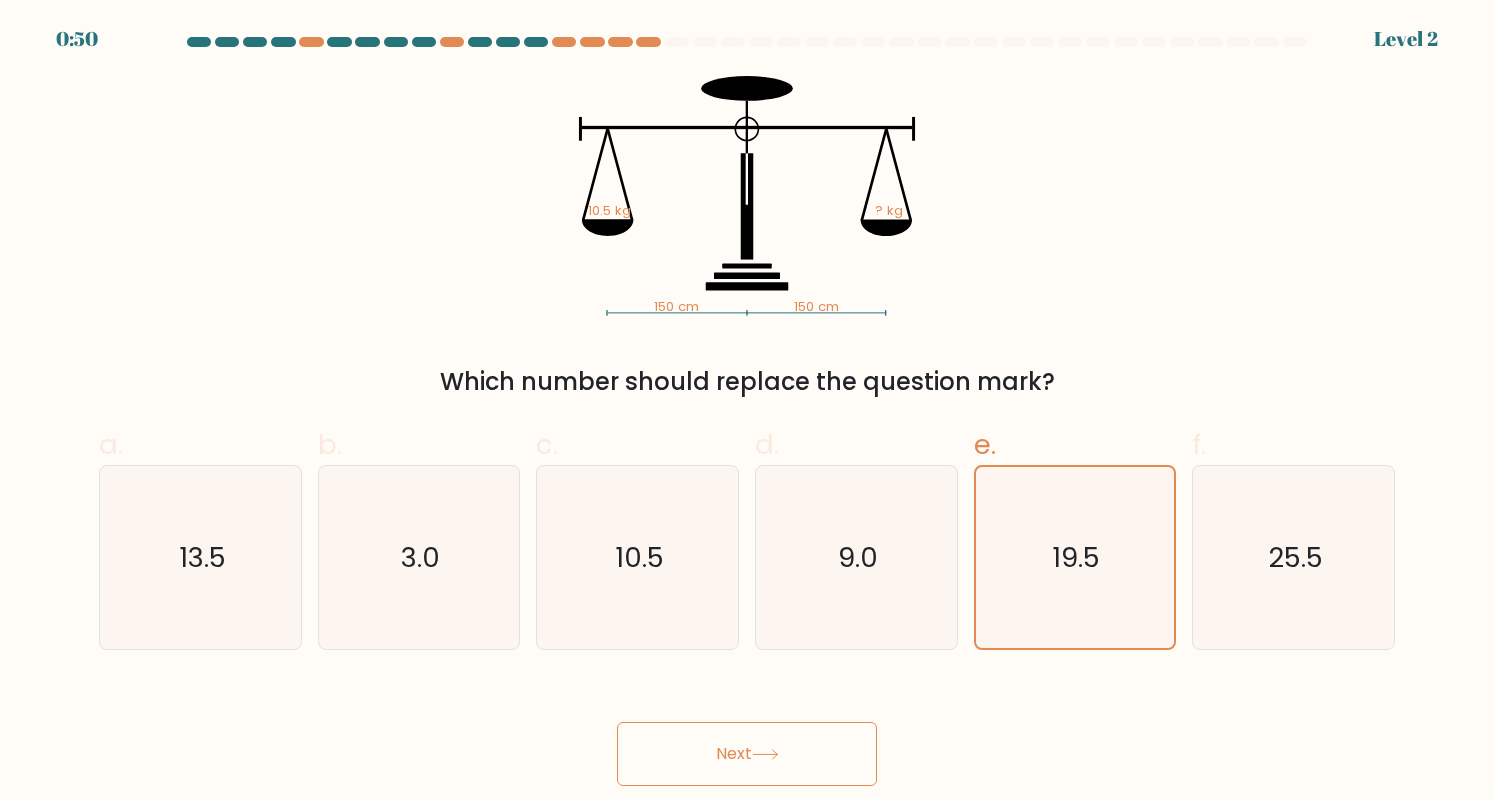 click on "Next" at bounding box center [747, 754] 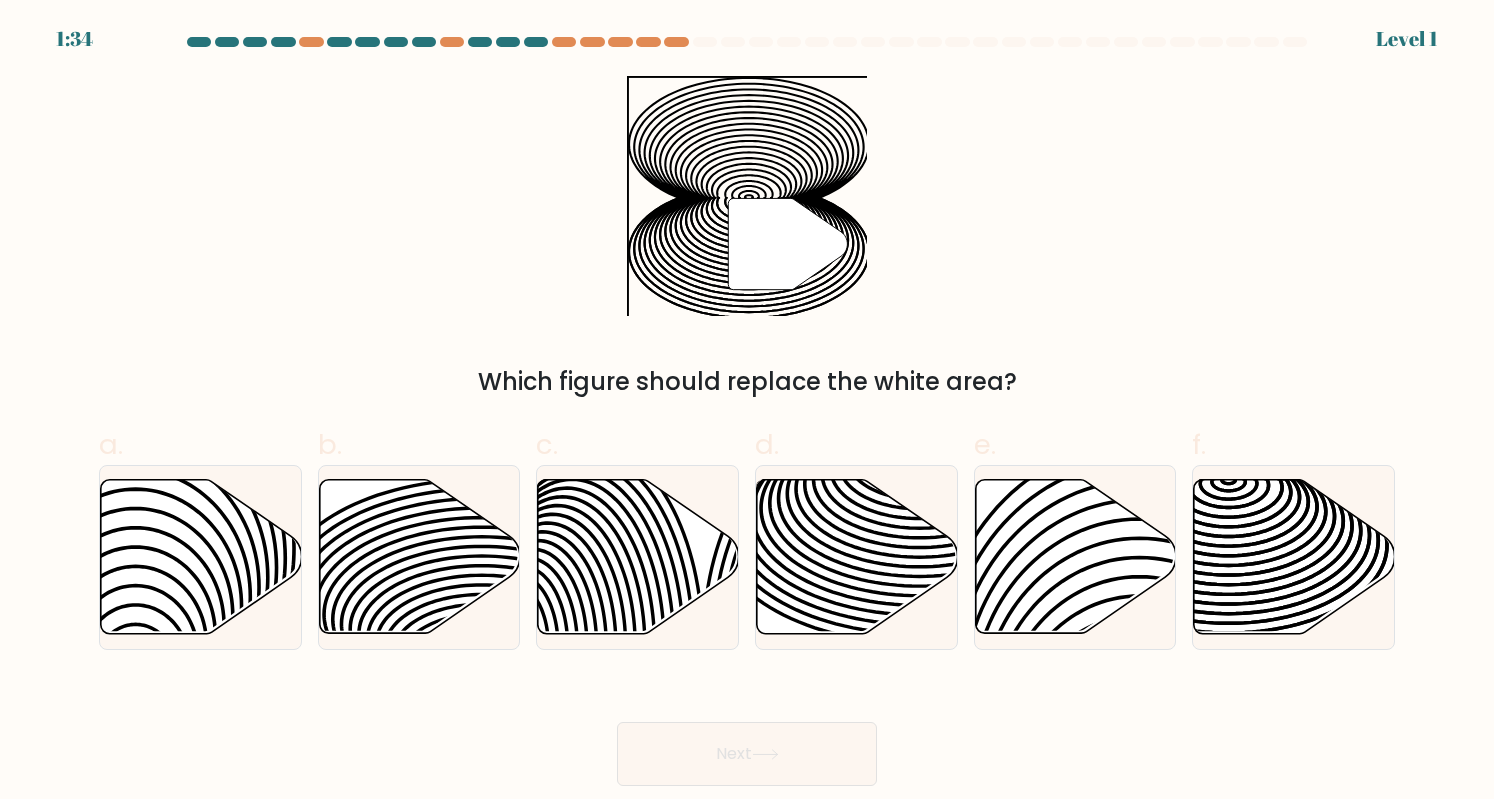 click on "Next" at bounding box center (747, 754) 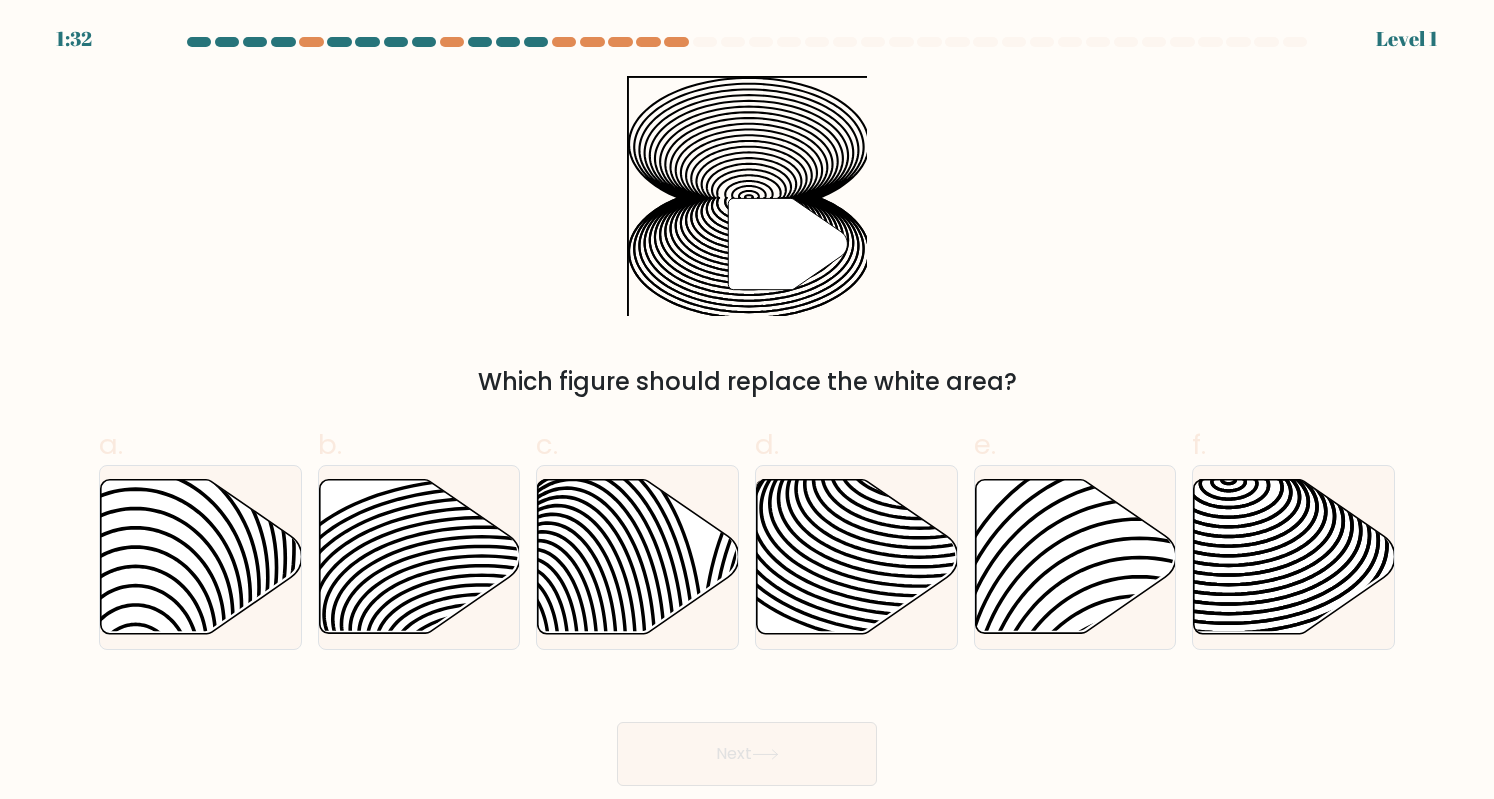 click on "Next" at bounding box center (747, 730) 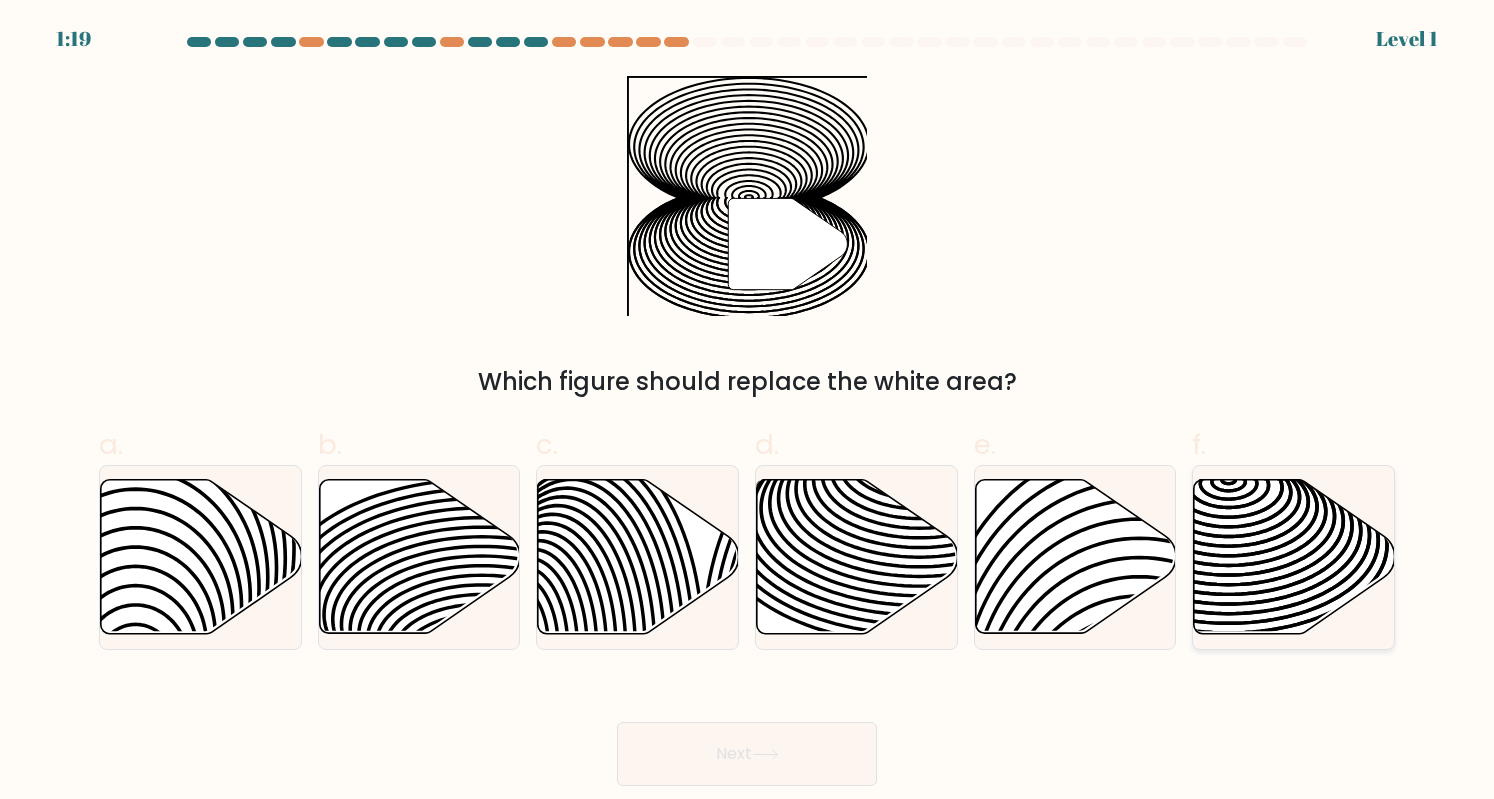 click at bounding box center [1294, 557] 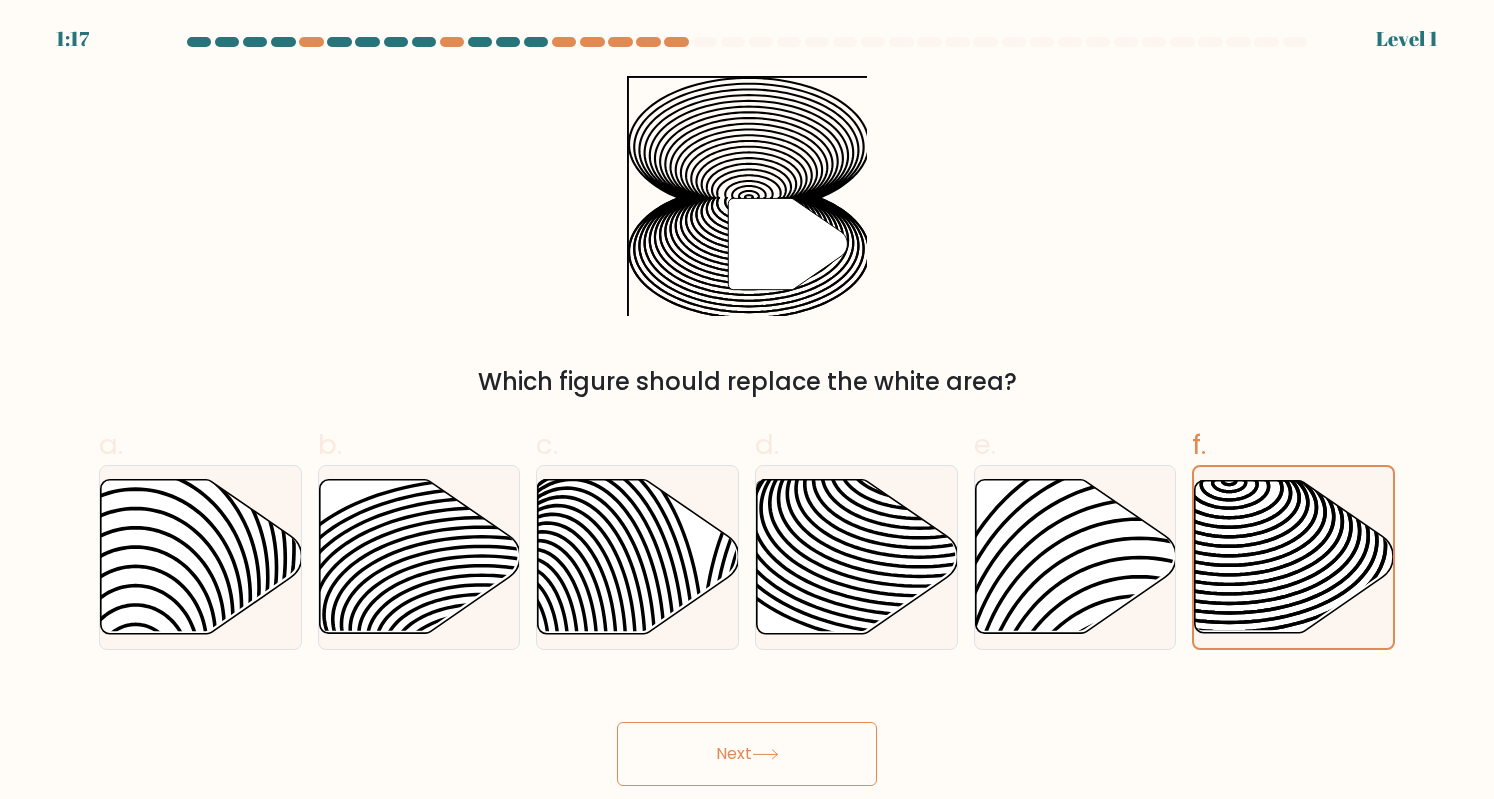 click on "Next" at bounding box center (747, 754) 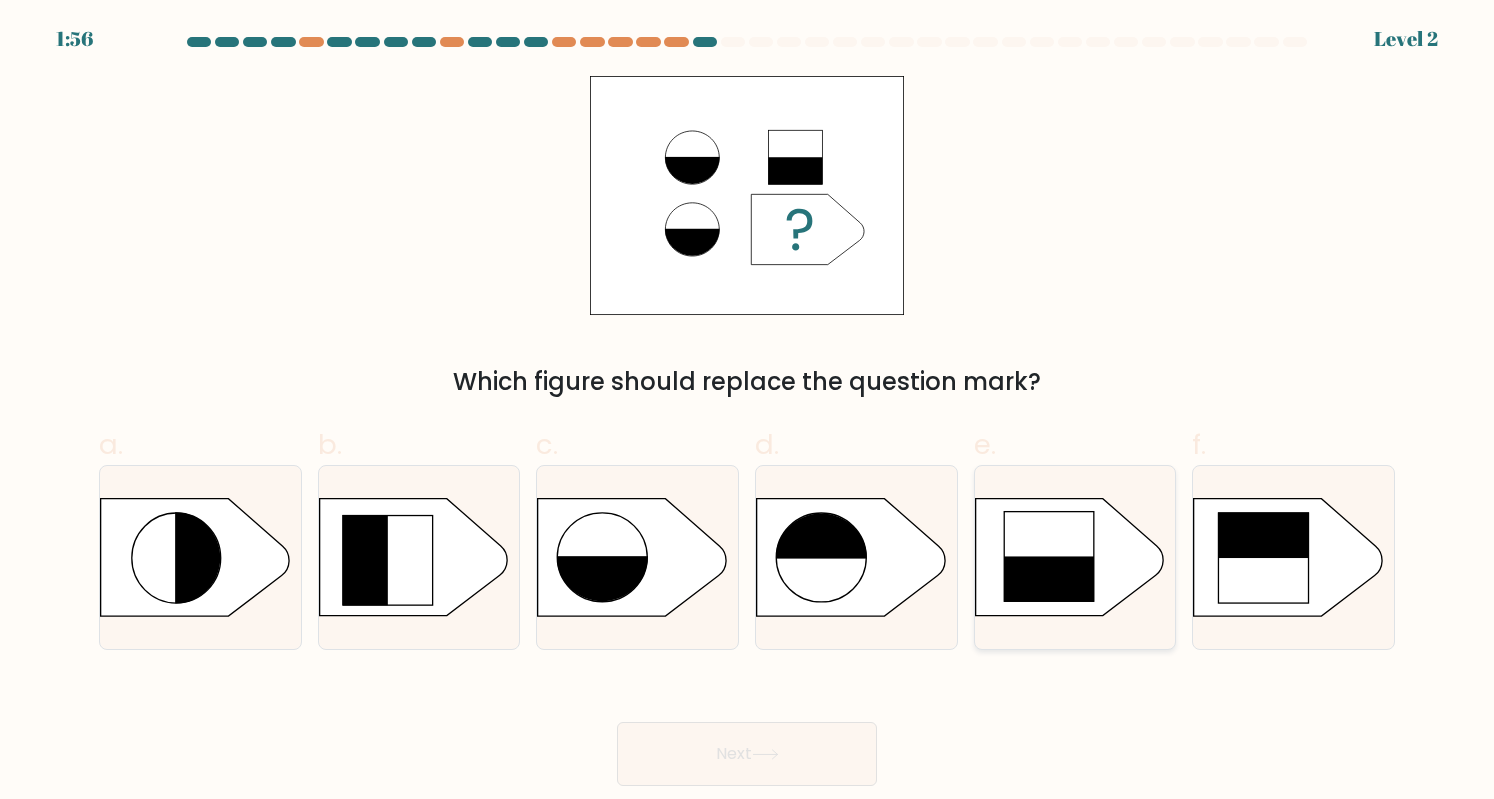 click at bounding box center (1048, 602) 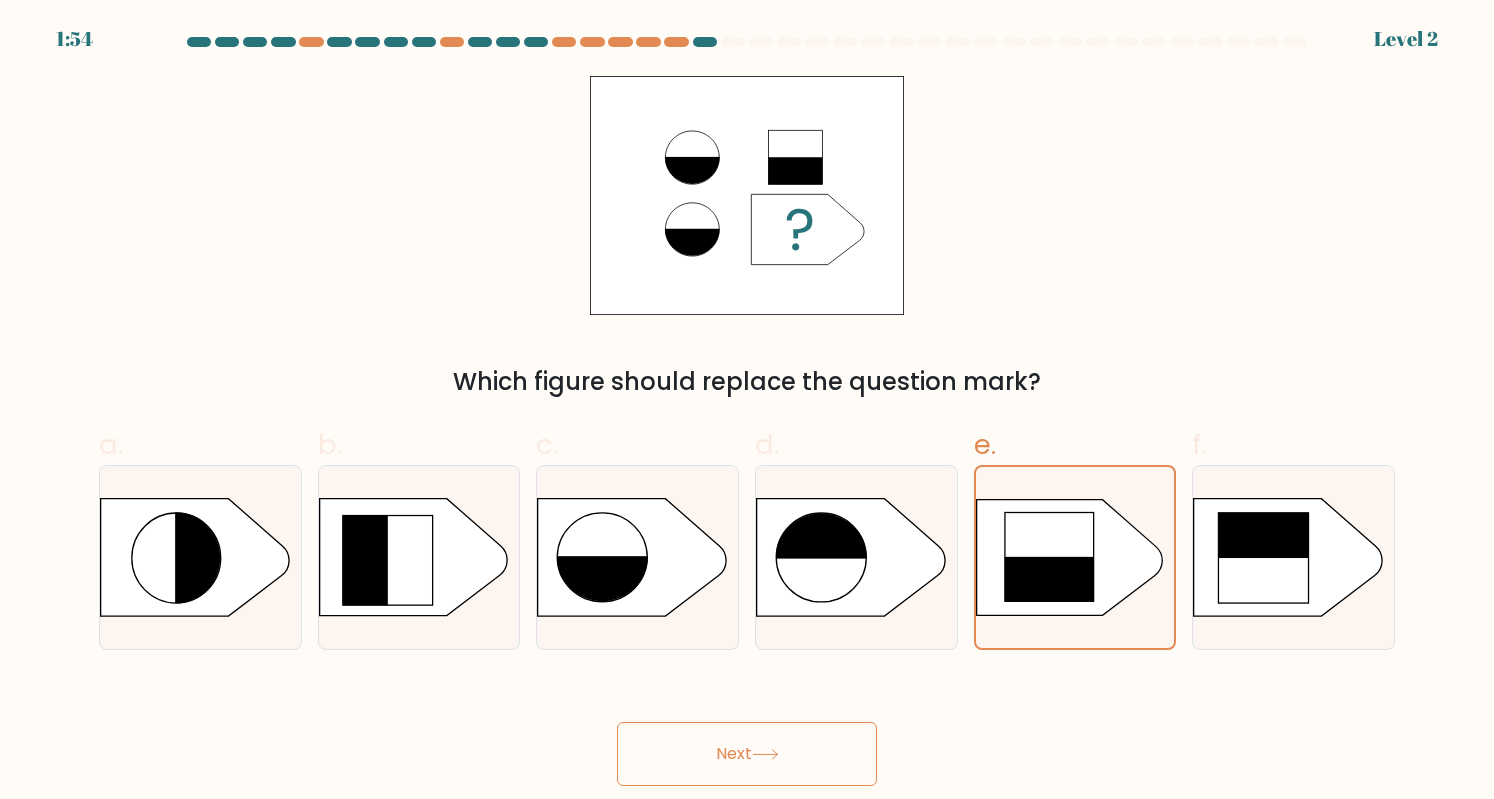 click on "Next" at bounding box center [747, 754] 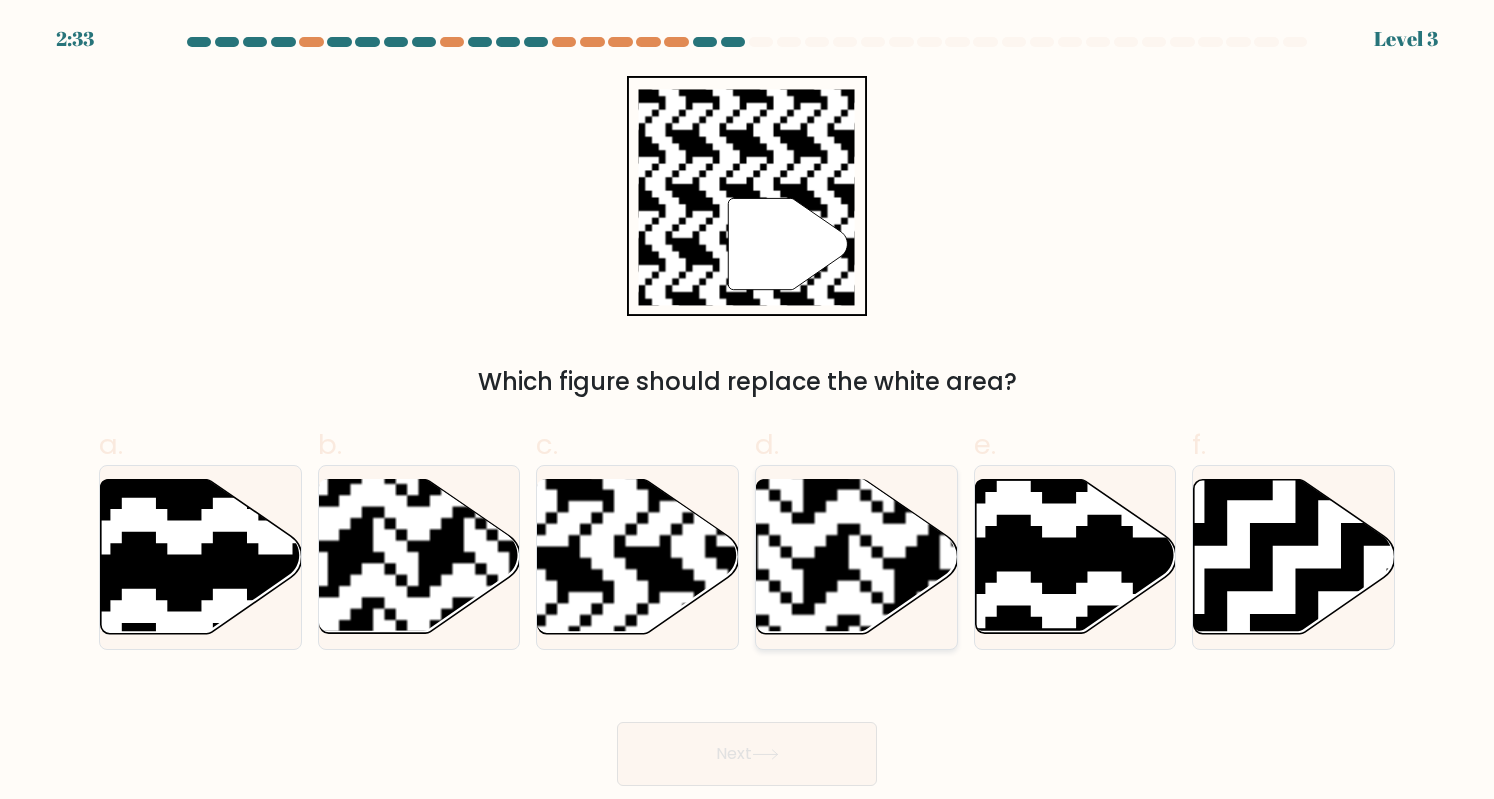 click at bounding box center (917, 478) 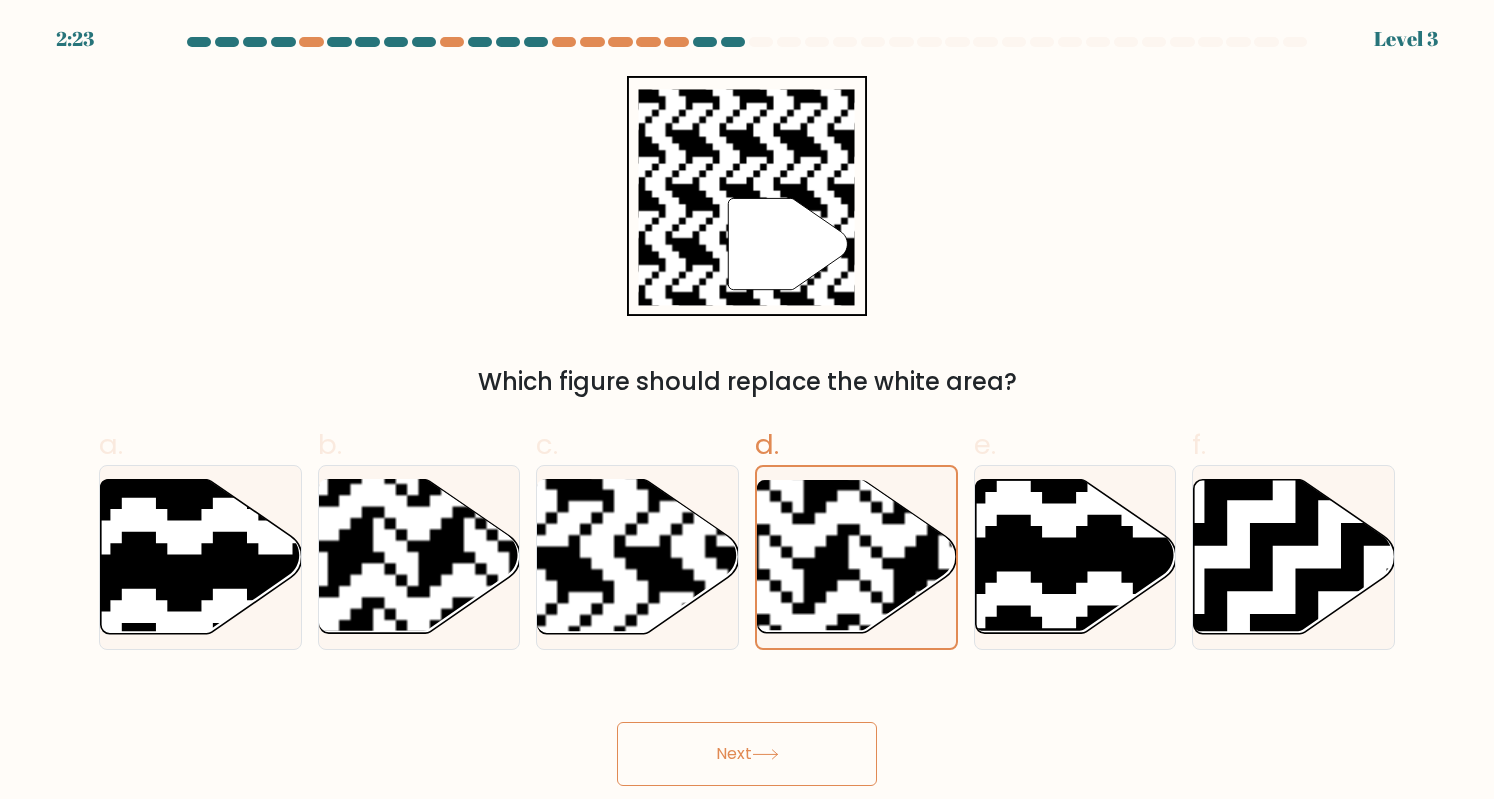 click on "Next" at bounding box center (747, 754) 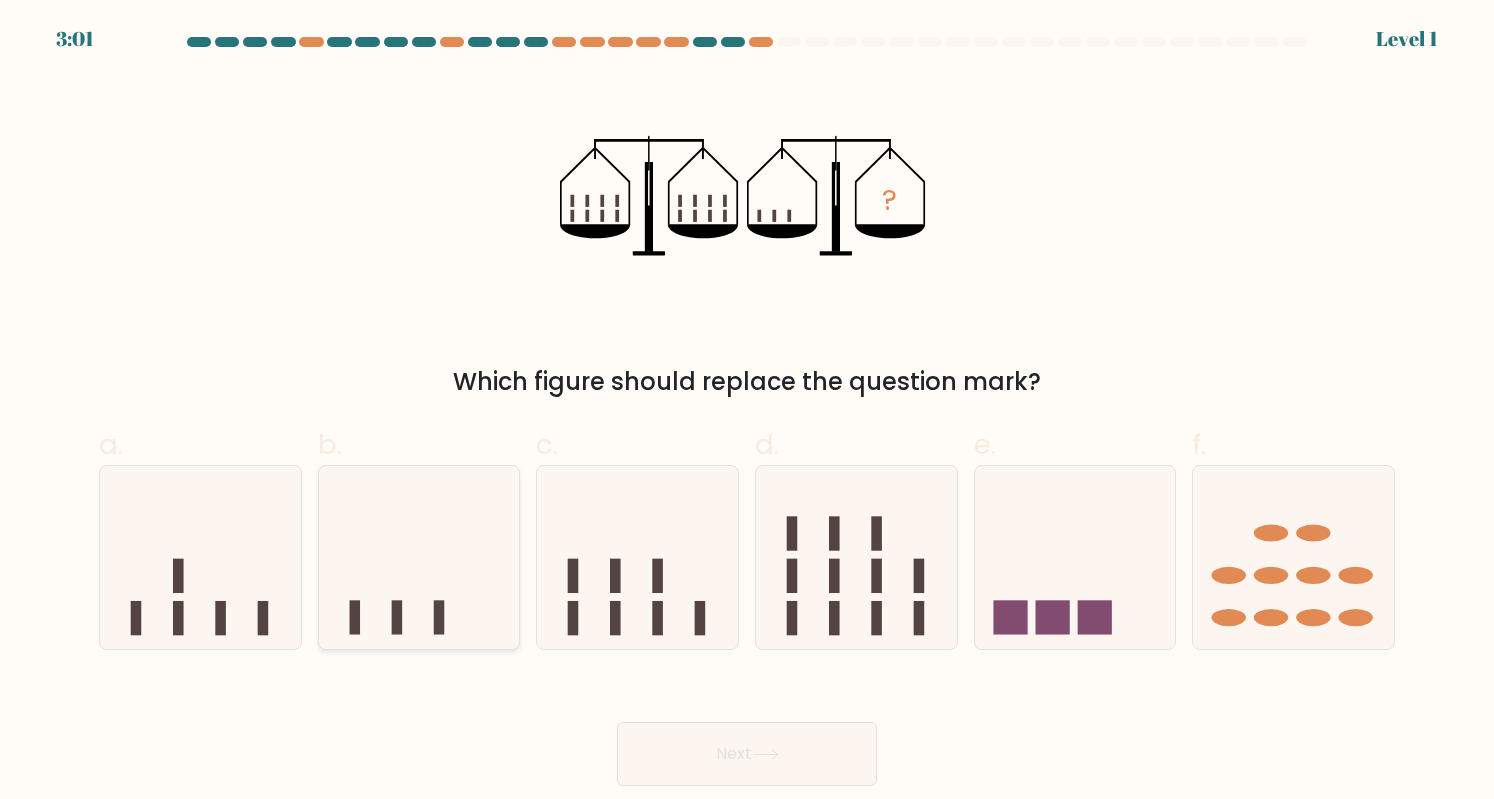 click at bounding box center [419, 557] 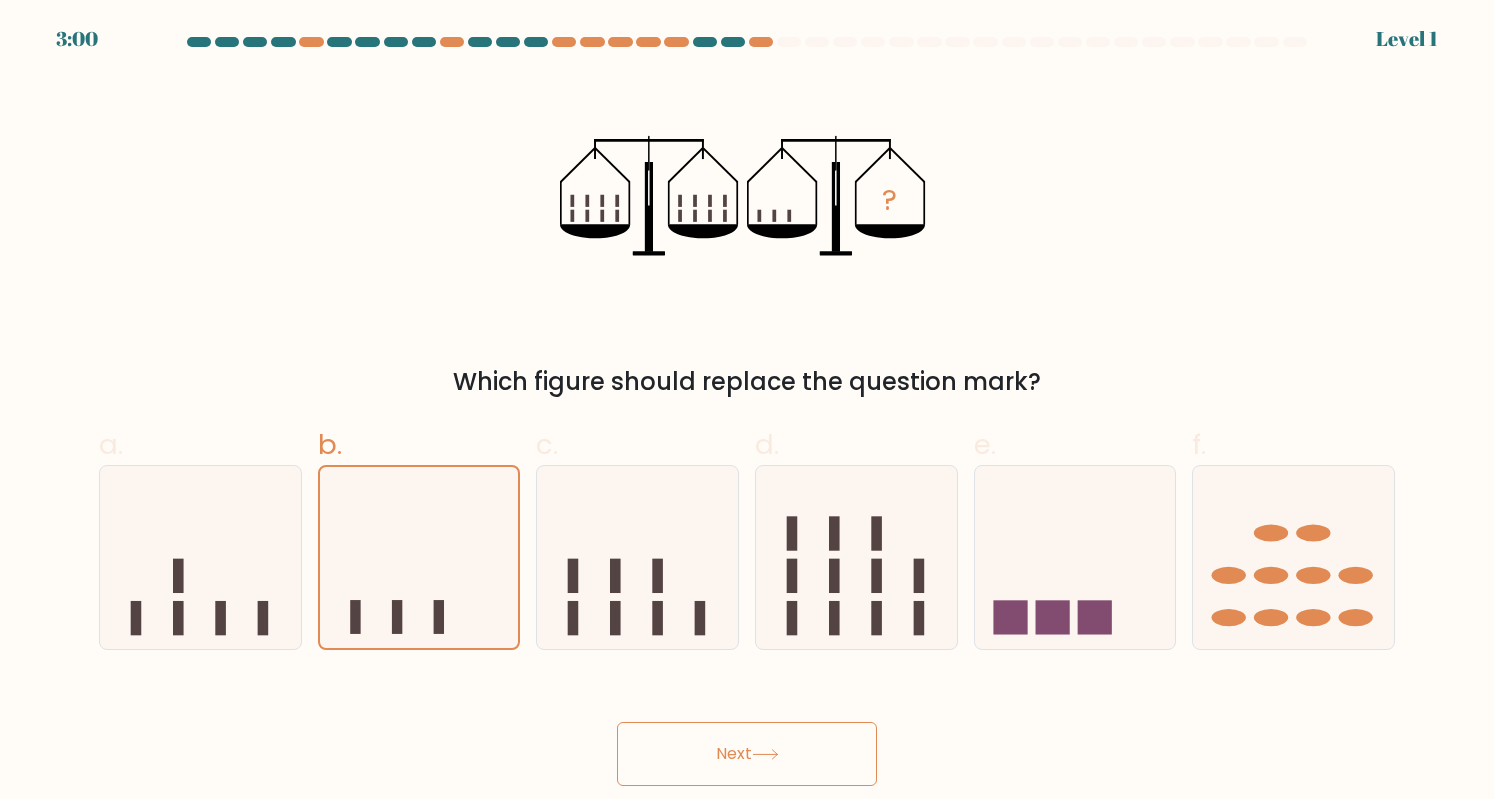 click on "Next" at bounding box center (747, 754) 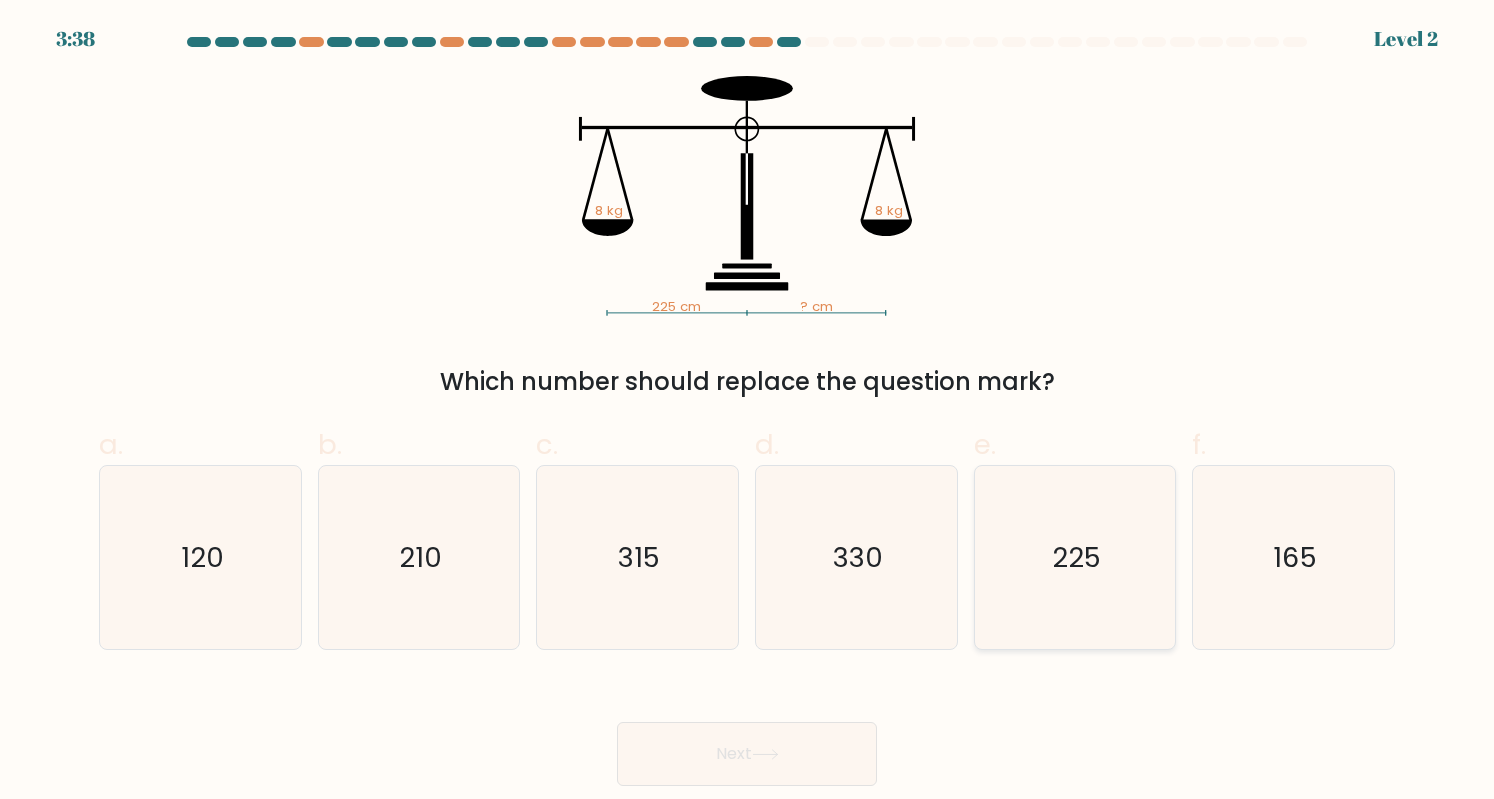 click on "225" at bounding box center (1074, 557) 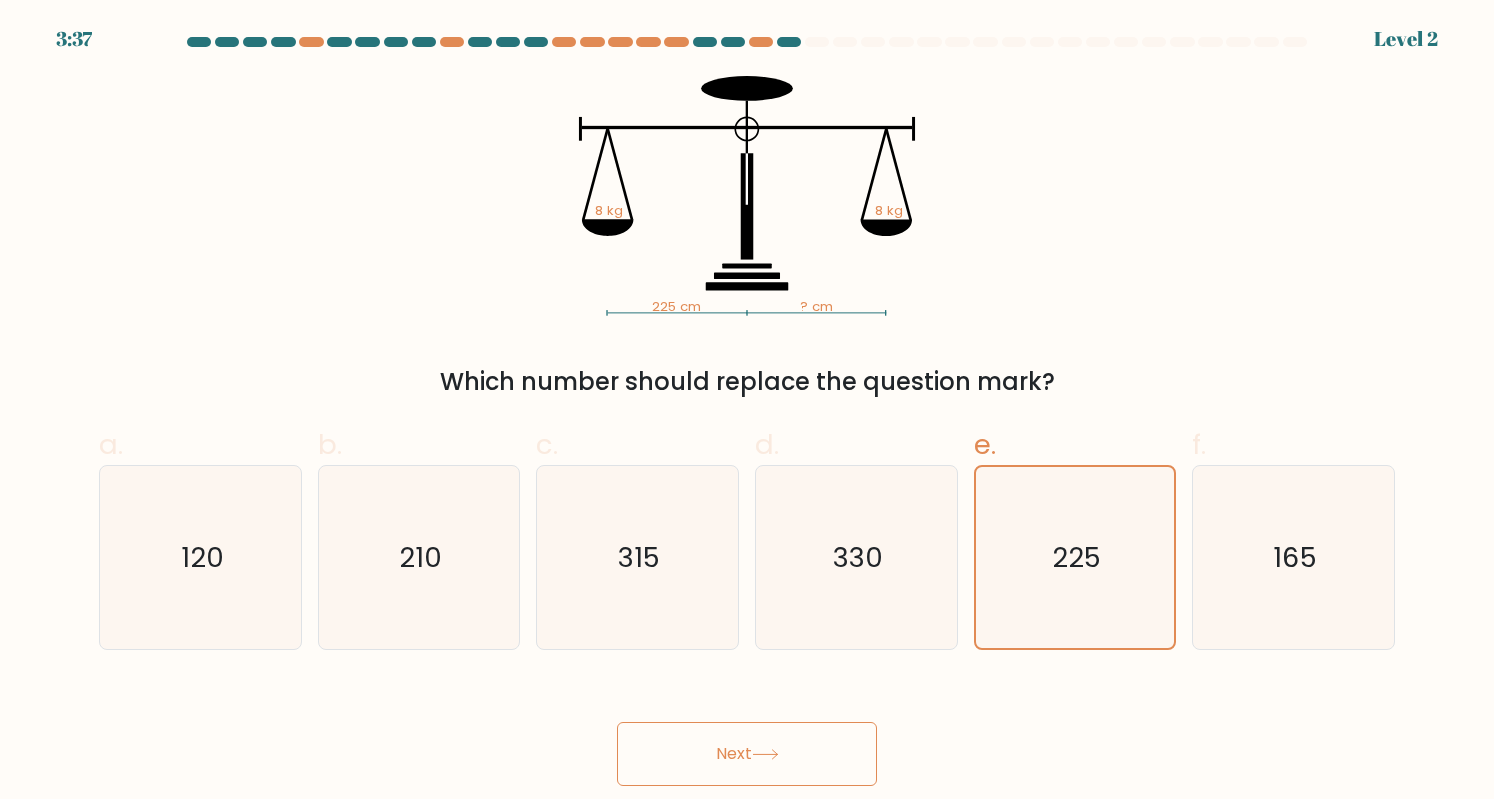 click on "Next" at bounding box center (747, 754) 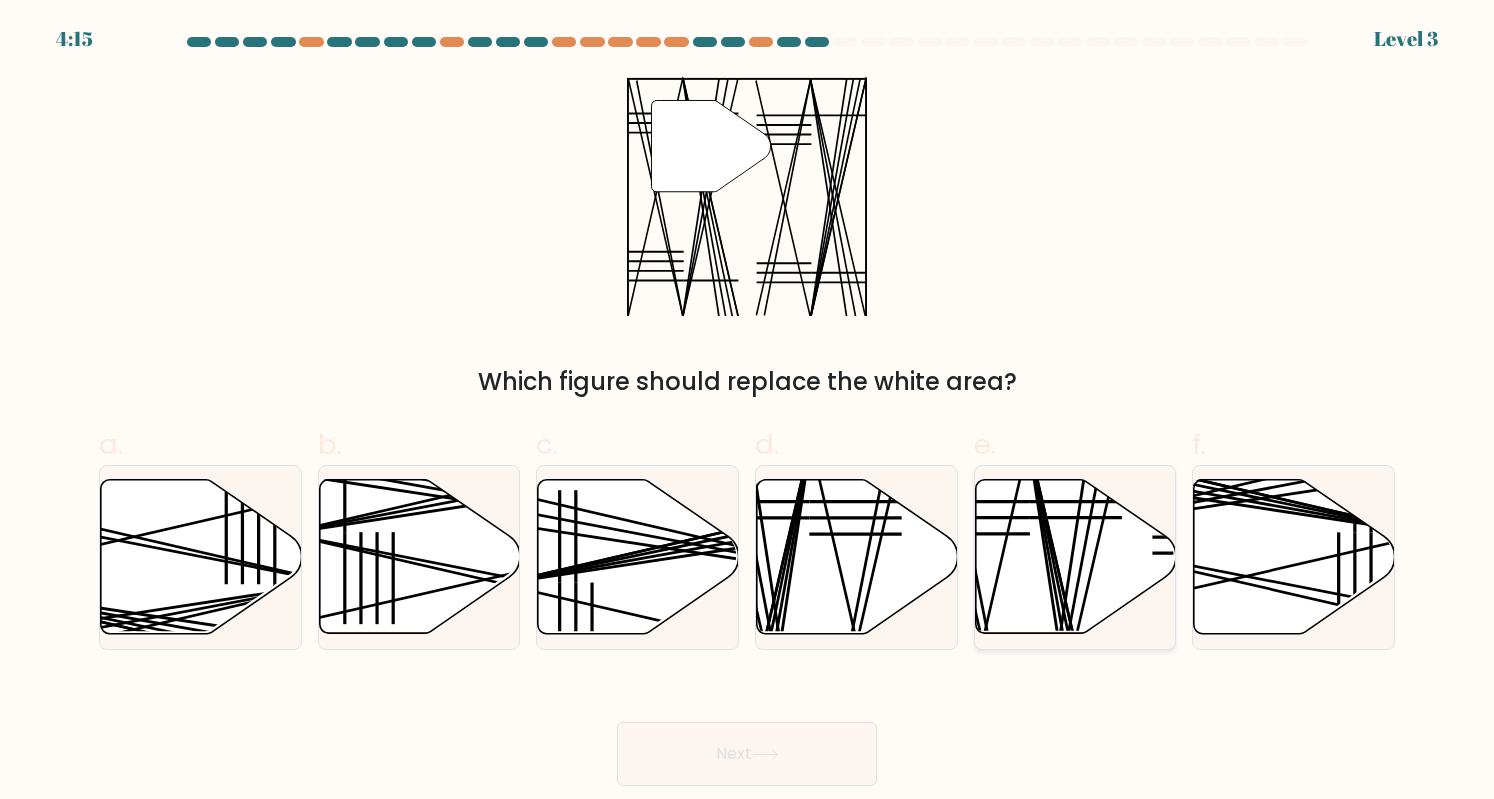 click at bounding box center (1075, 557) 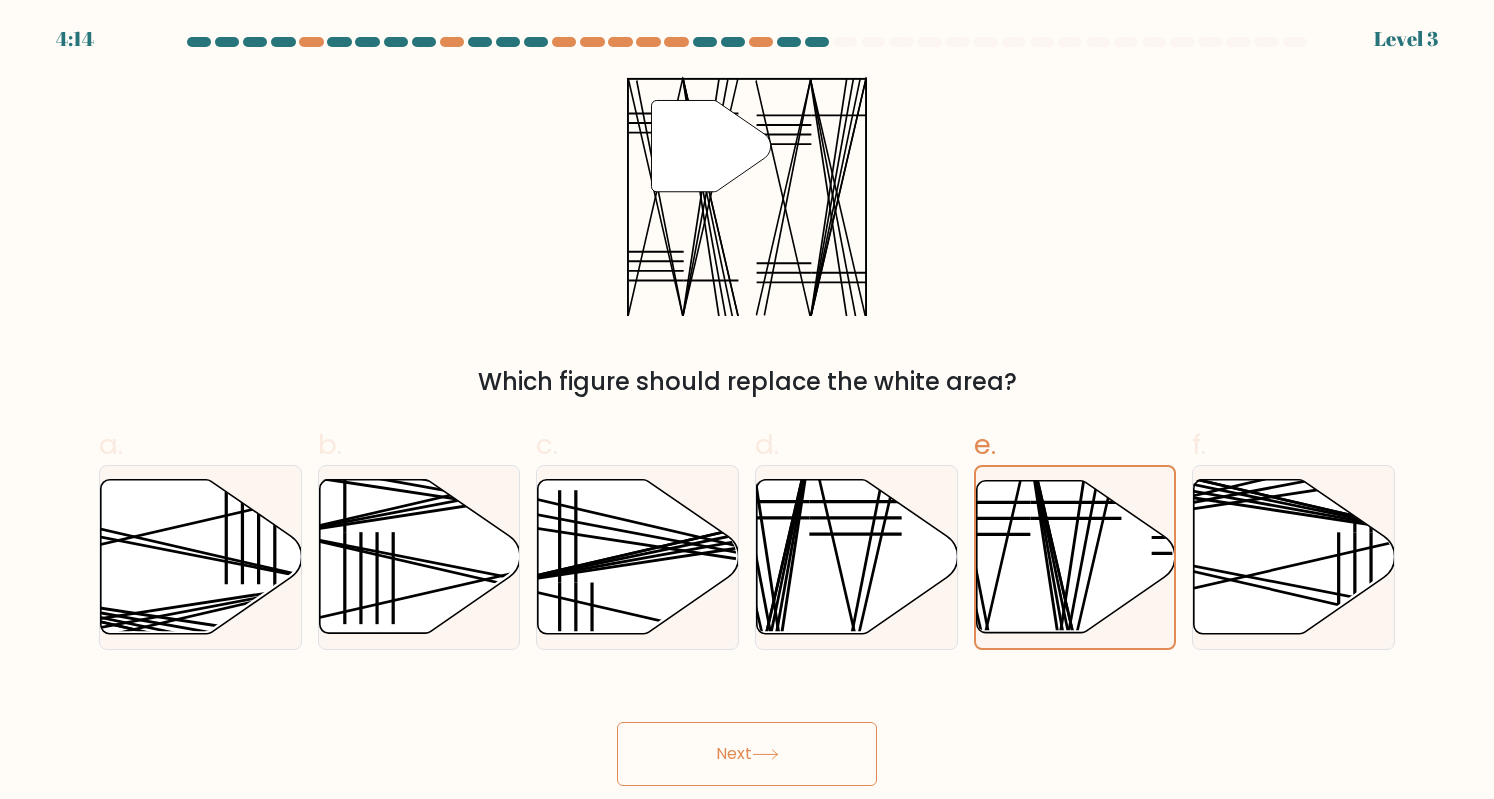 click on "Next" at bounding box center (747, 754) 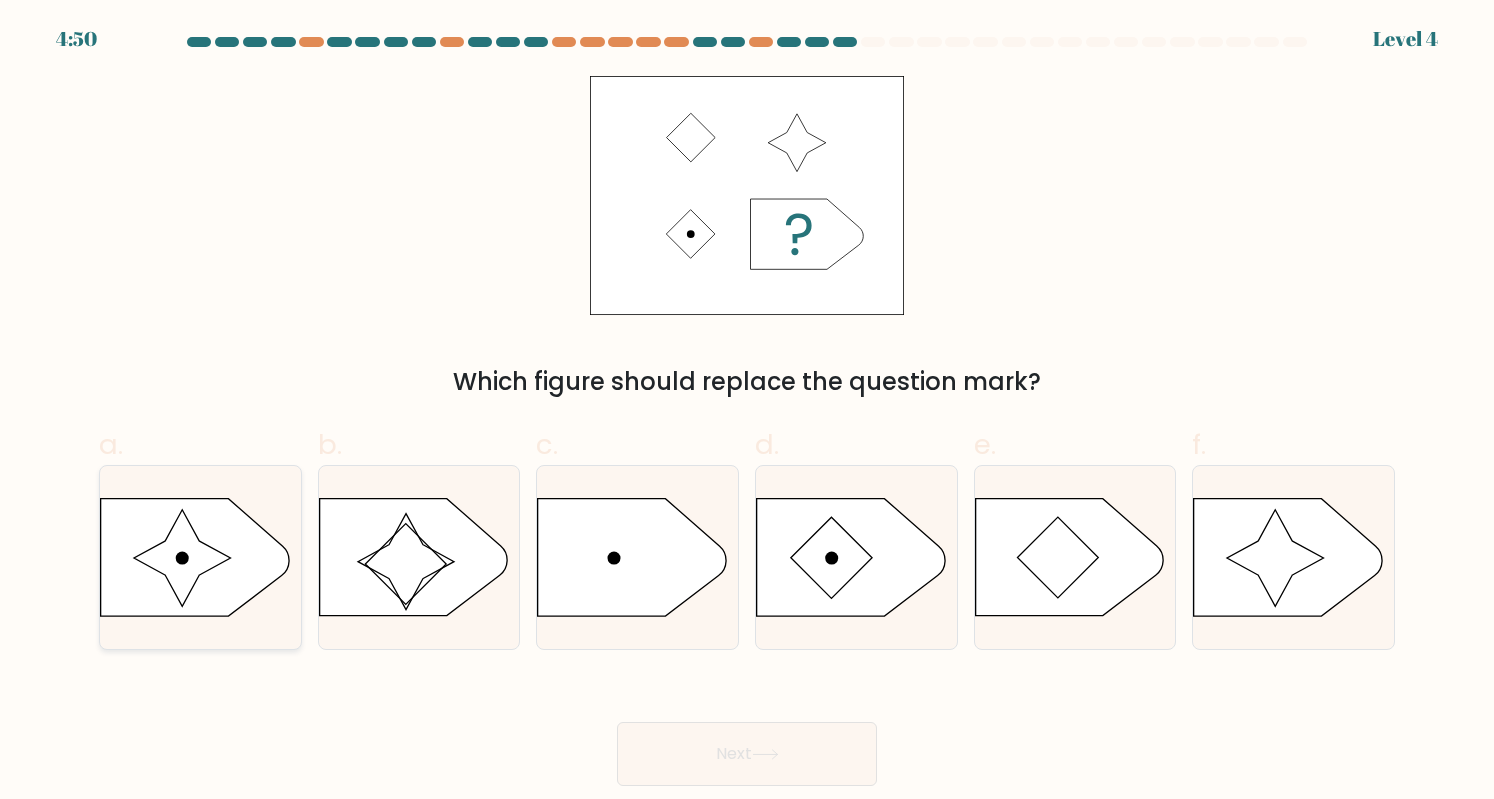 click at bounding box center (182, 558) 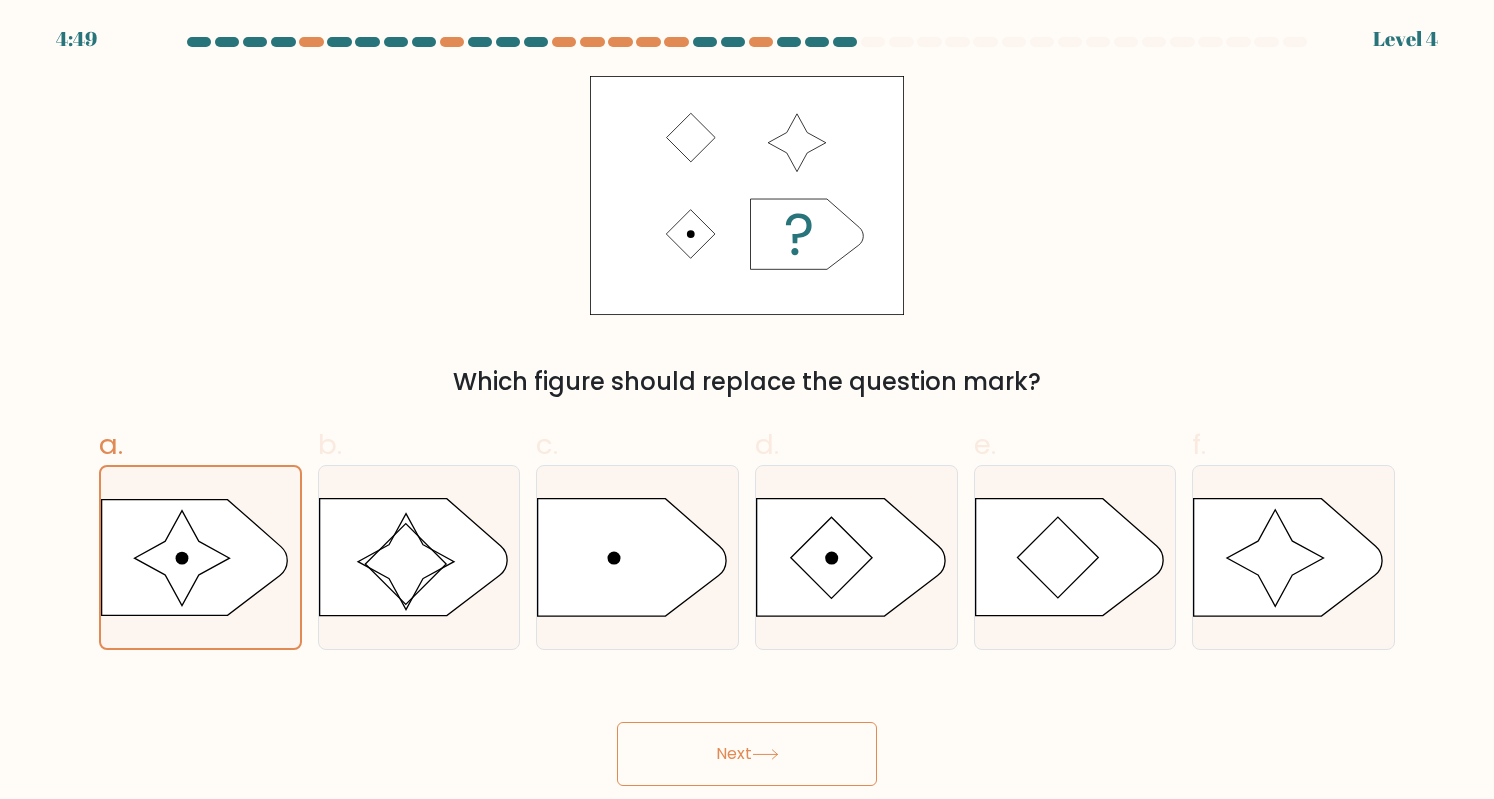 click on "Next" at bounding box center [747, 754] 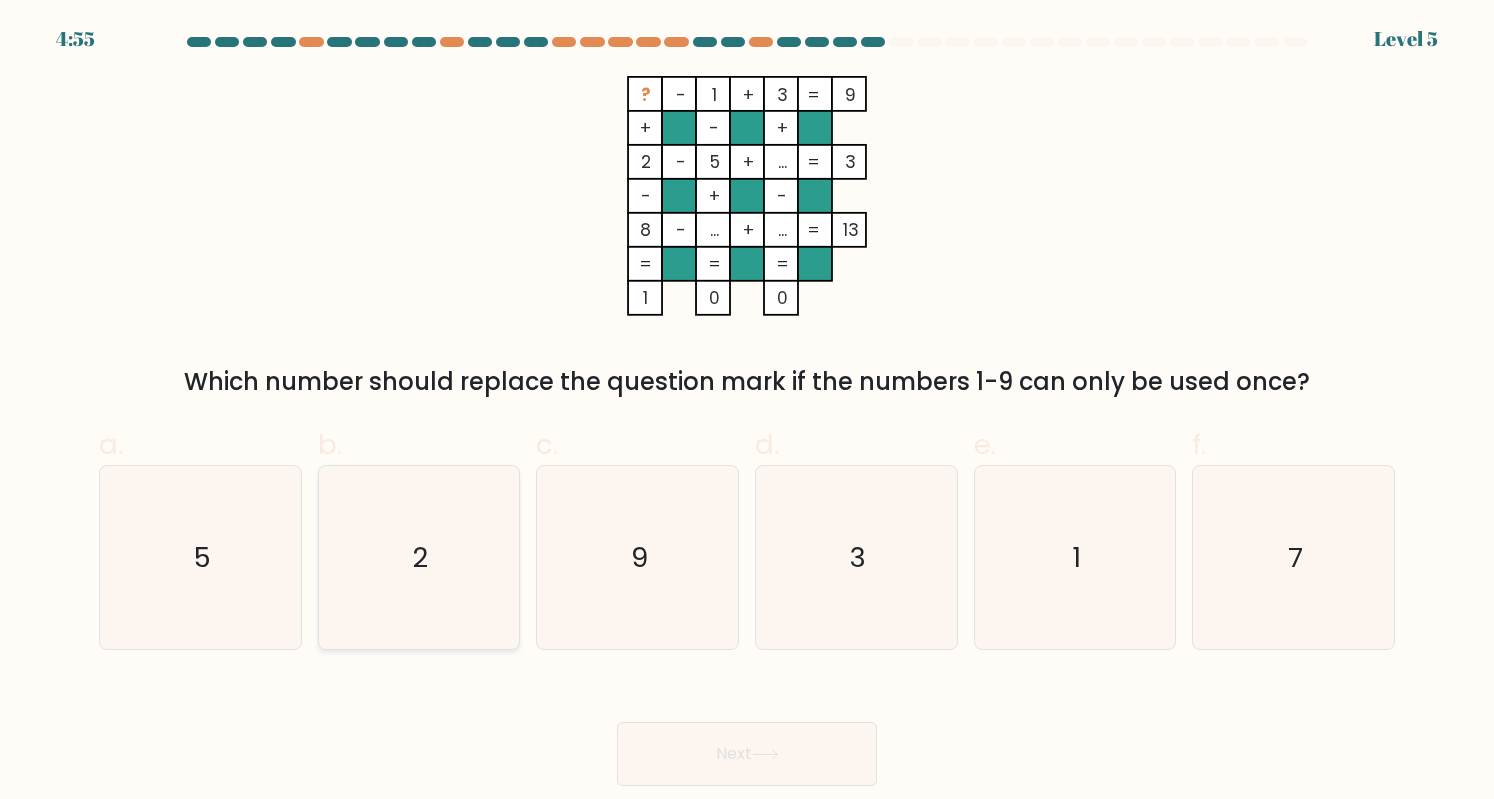 click on "2" at bounding box center (418, 557) 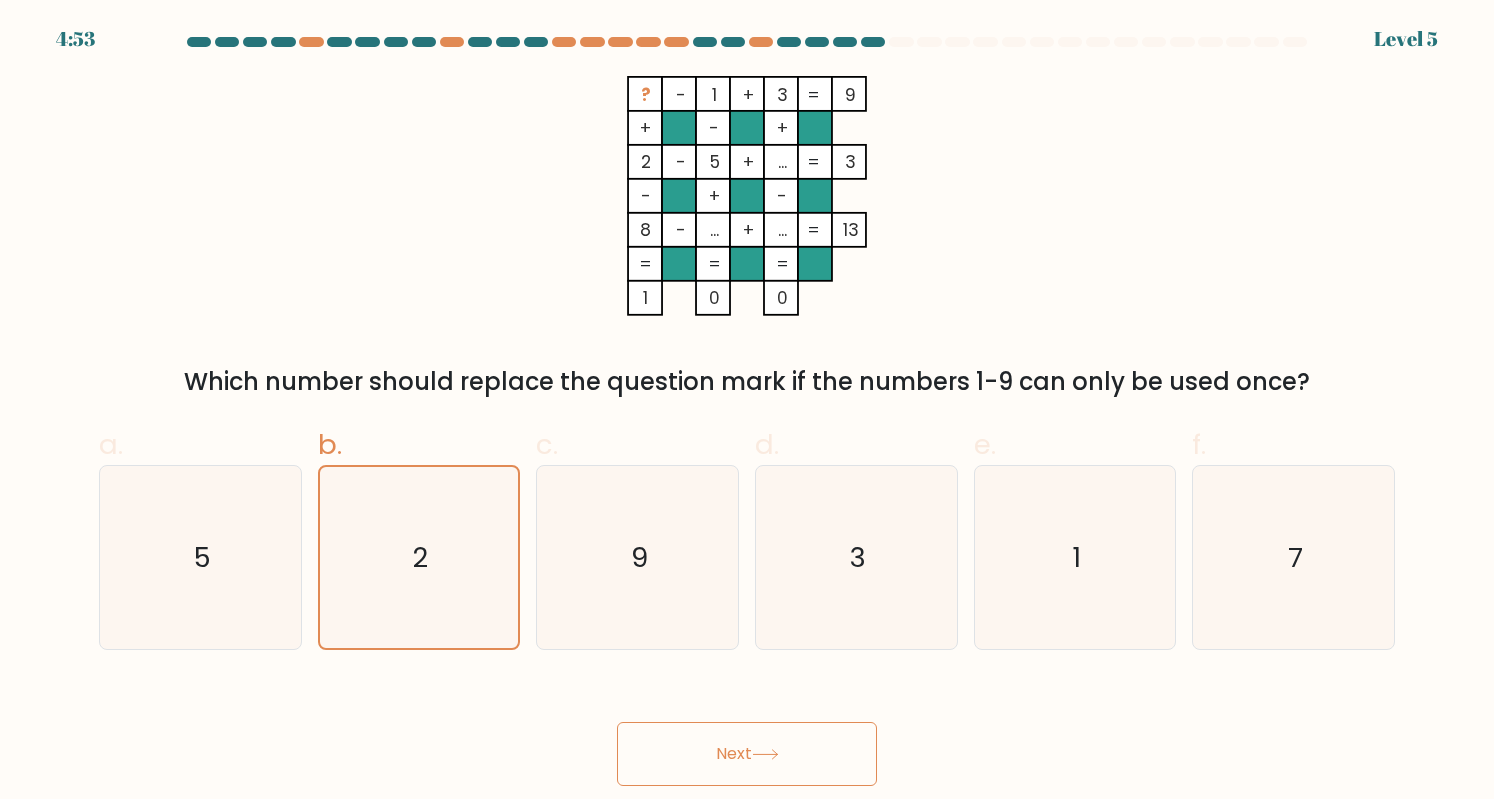 click on "Next" at bounding box center (747, 754) 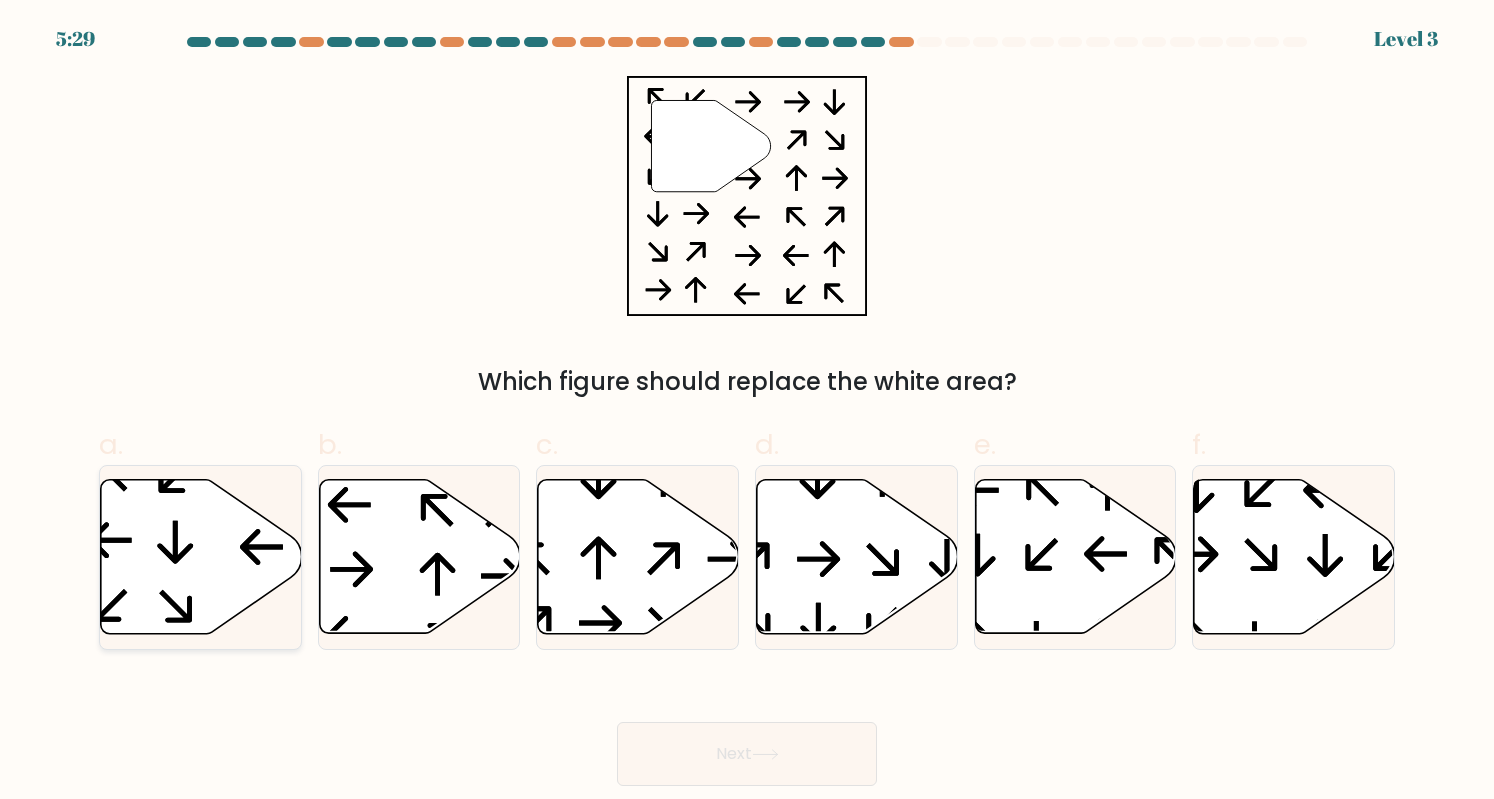click at bounding box center (201, 557) 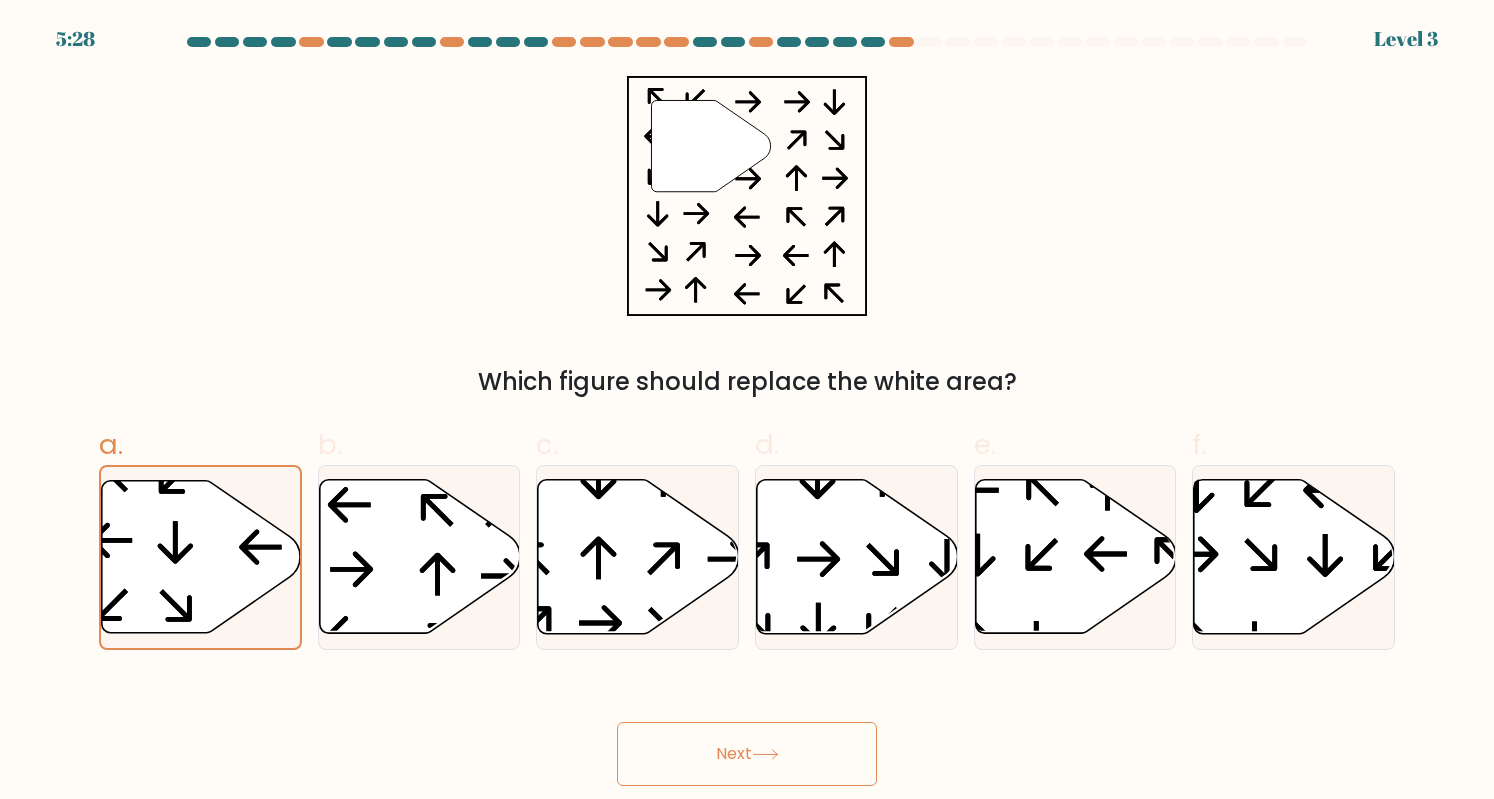 click on "Next" at bounding box center (747, 754) 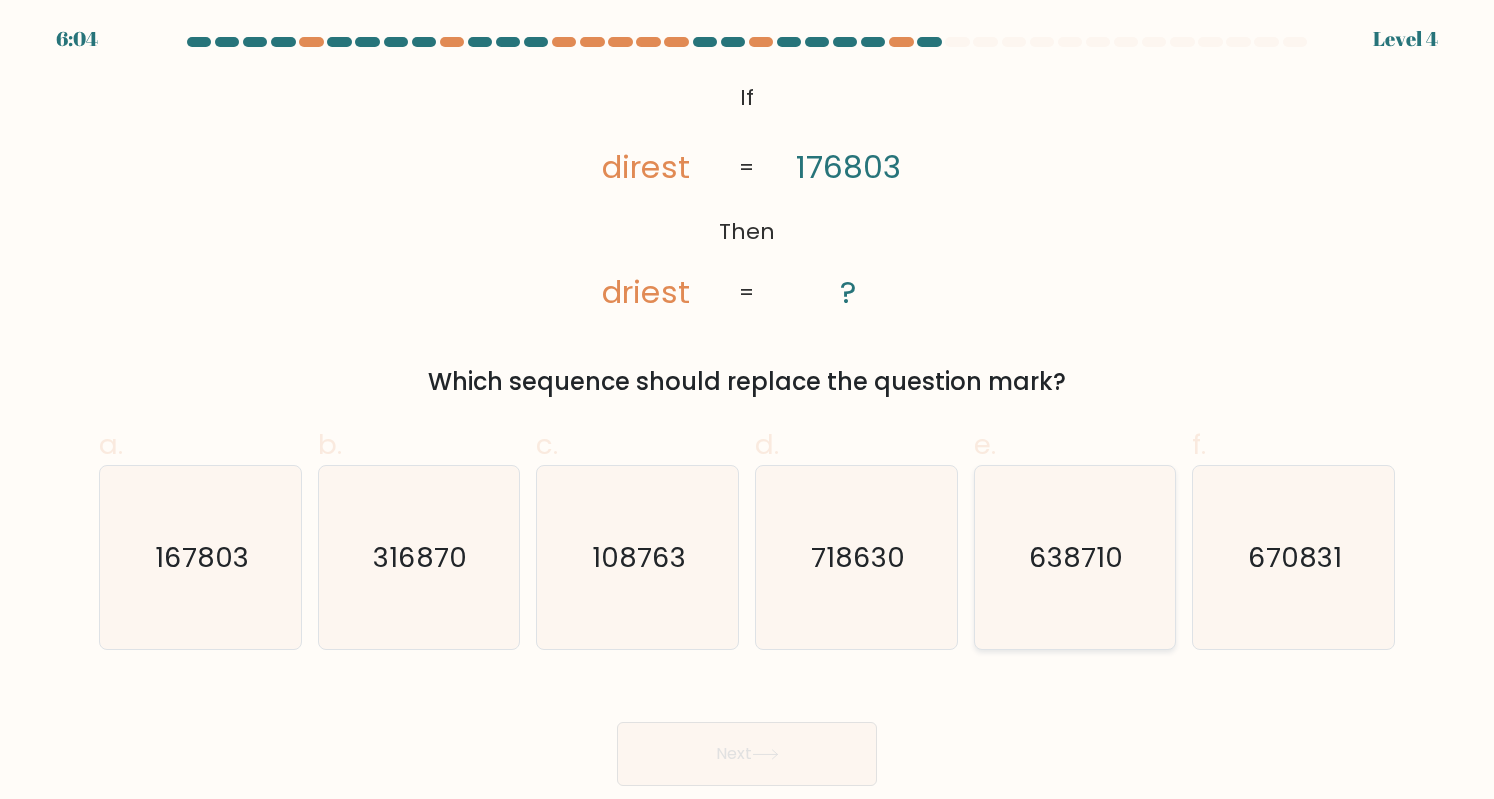 click on "638710" at bounding box center (1077, 557) 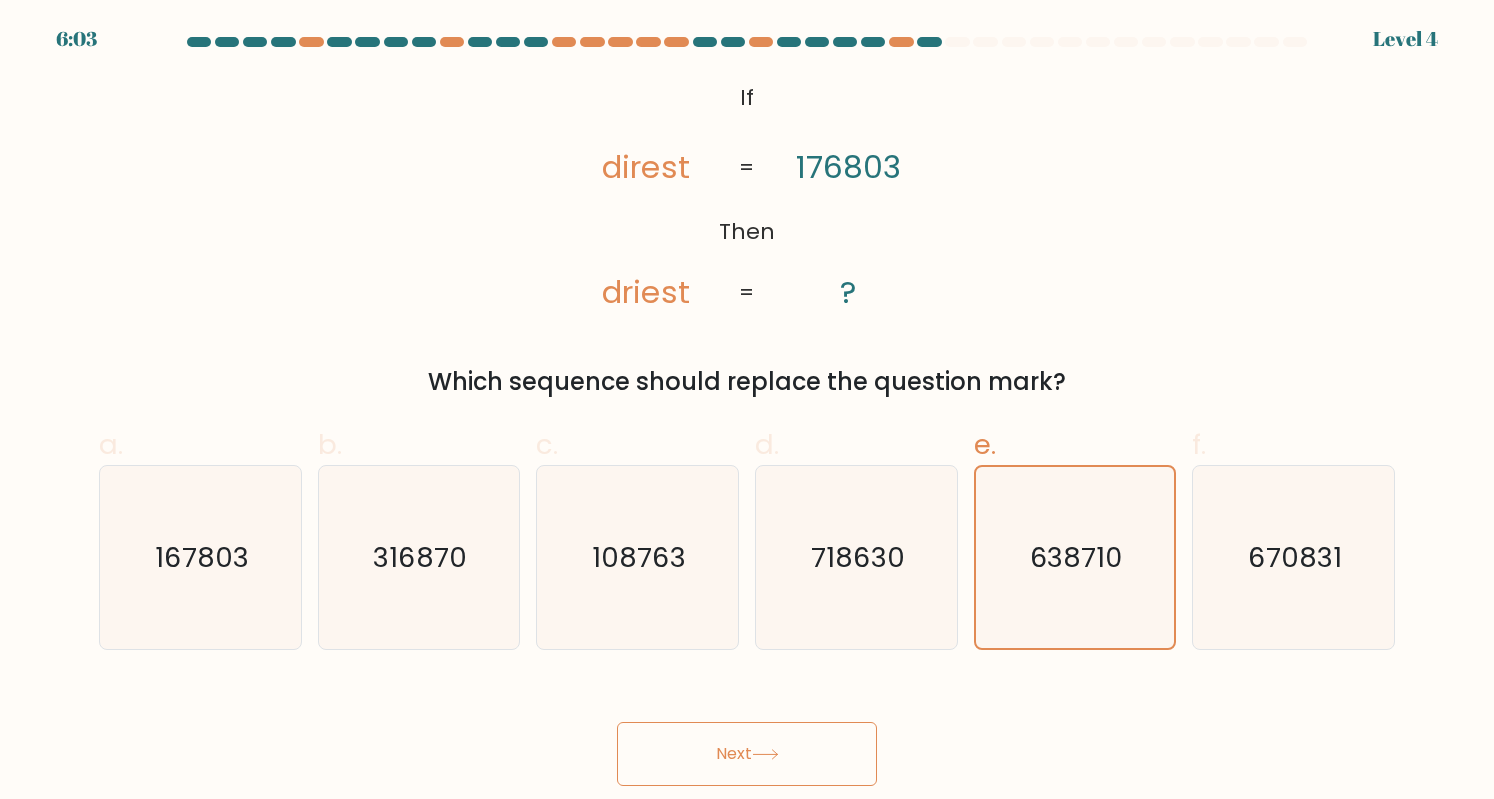 click on "Next" at bounding box center (747, 754) 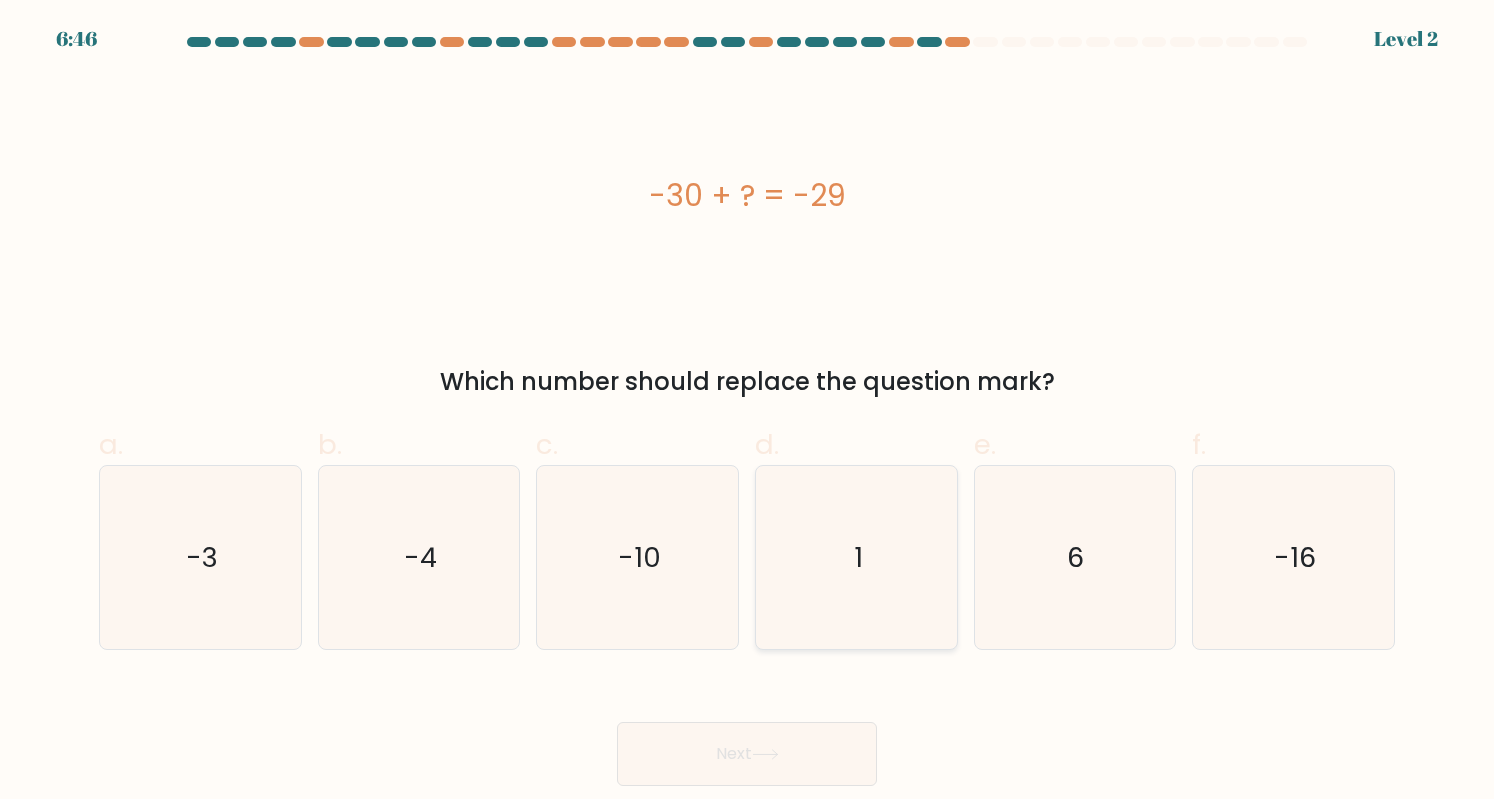 click on "1" at bounding box center [856, 557] 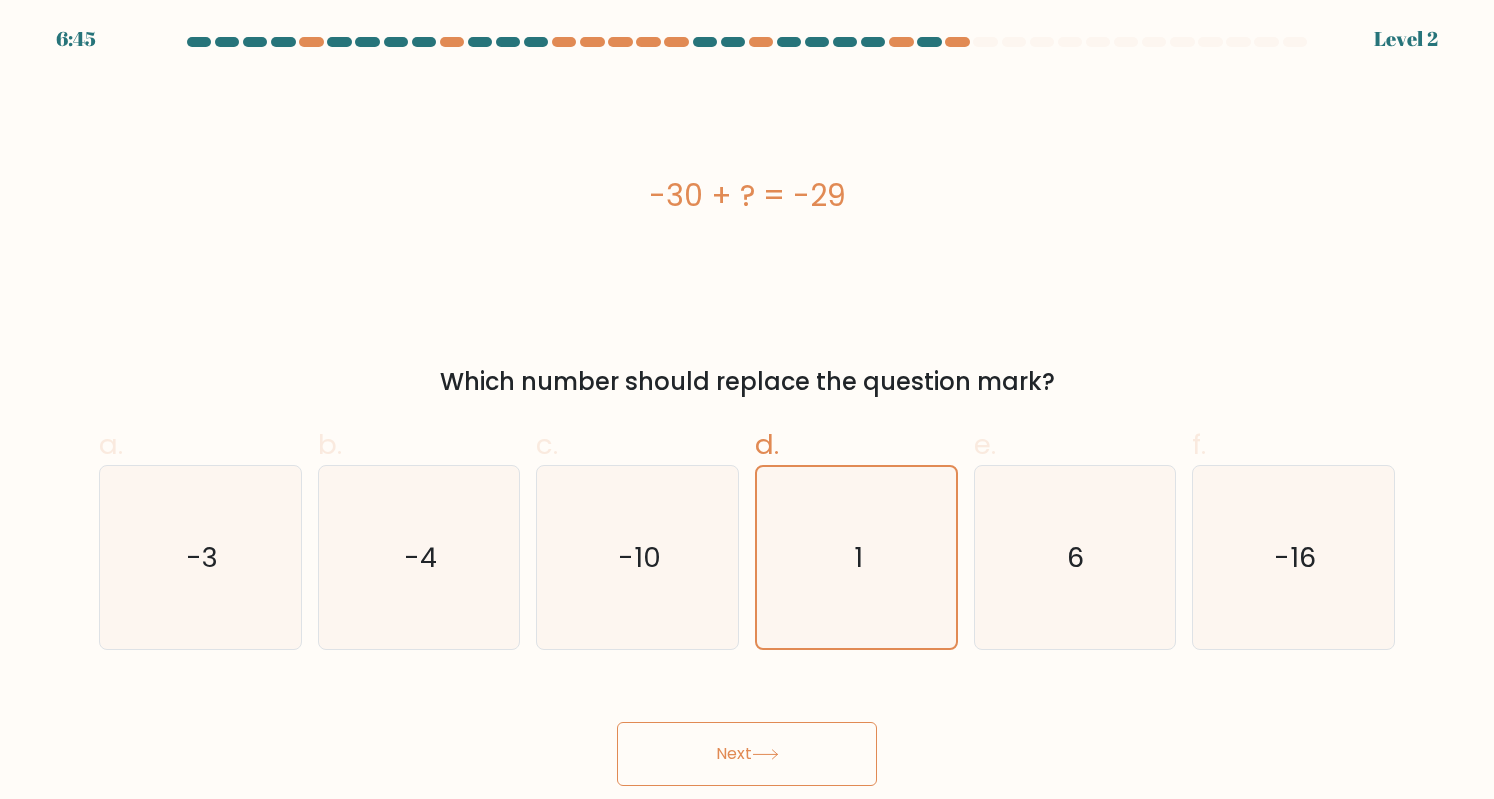 click on "Next" at bounding box center (747, 754) 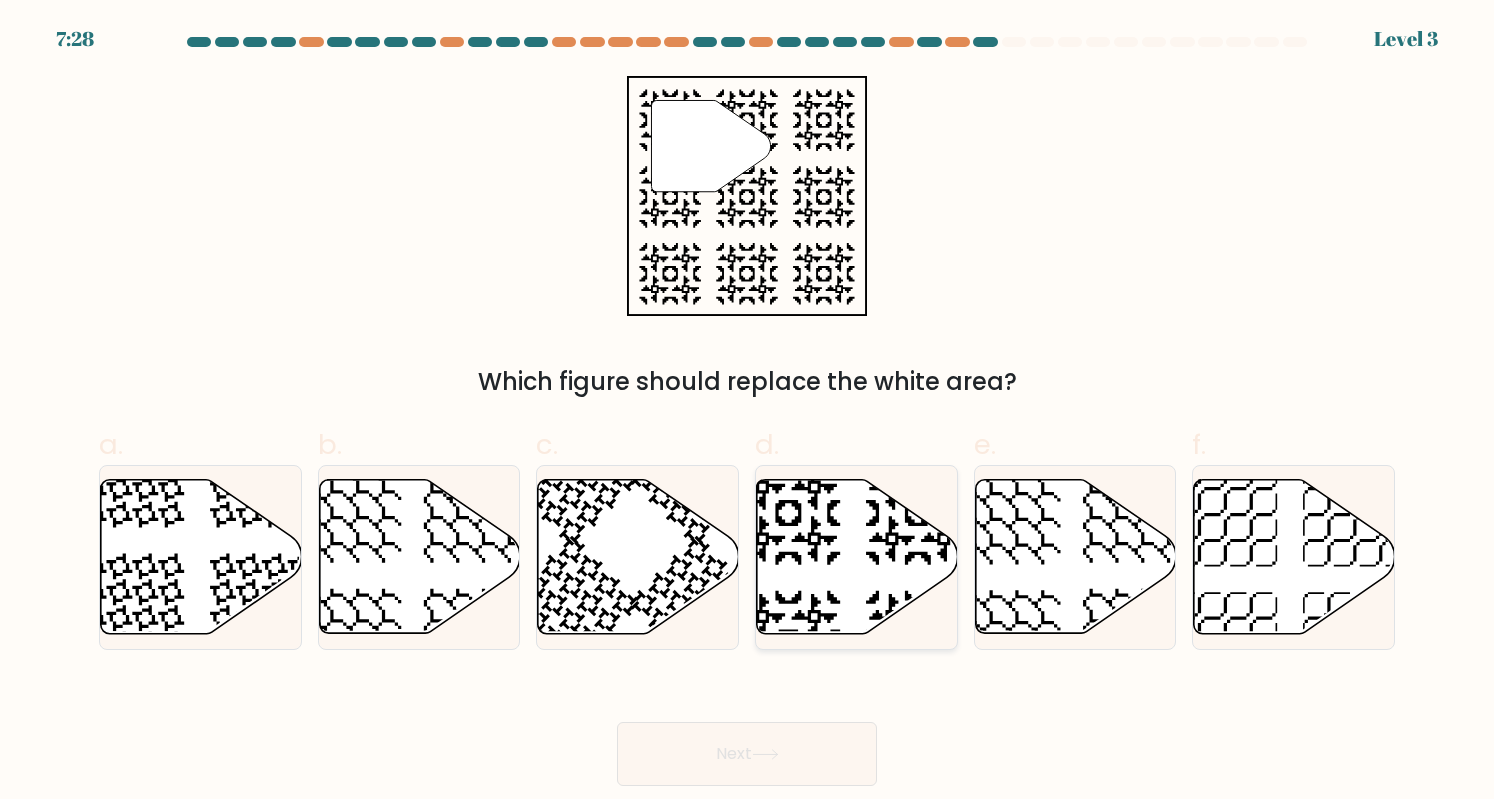 click at bounding box center [857, 557] 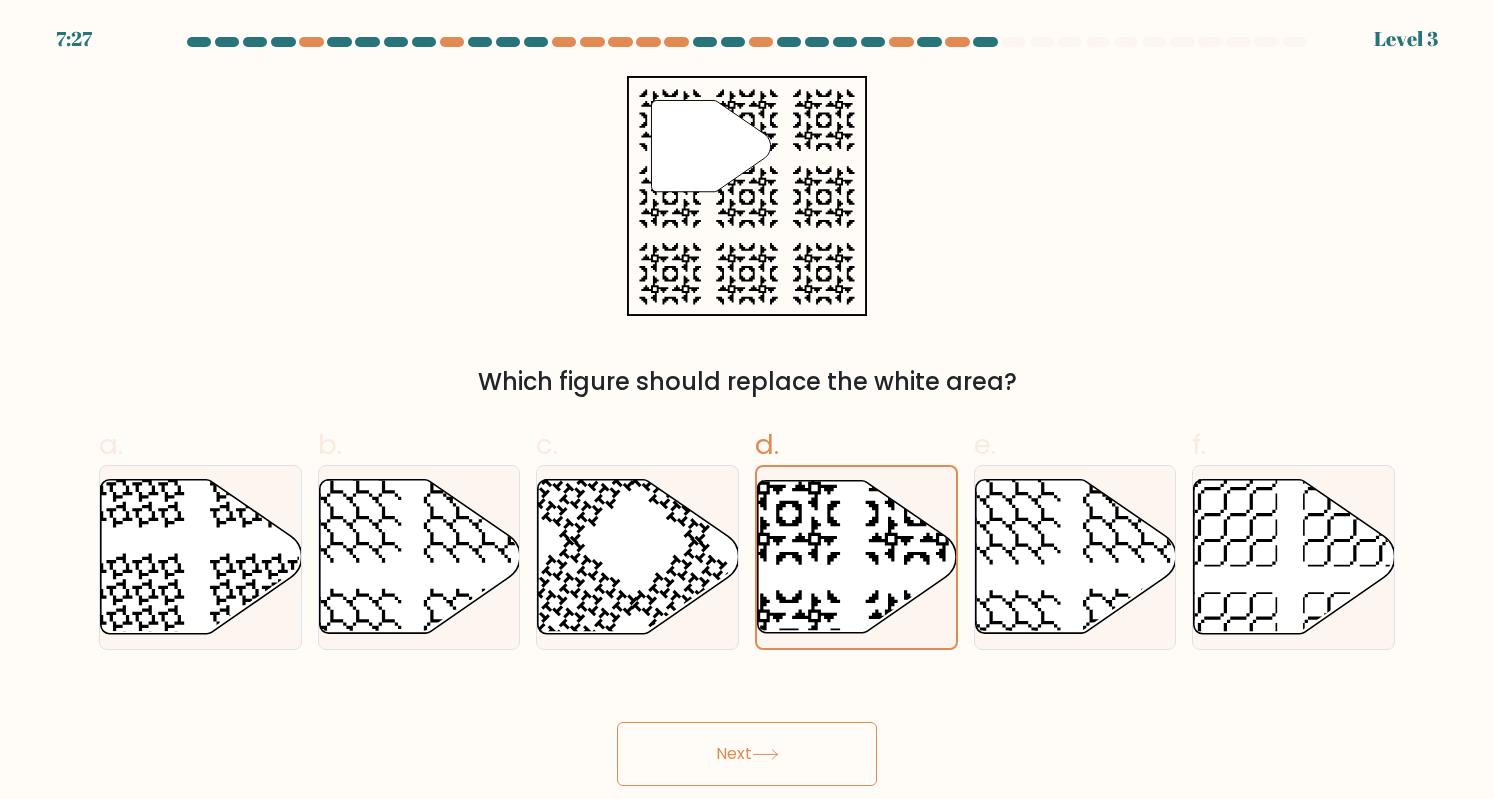 click on "Next" at bounding box center [747, 754] 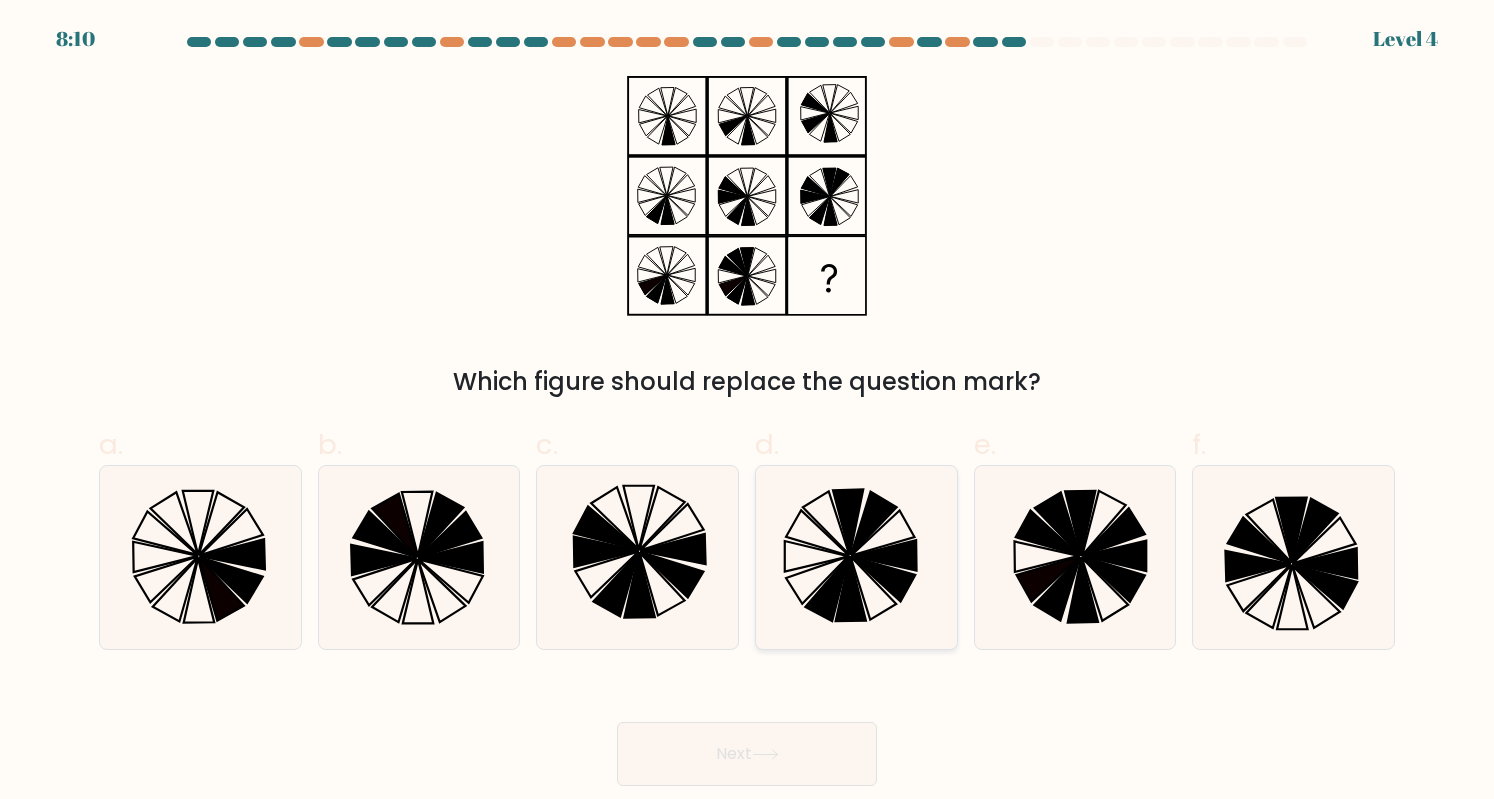 click at bounding box center (883, 579) 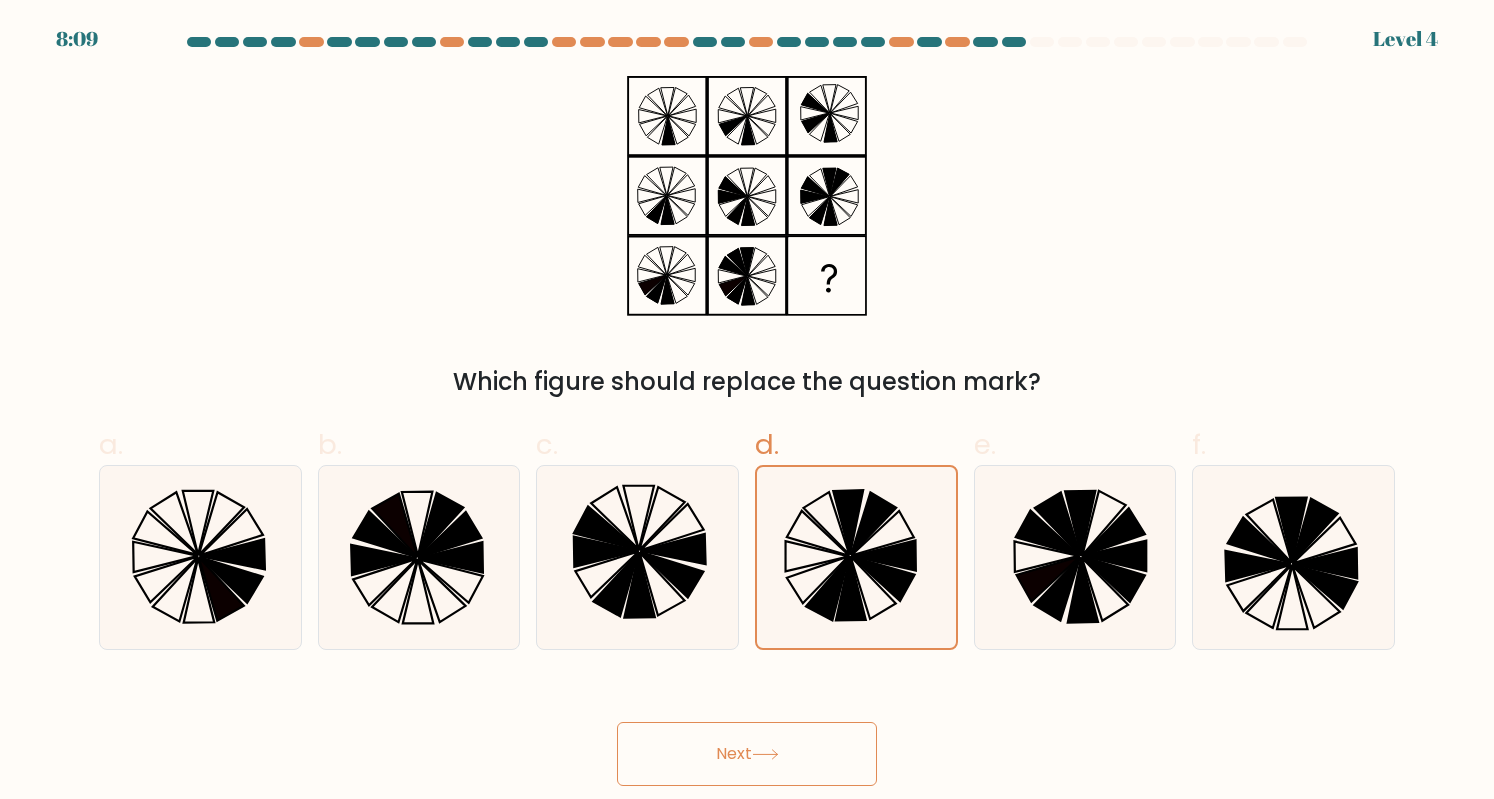 click on "Next" at bounding box center (747, 754) 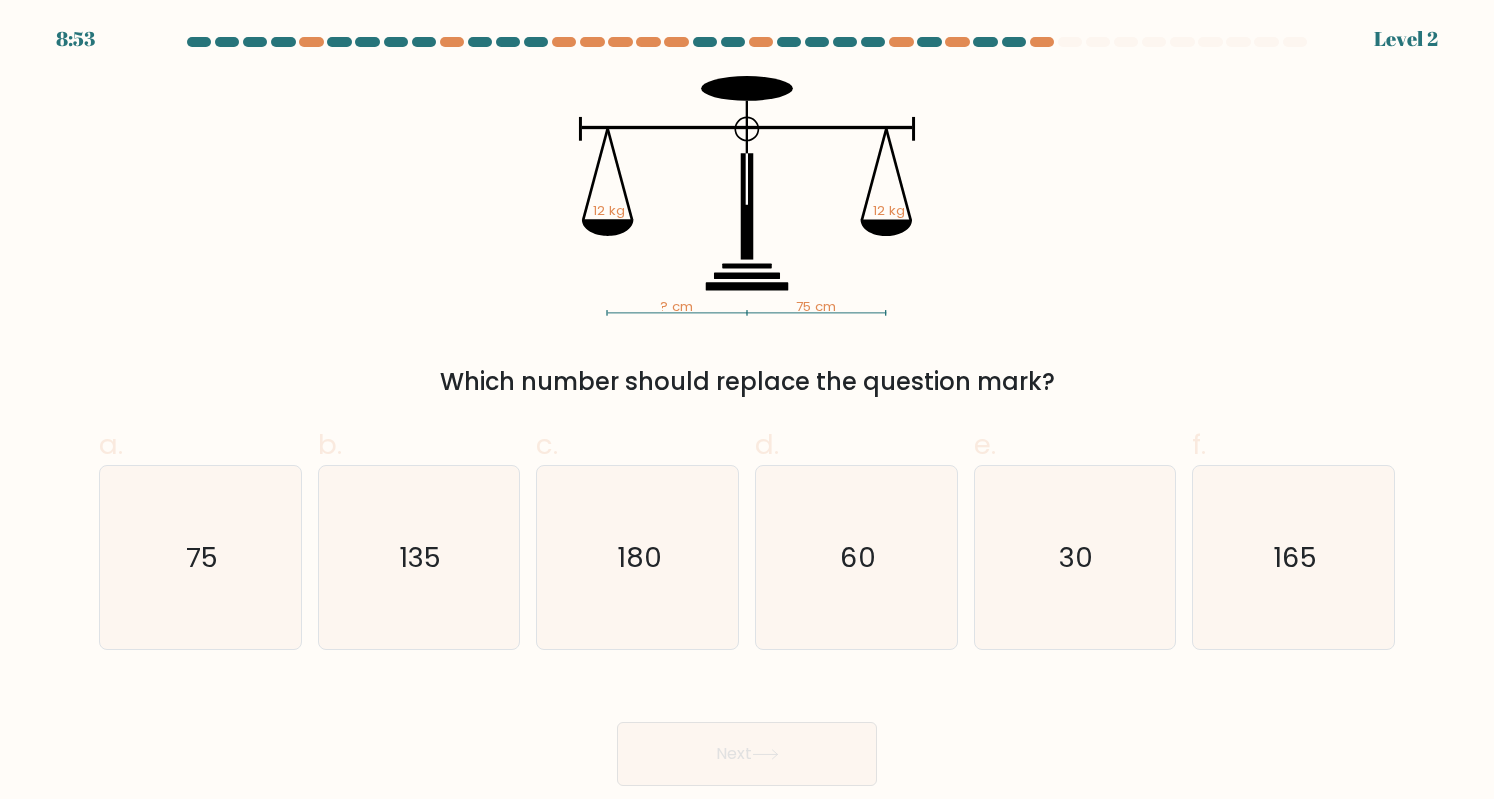 click on "60" at bounding box center [856, 557] 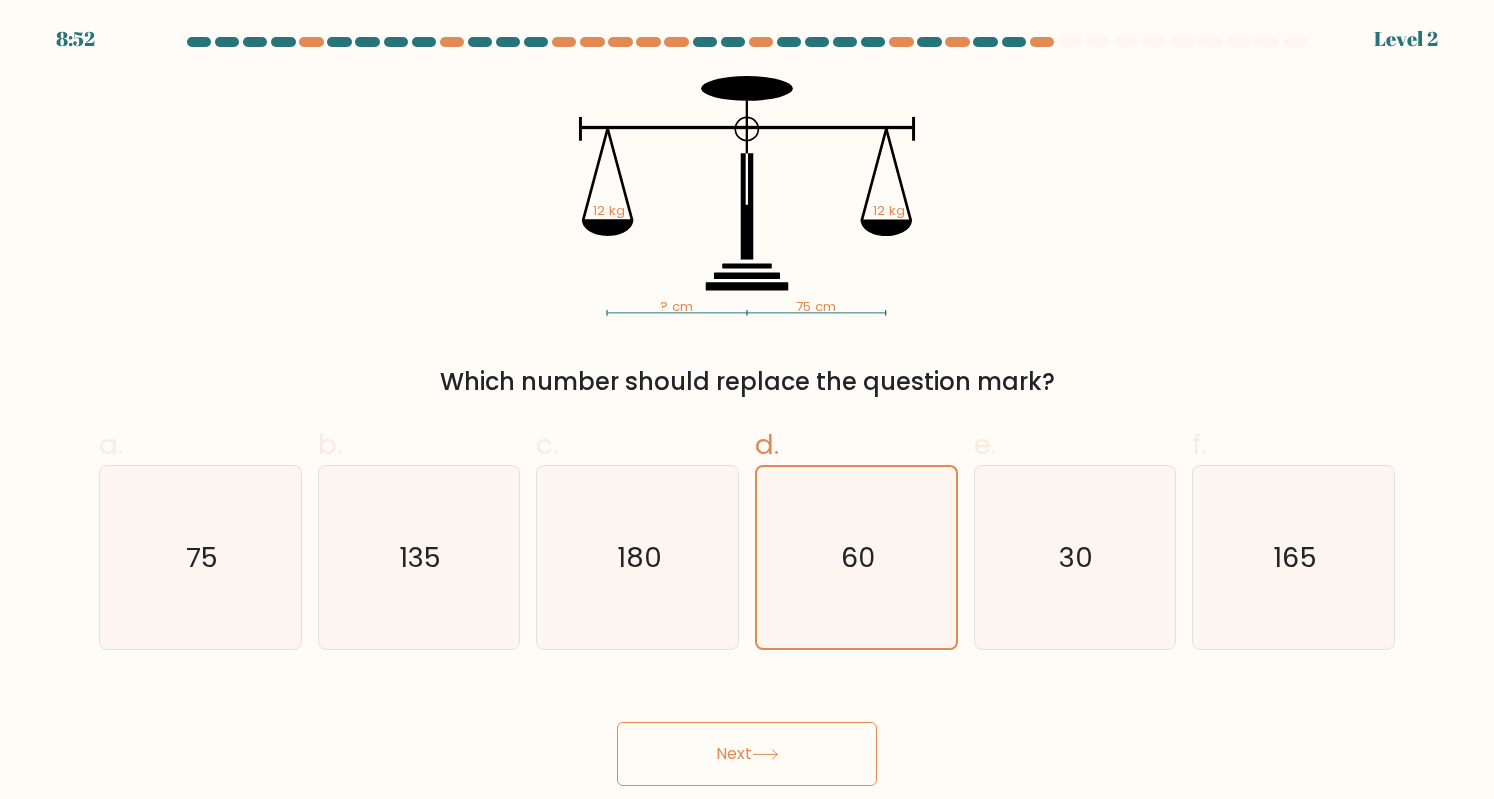 click on "Next" at bounding box center (747, 754) 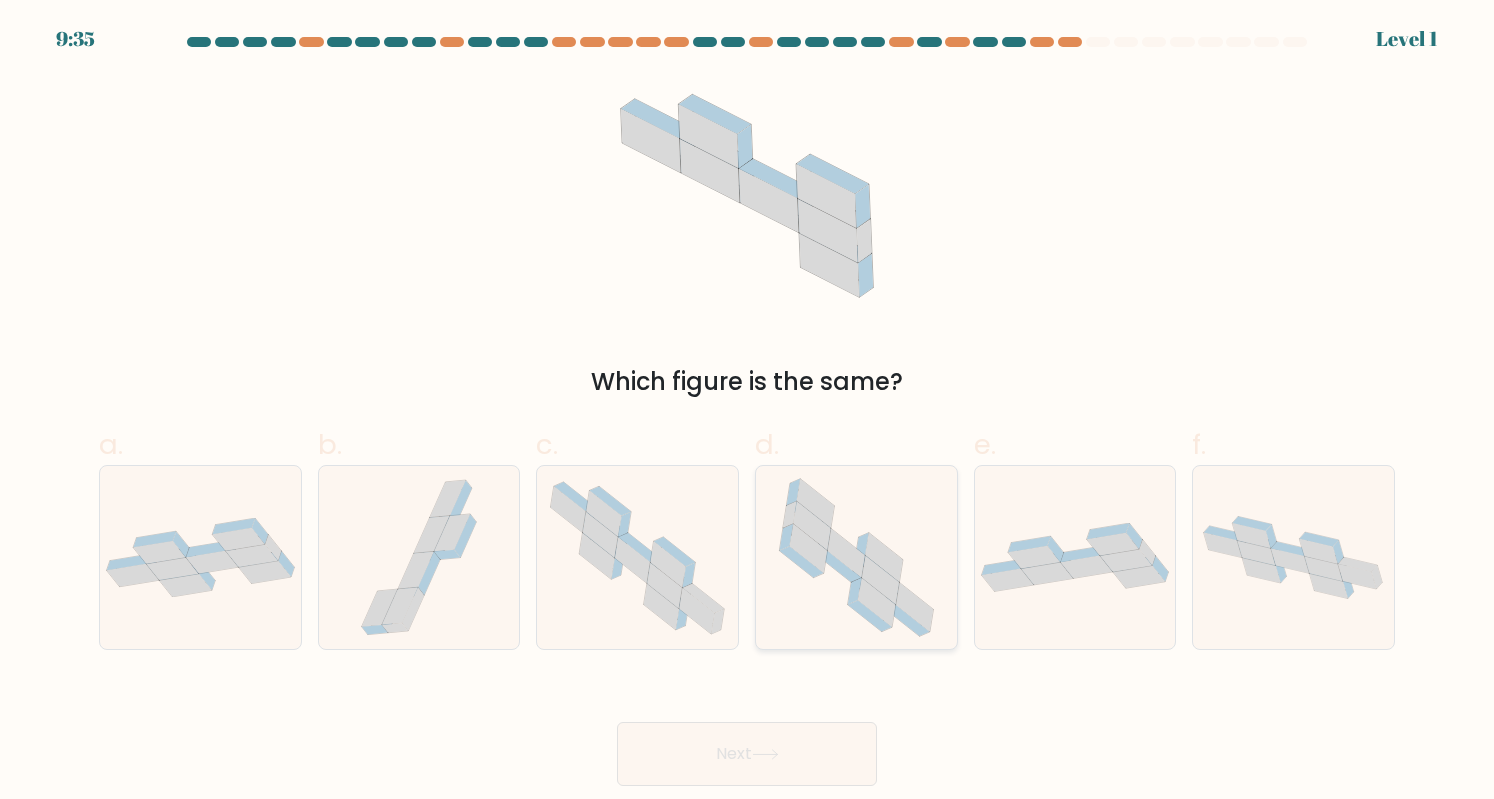 click at bounding box center [870, 616] 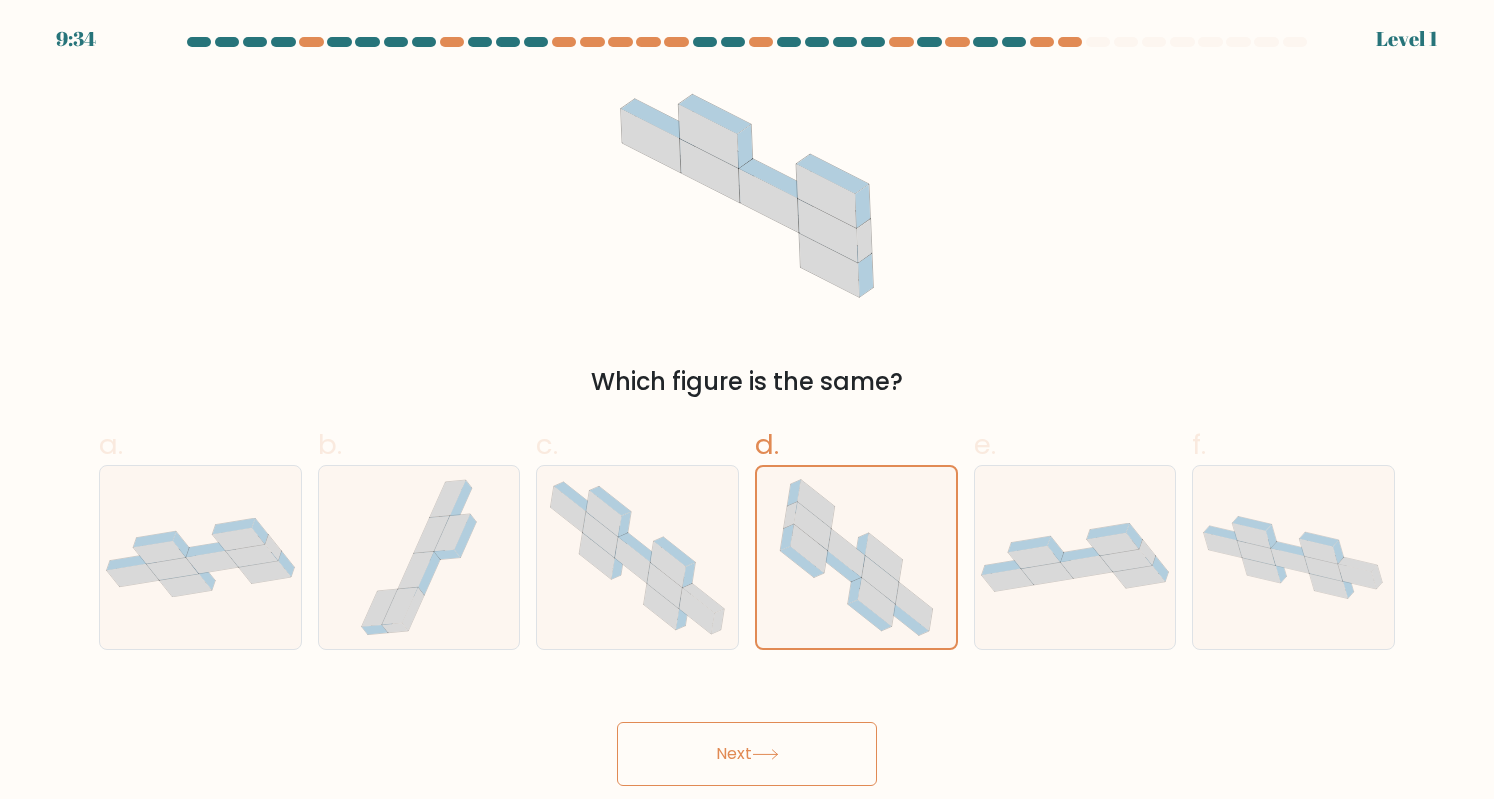 click on "Next" at bounding box center (747, 754) 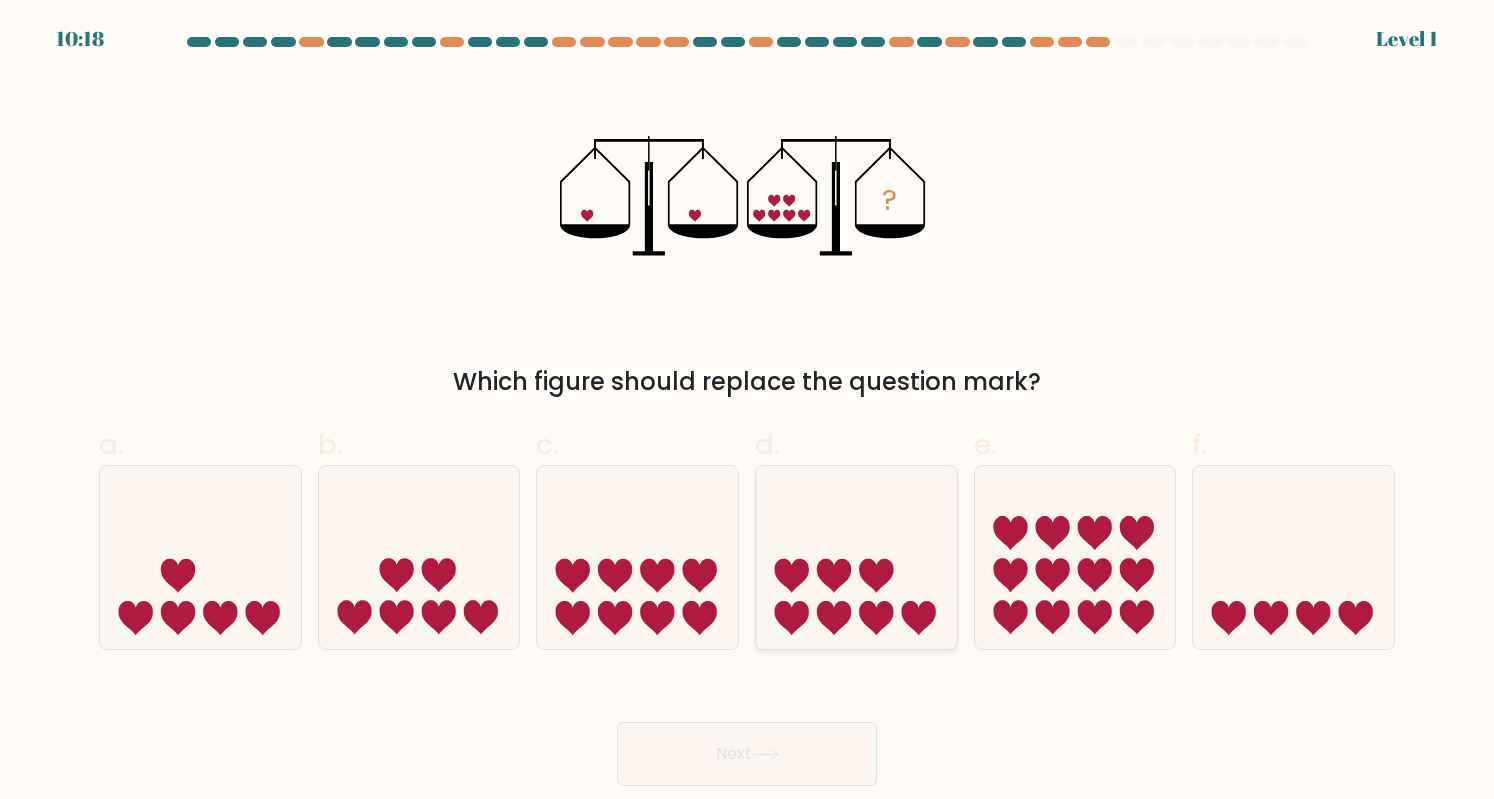 click at bounding box center [856, 557] 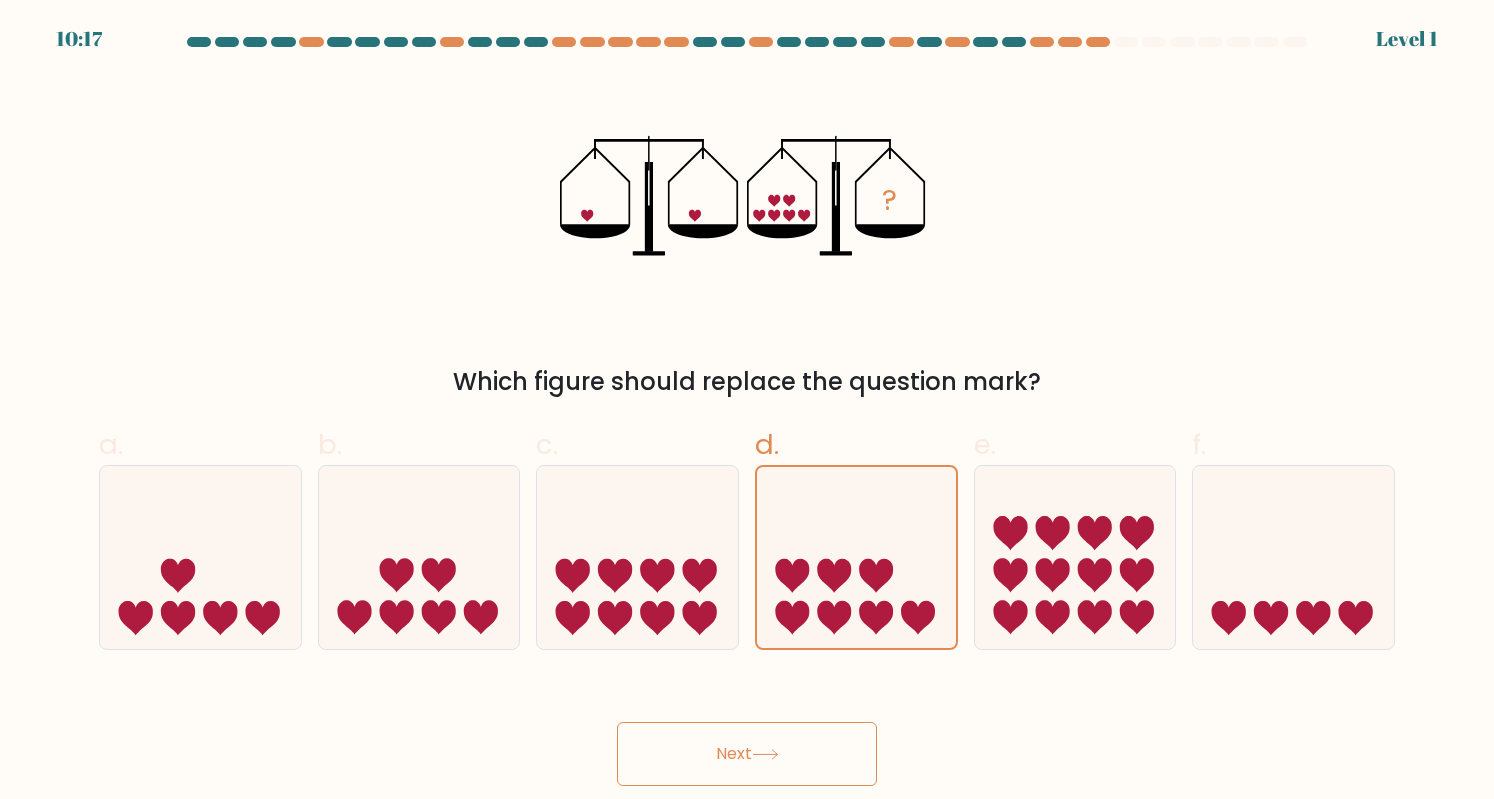 click on "Next" at bounding box center (747, 754) 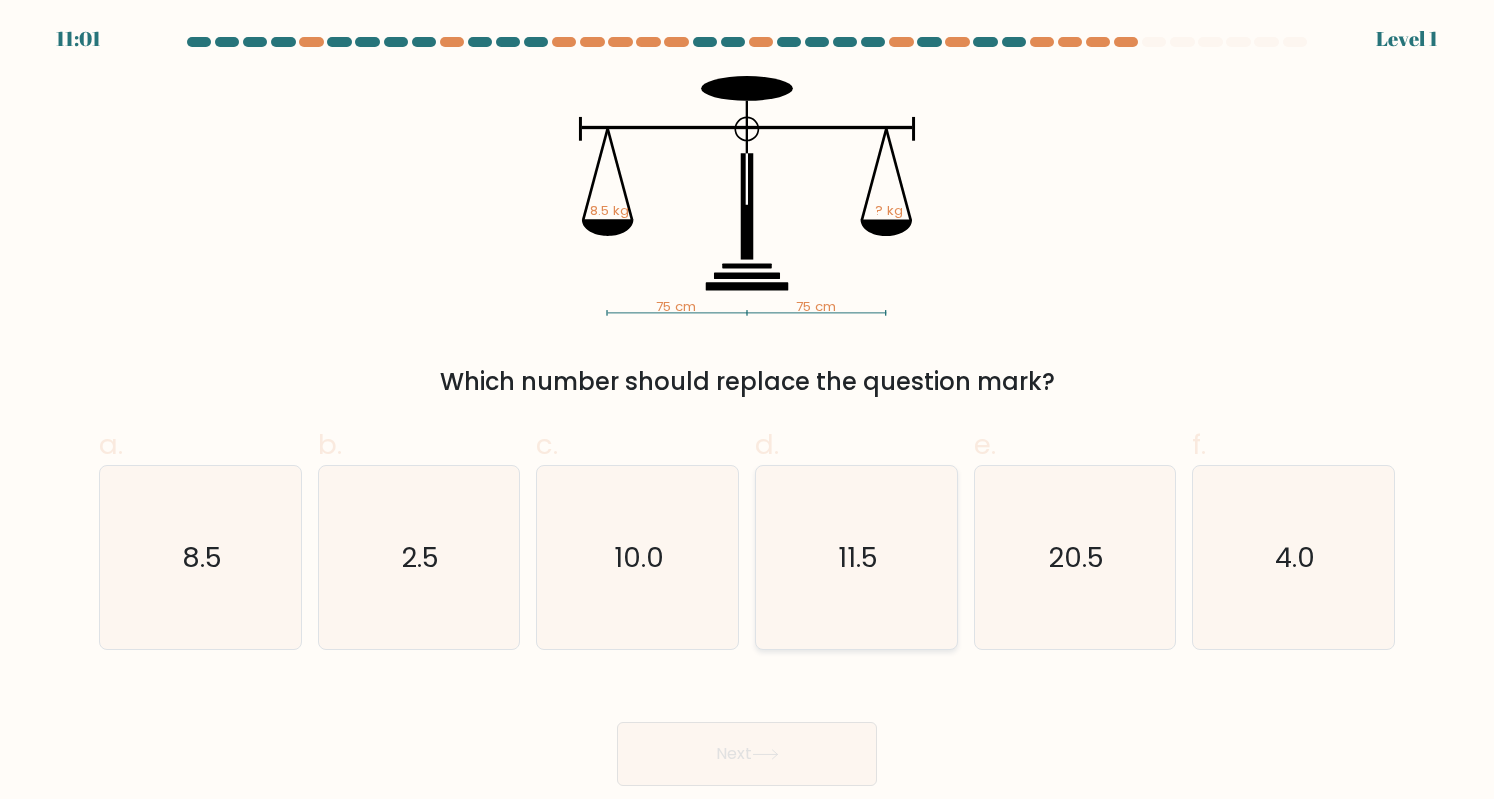 click on "11.5" at bounding box center [856, 557] 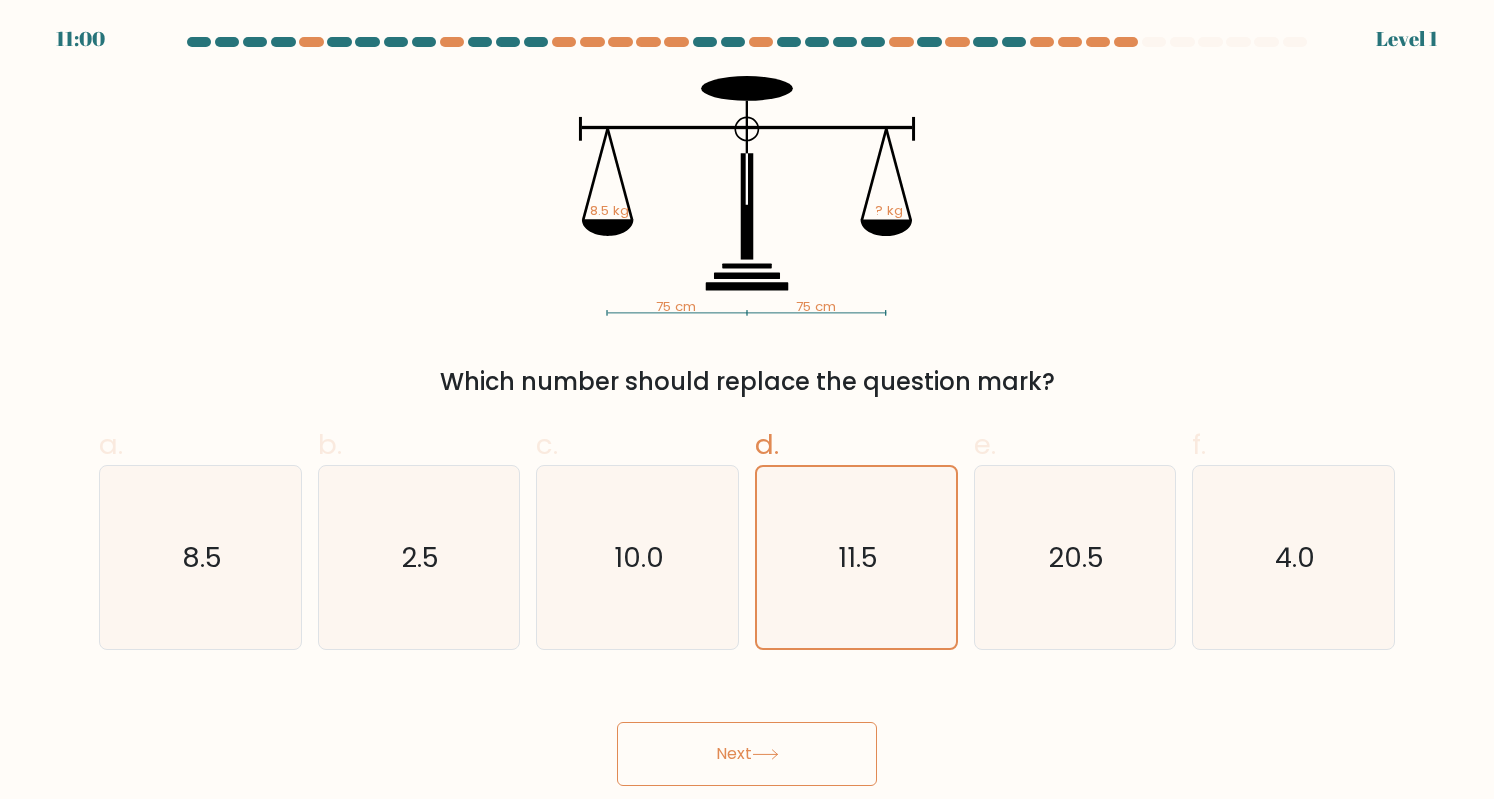 click on "Next" at bounding box center (747, 754) 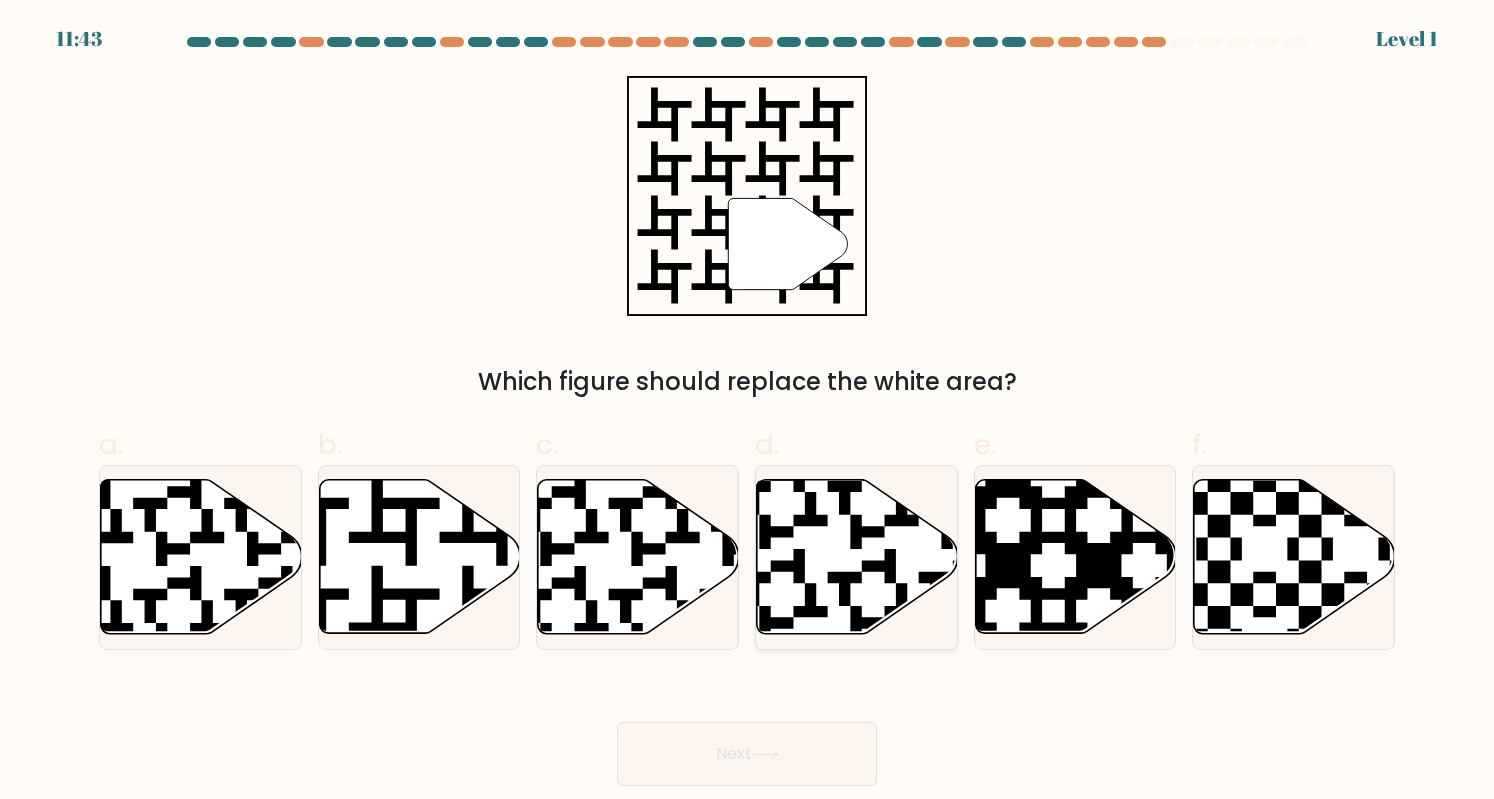 click at bounding box center (919, 640) 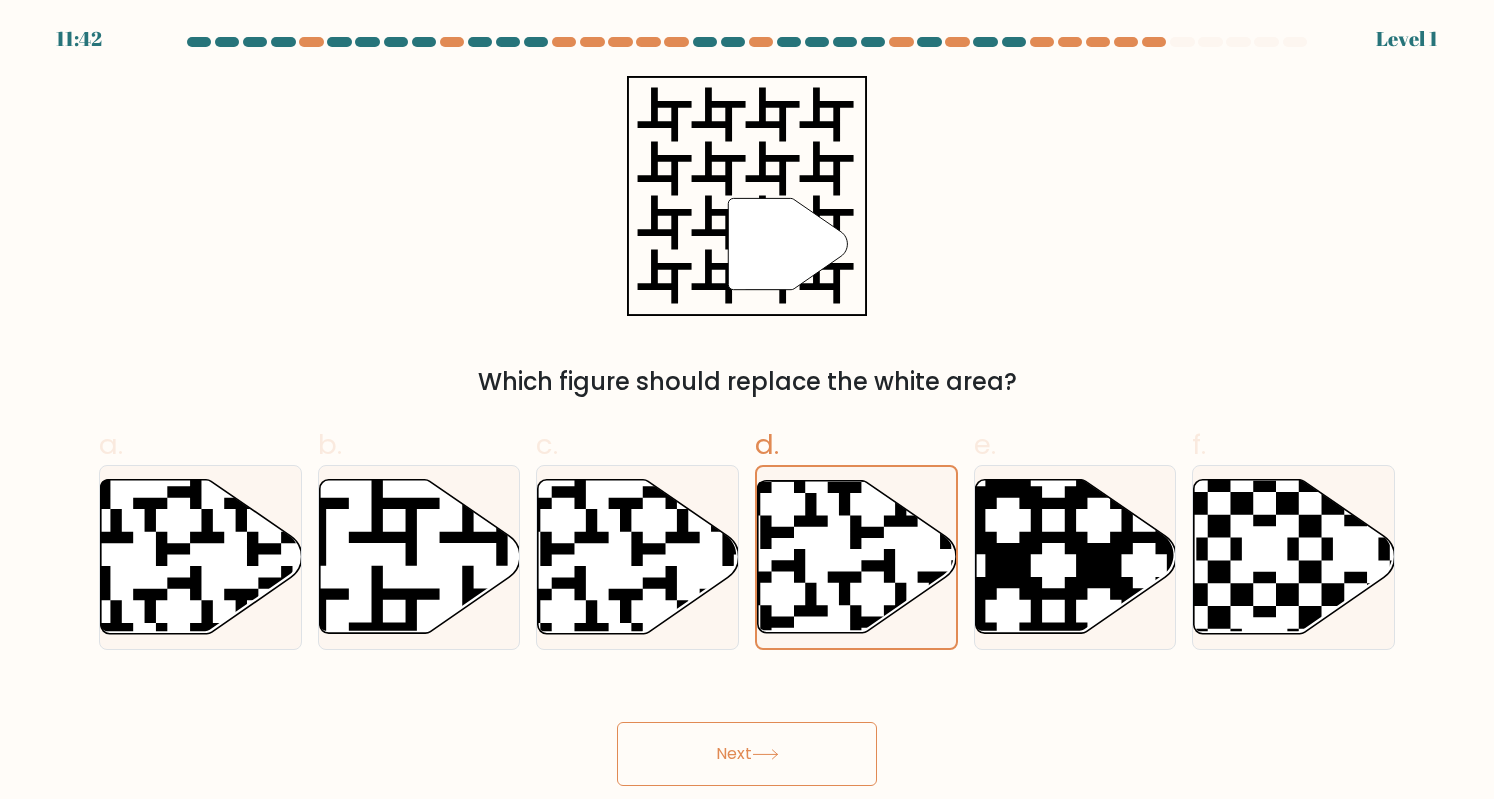 click on "Next" at bounding box center (747, 754) 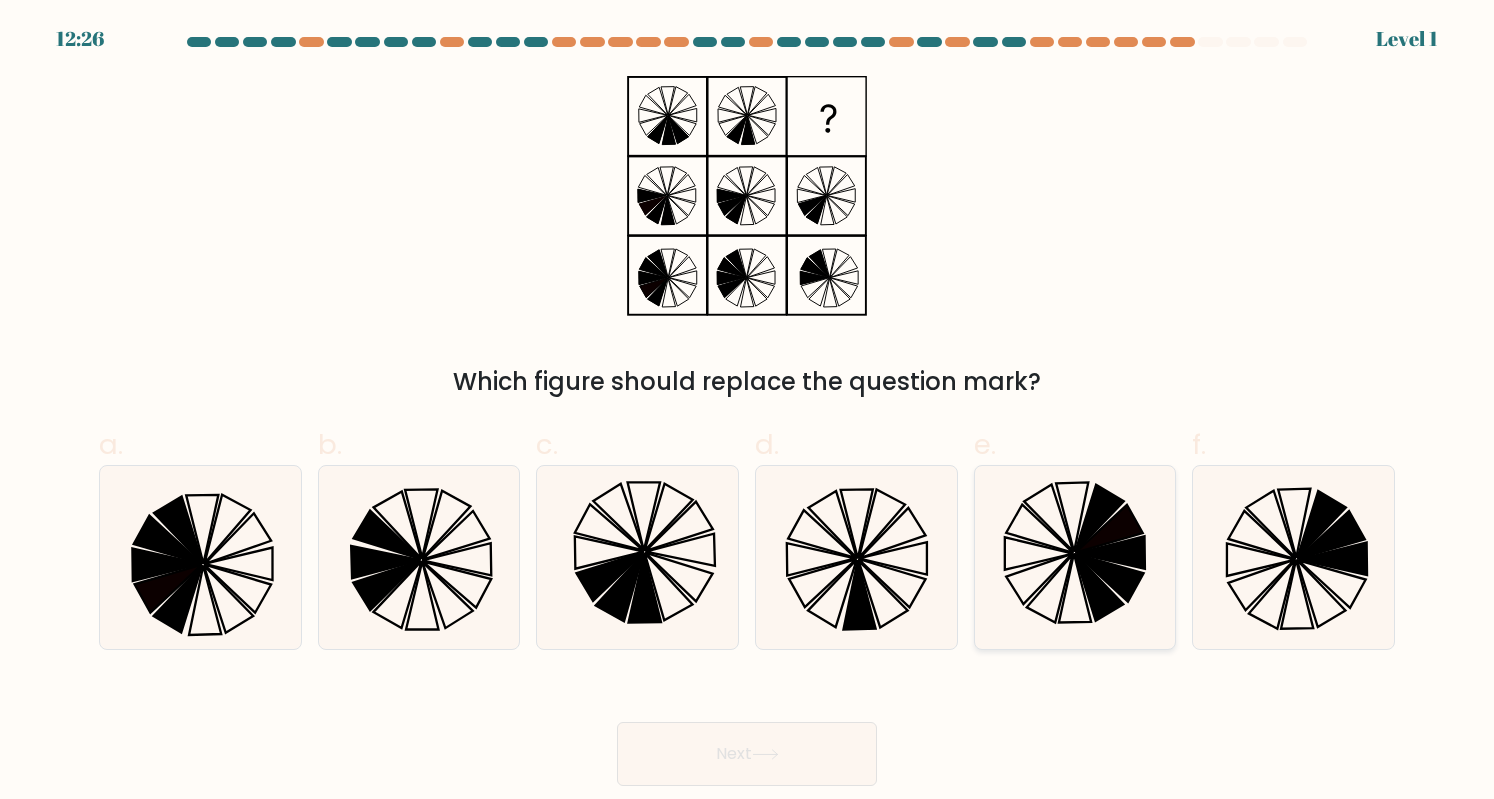 click at bounding box center [1074, 557] 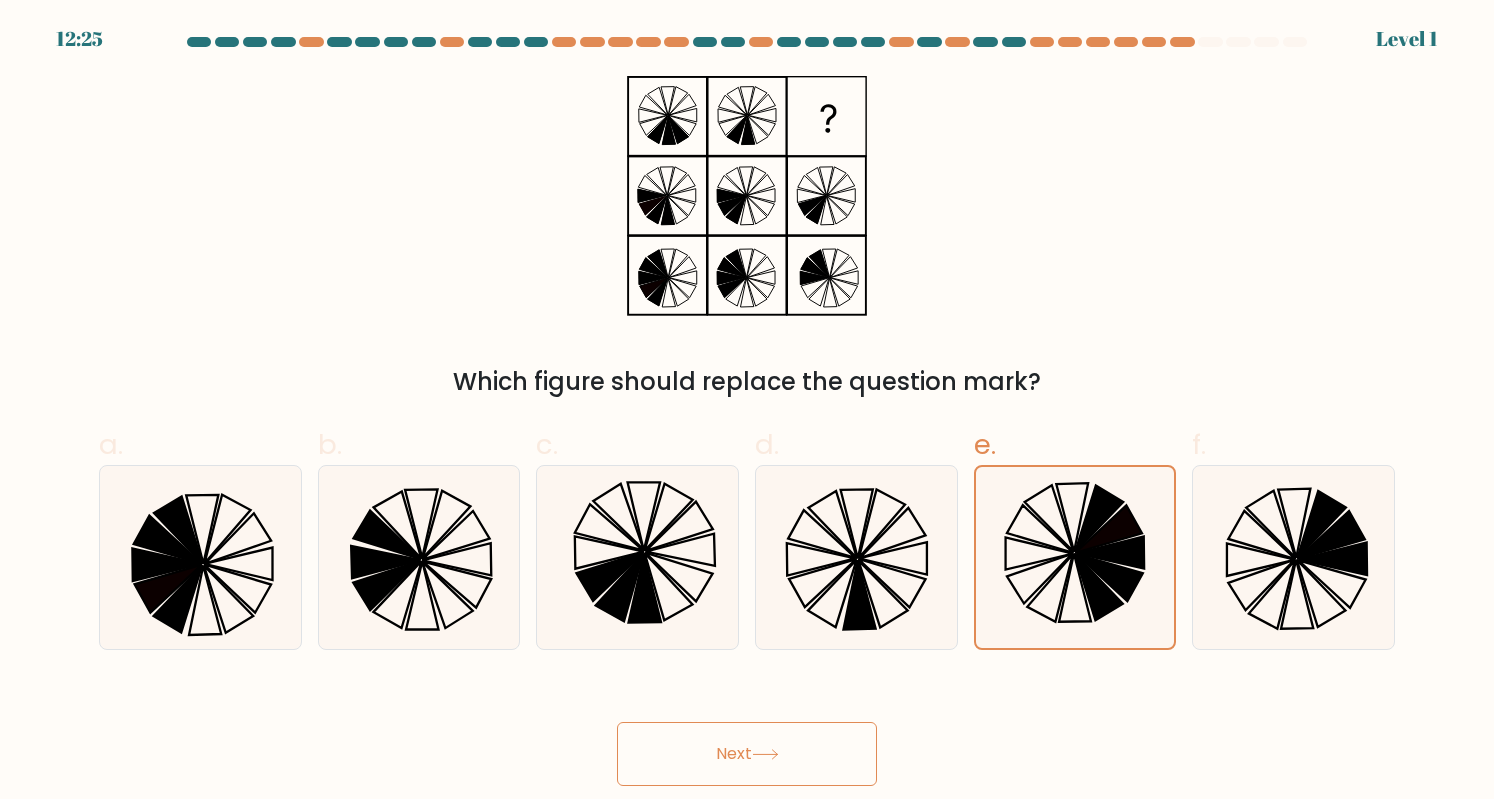 click on "Next" at bounding box center [747, 754] 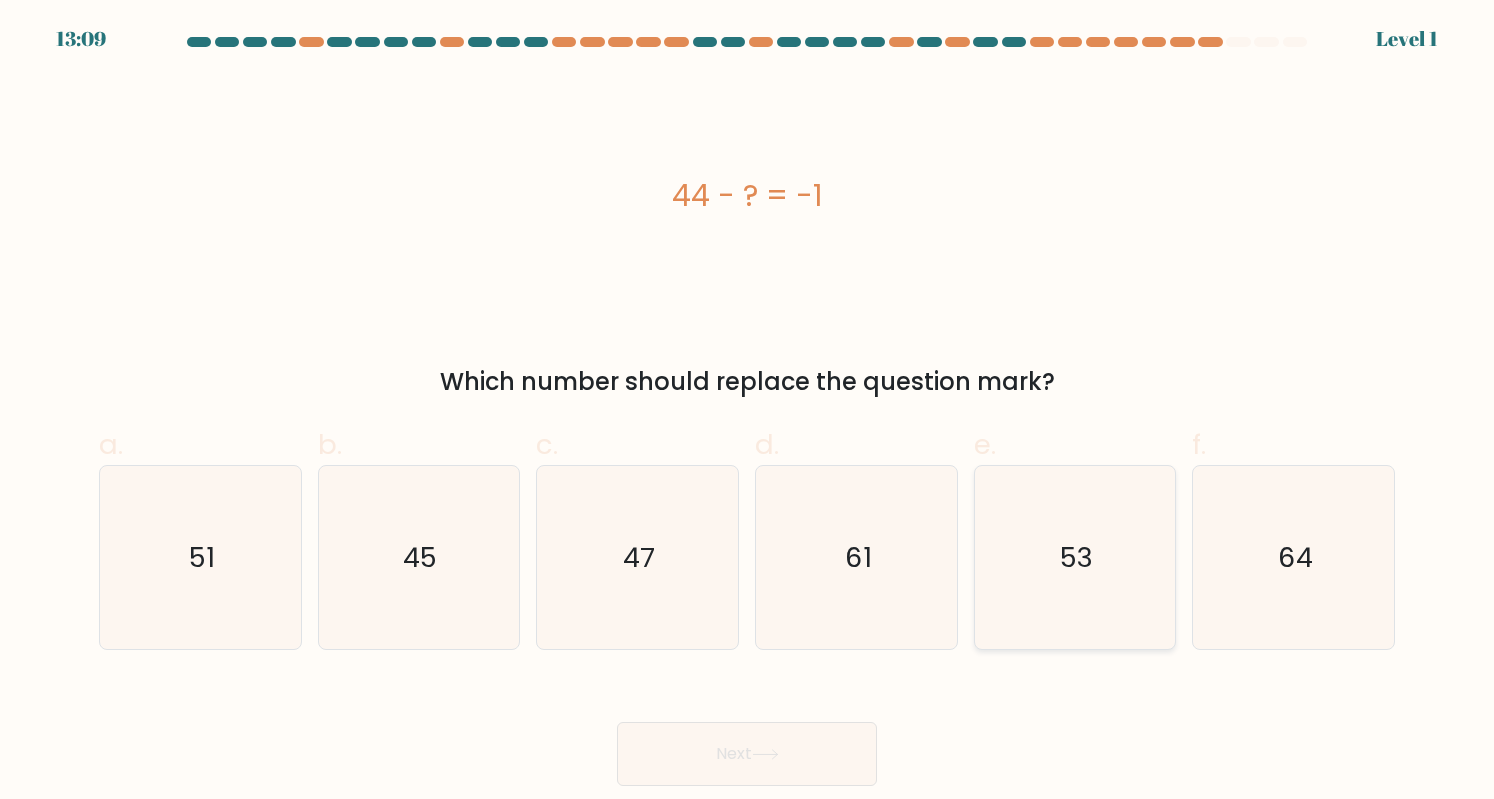 click on "53" at bounding box center (1074, 557) 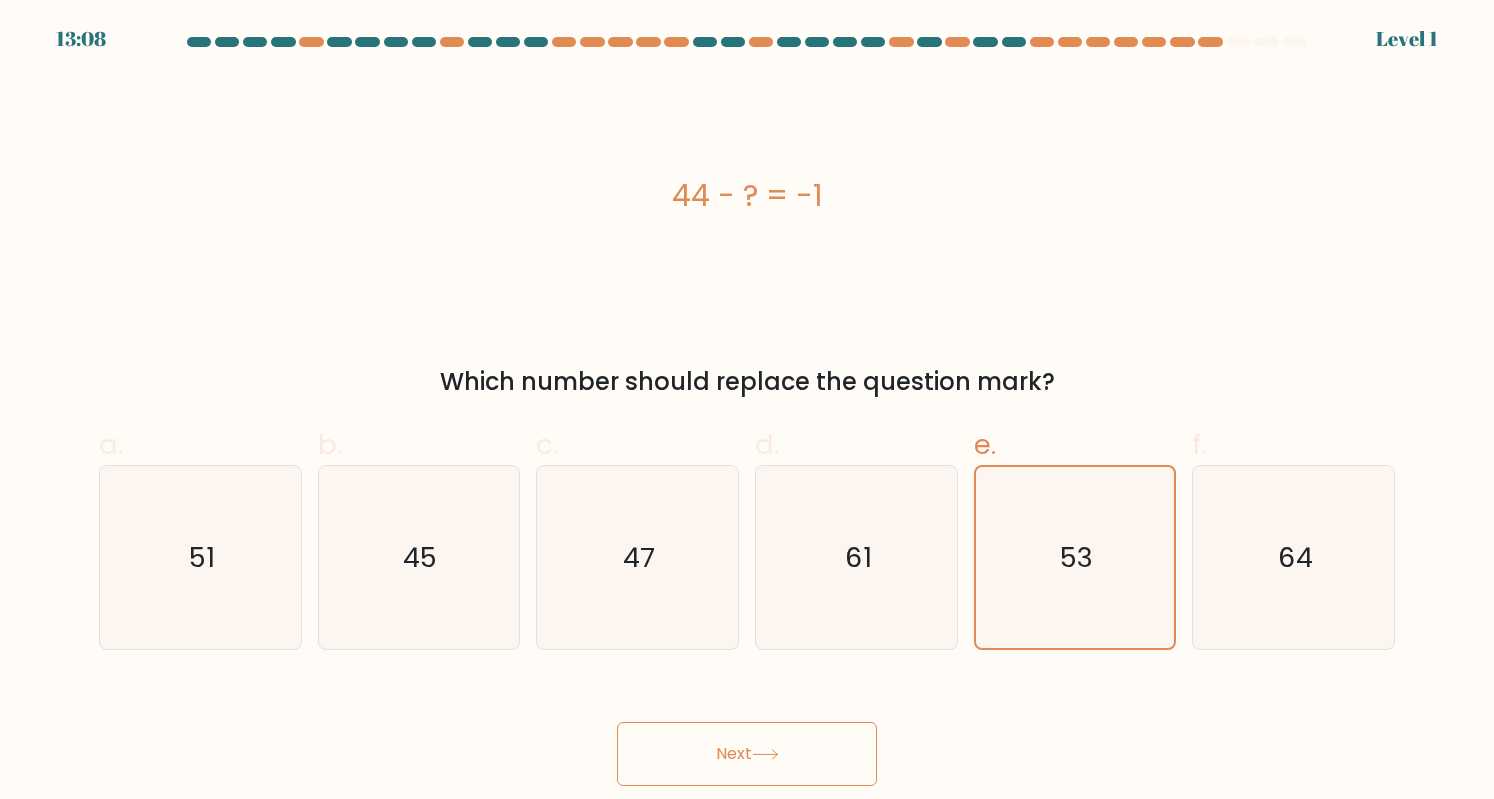 click on "Next" at bounding box center (747, 754) 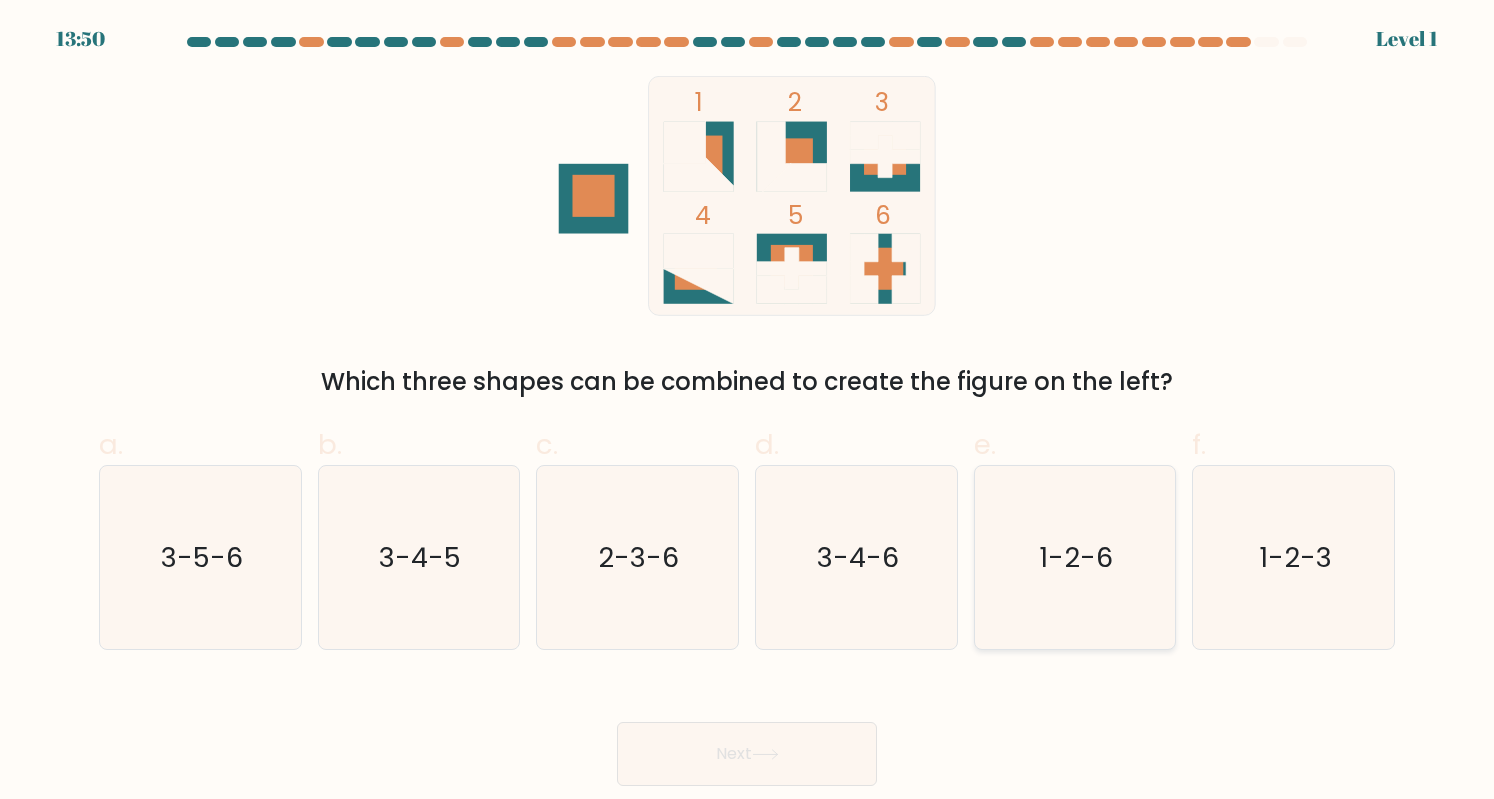click on "1-2-6" at bounding box center (1074, 557) 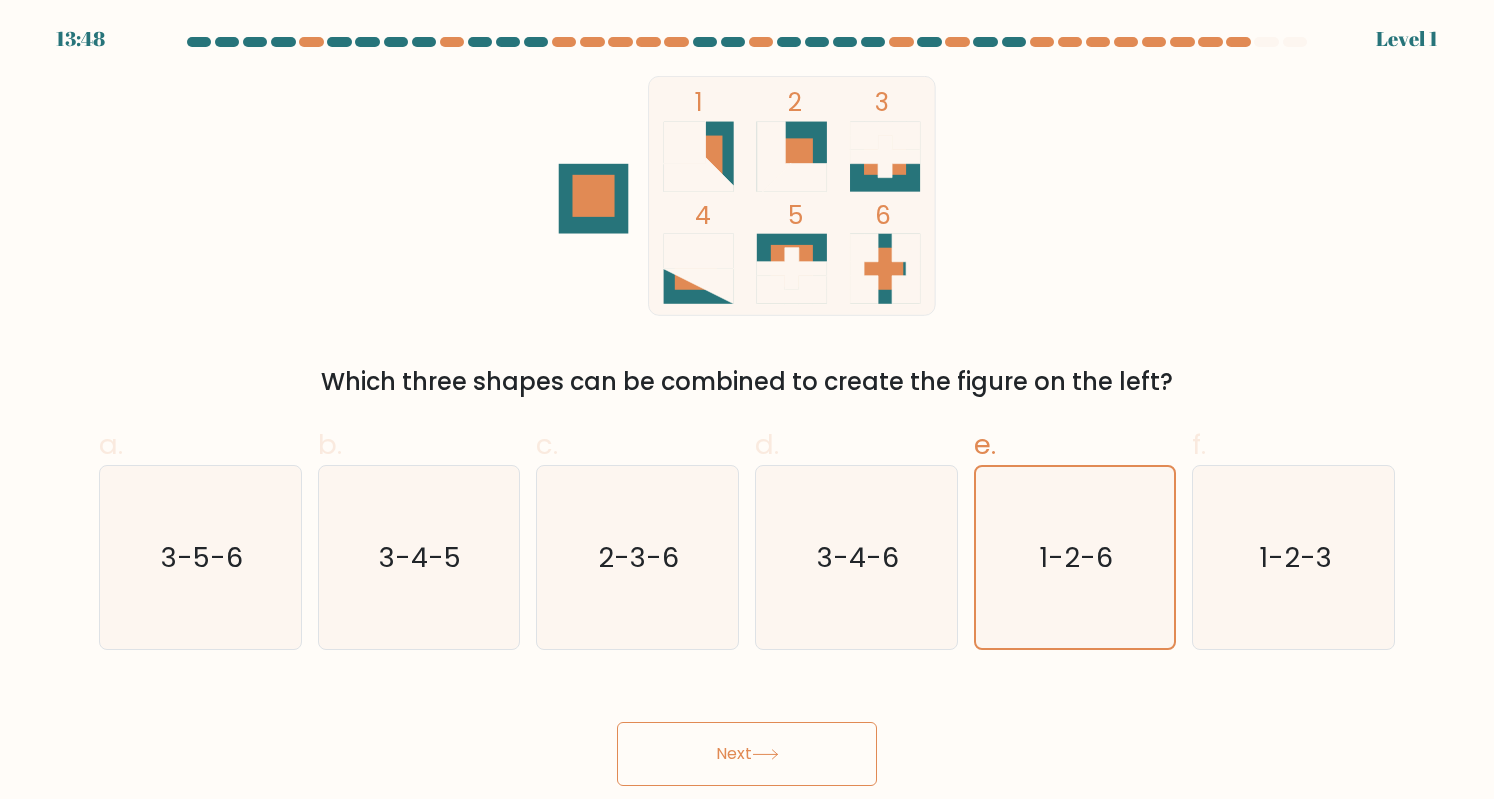 click at bounding box center [765, 754] 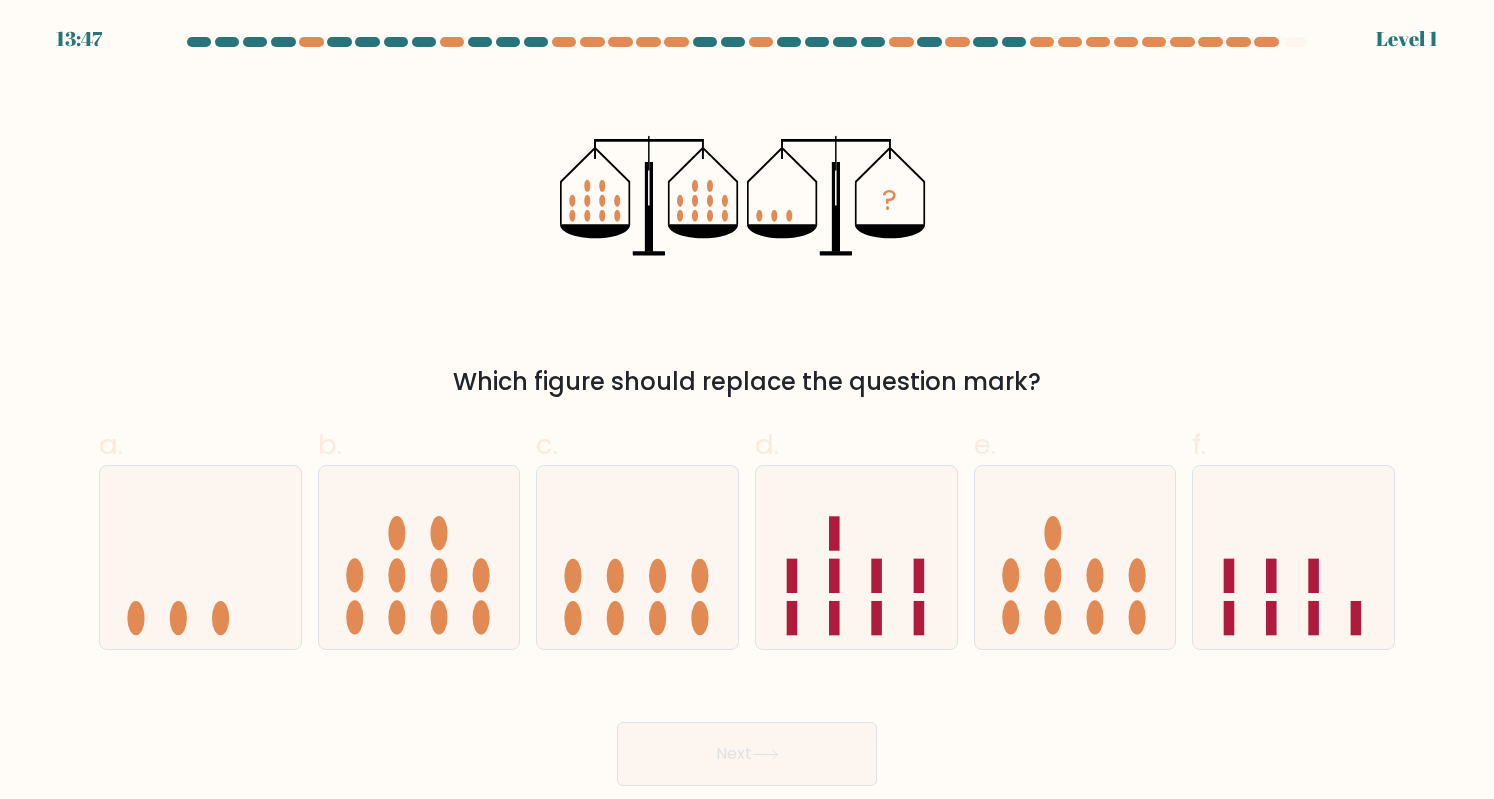 click at bounding box center (1052, 618) 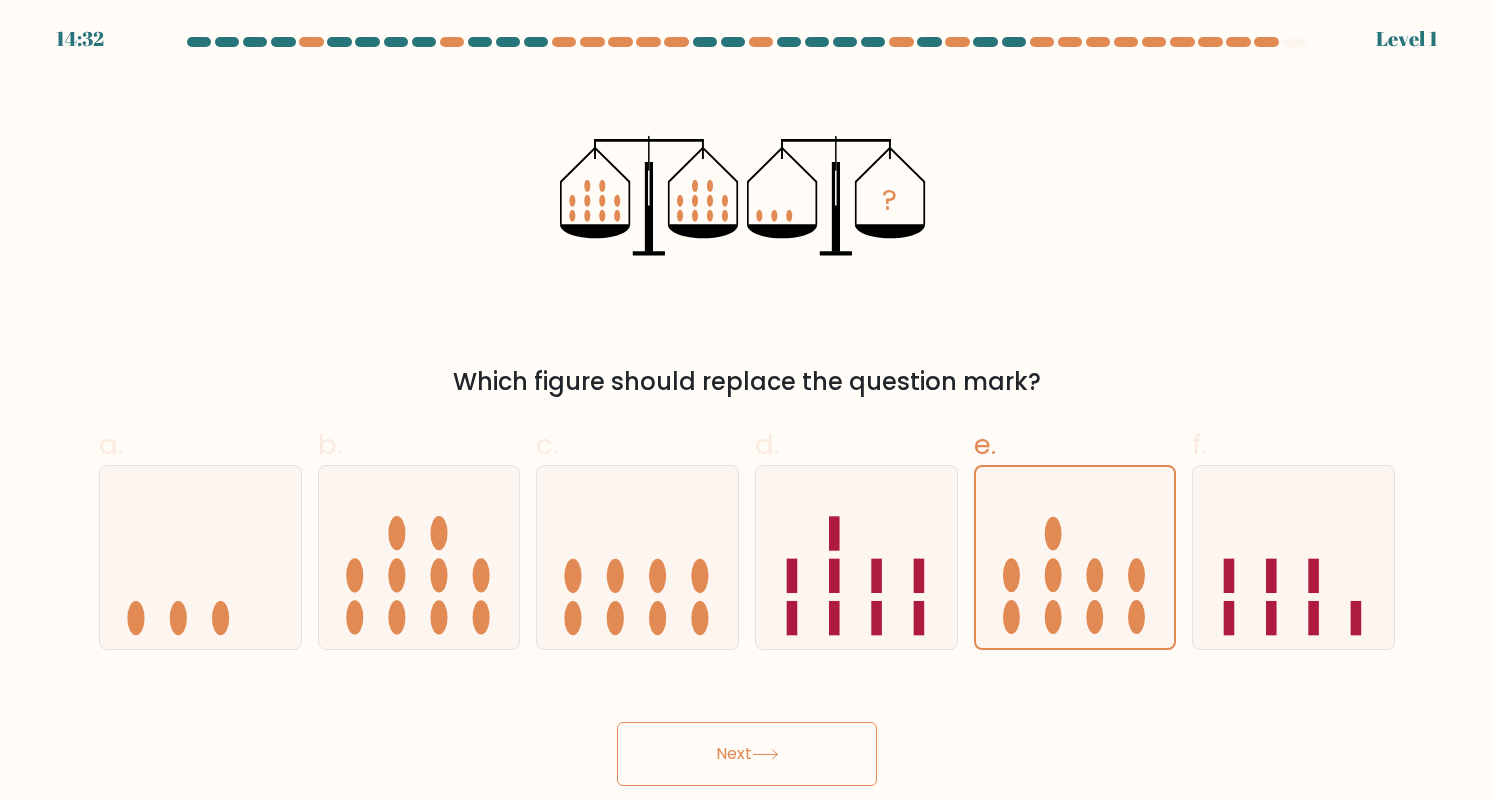click on "Next" at bounding box center [747, 754] 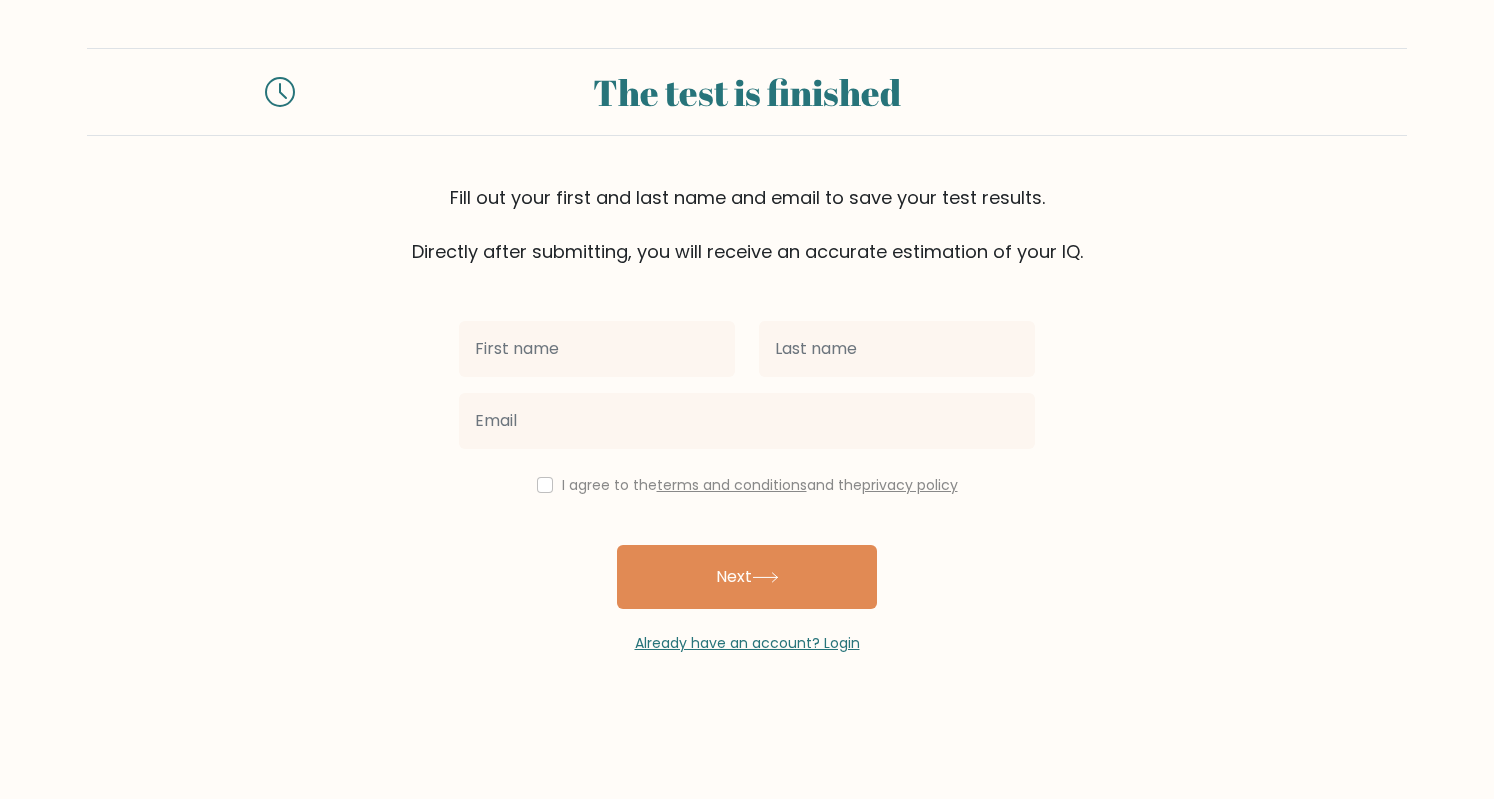scroll, scrollTop: 0, scrollLeft: 0, axis: both 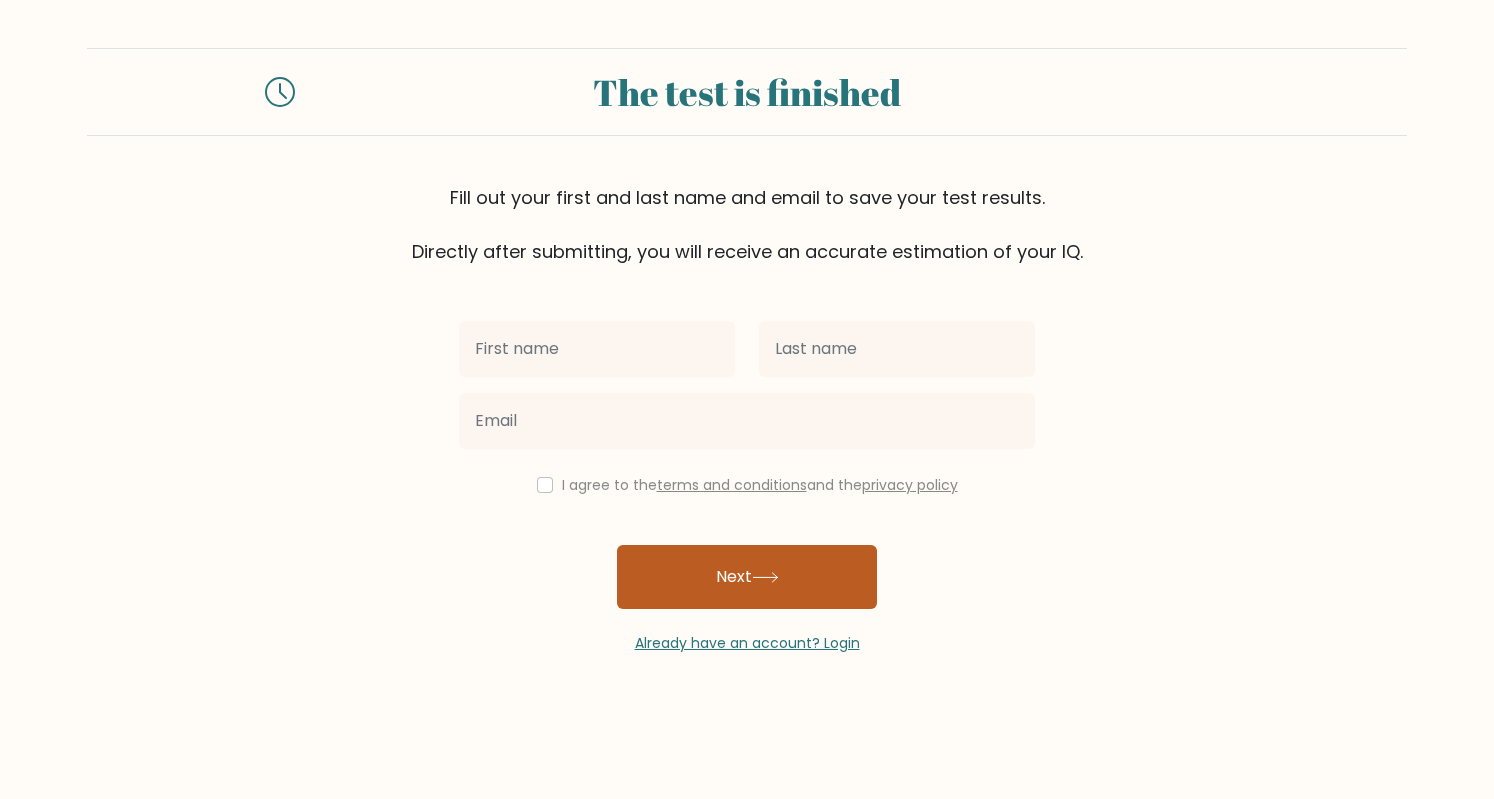 click on "Next" at bounding box center (747, 577) 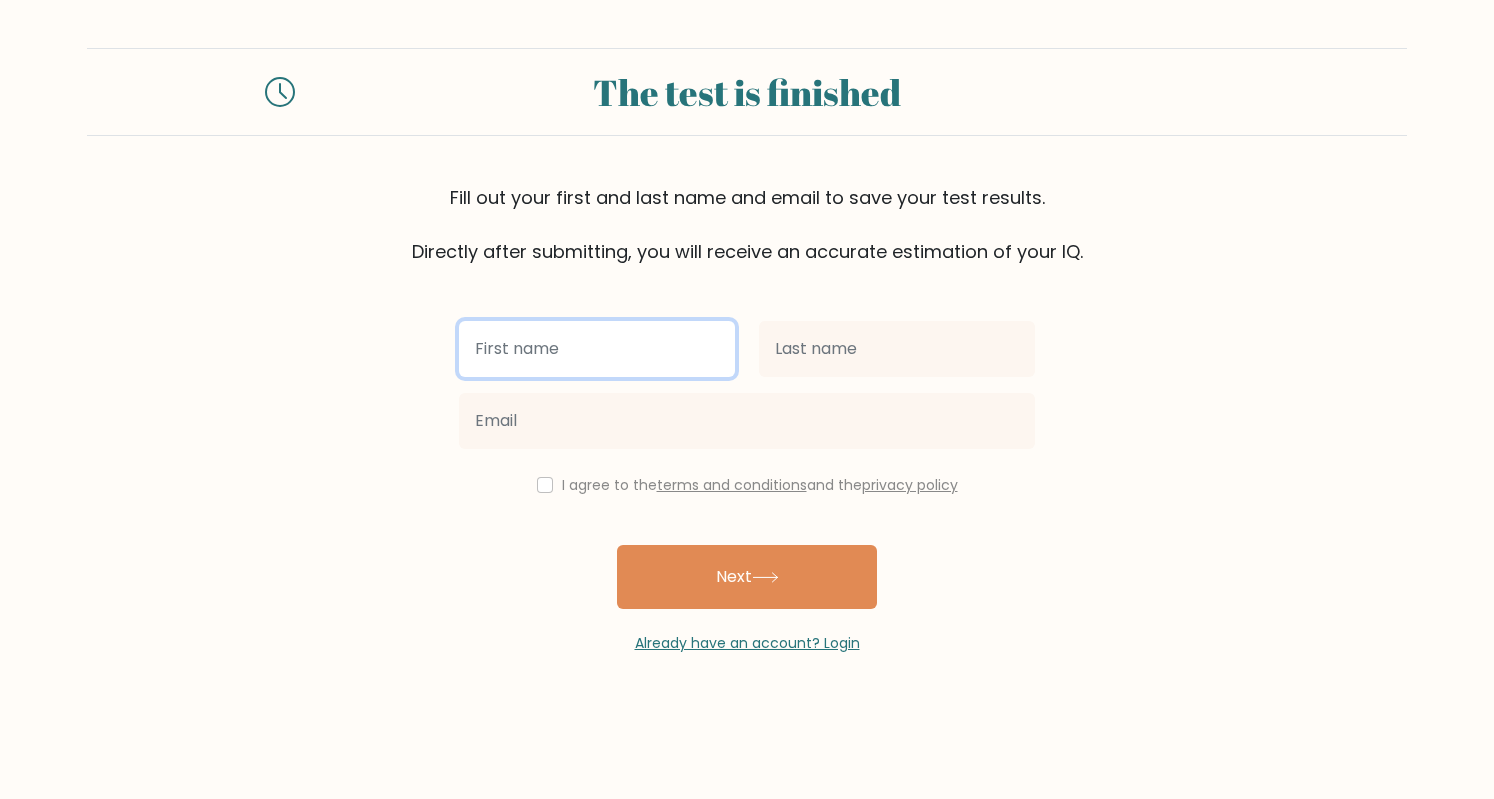click at bounding box center (597, 349) 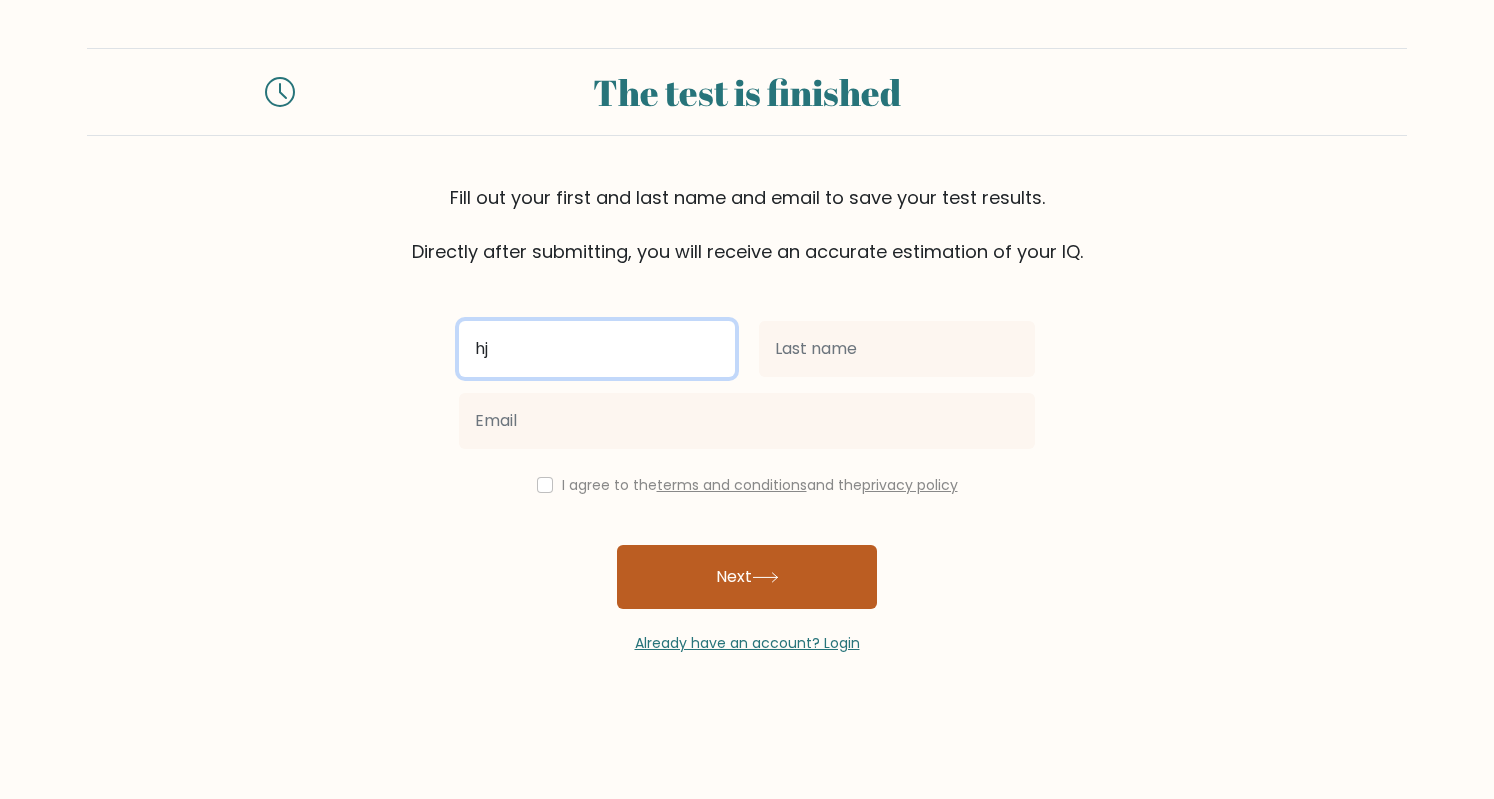 type on "hj" 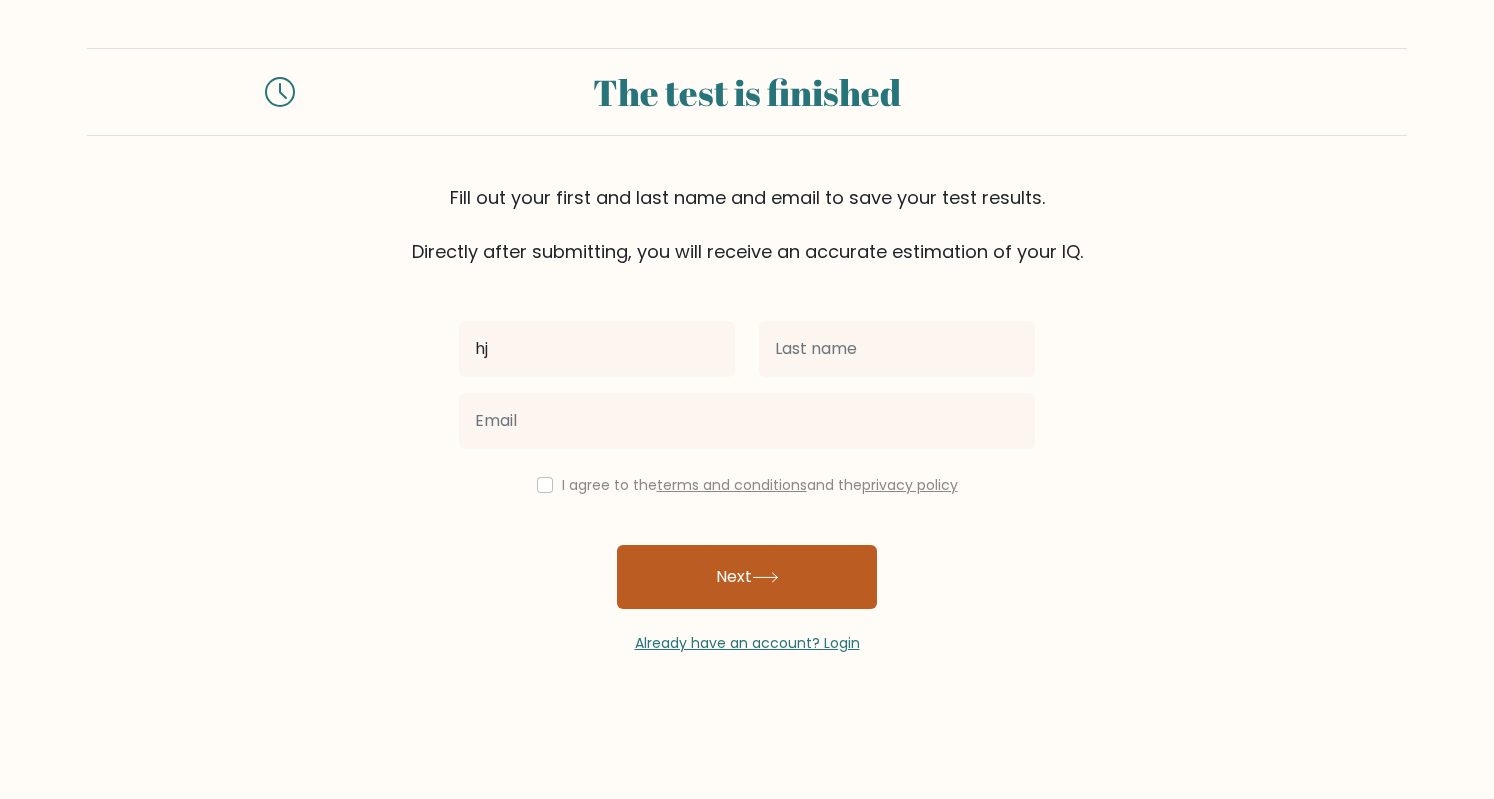 click on "Next" at bounding box center [747, 577] 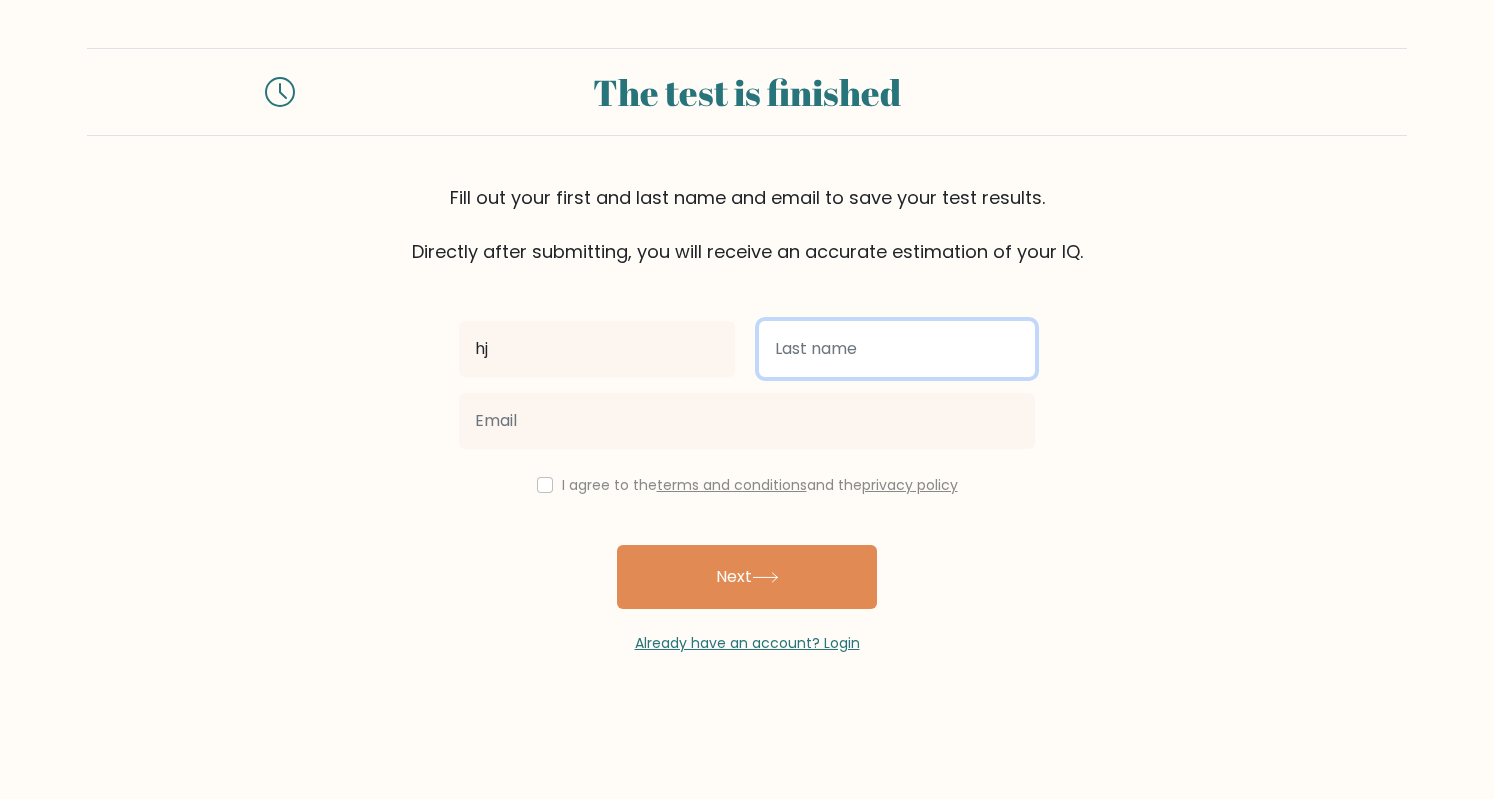 click at bounding box center (897, 349) 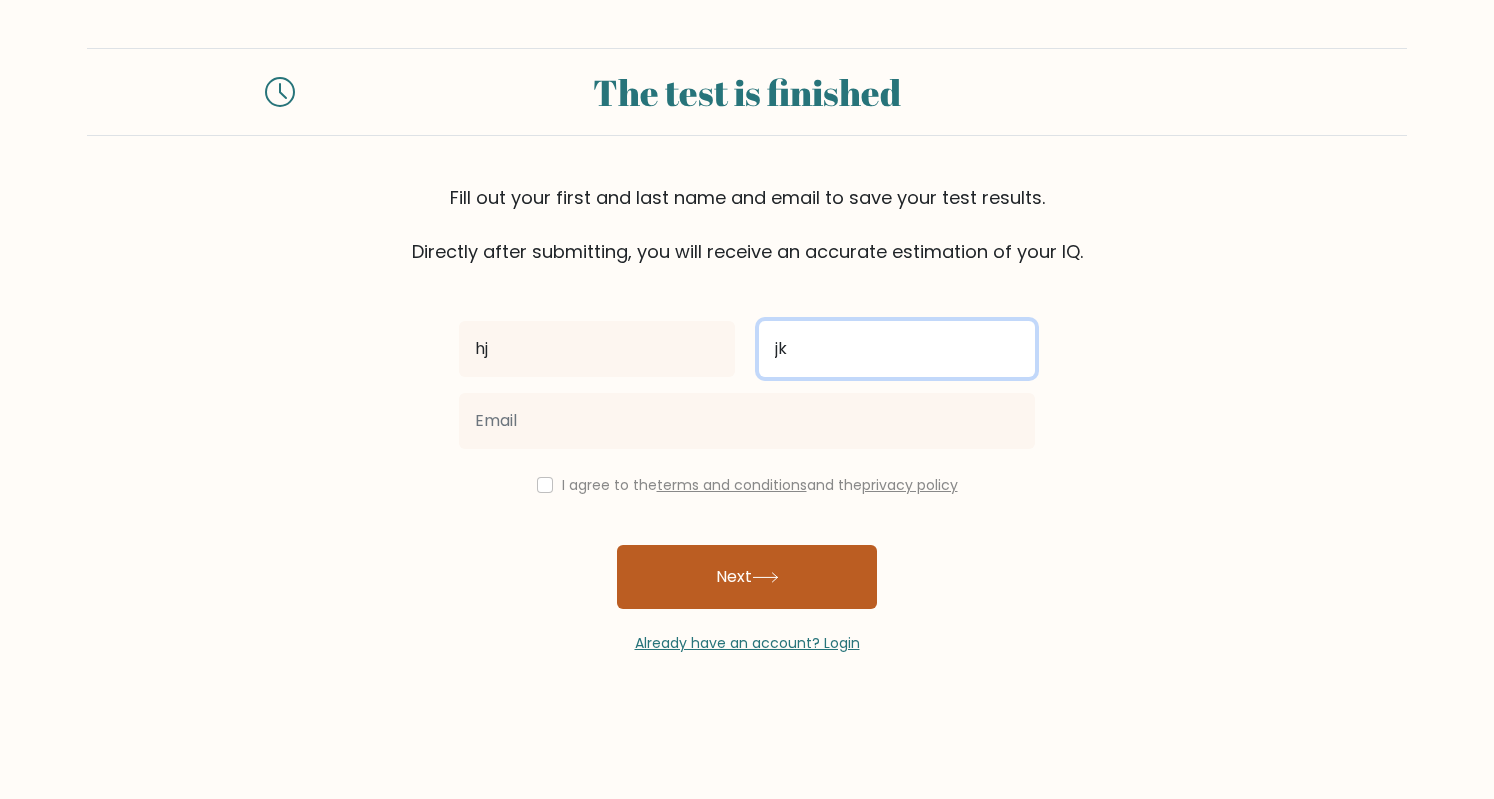type on "jk" 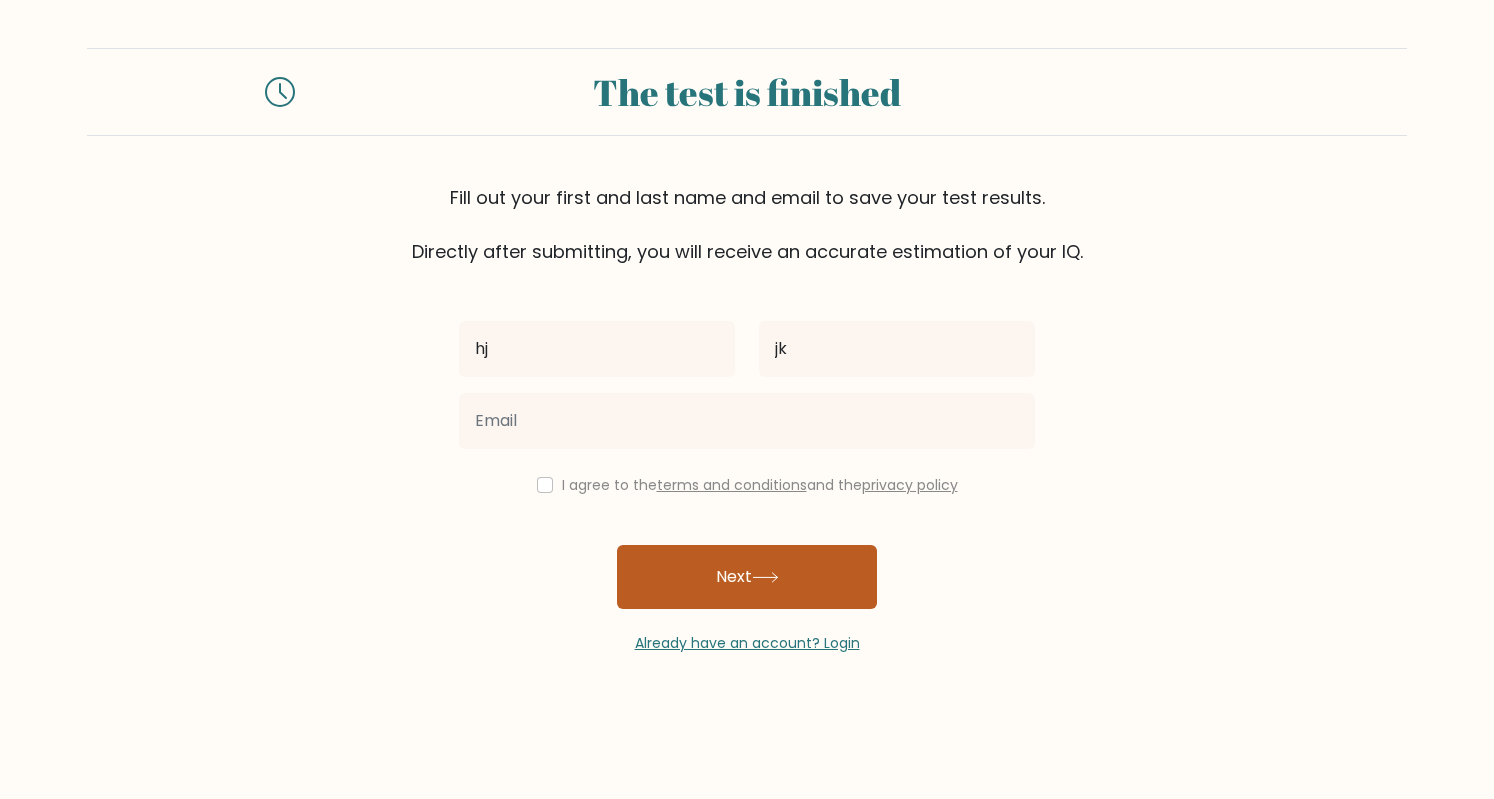 click on "Next" at bounding box center [747, 577] 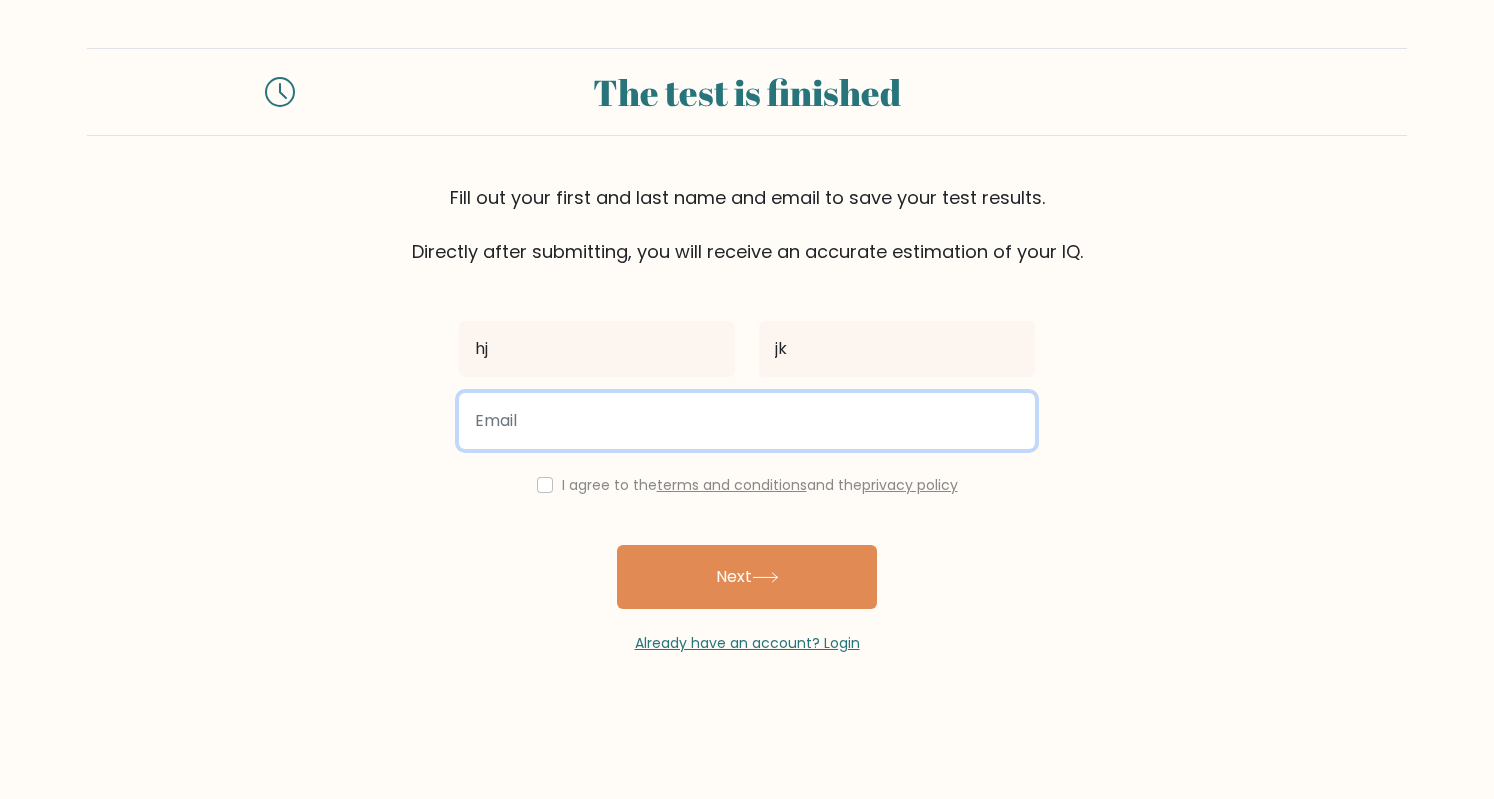 click at bounding box center [747, 421] 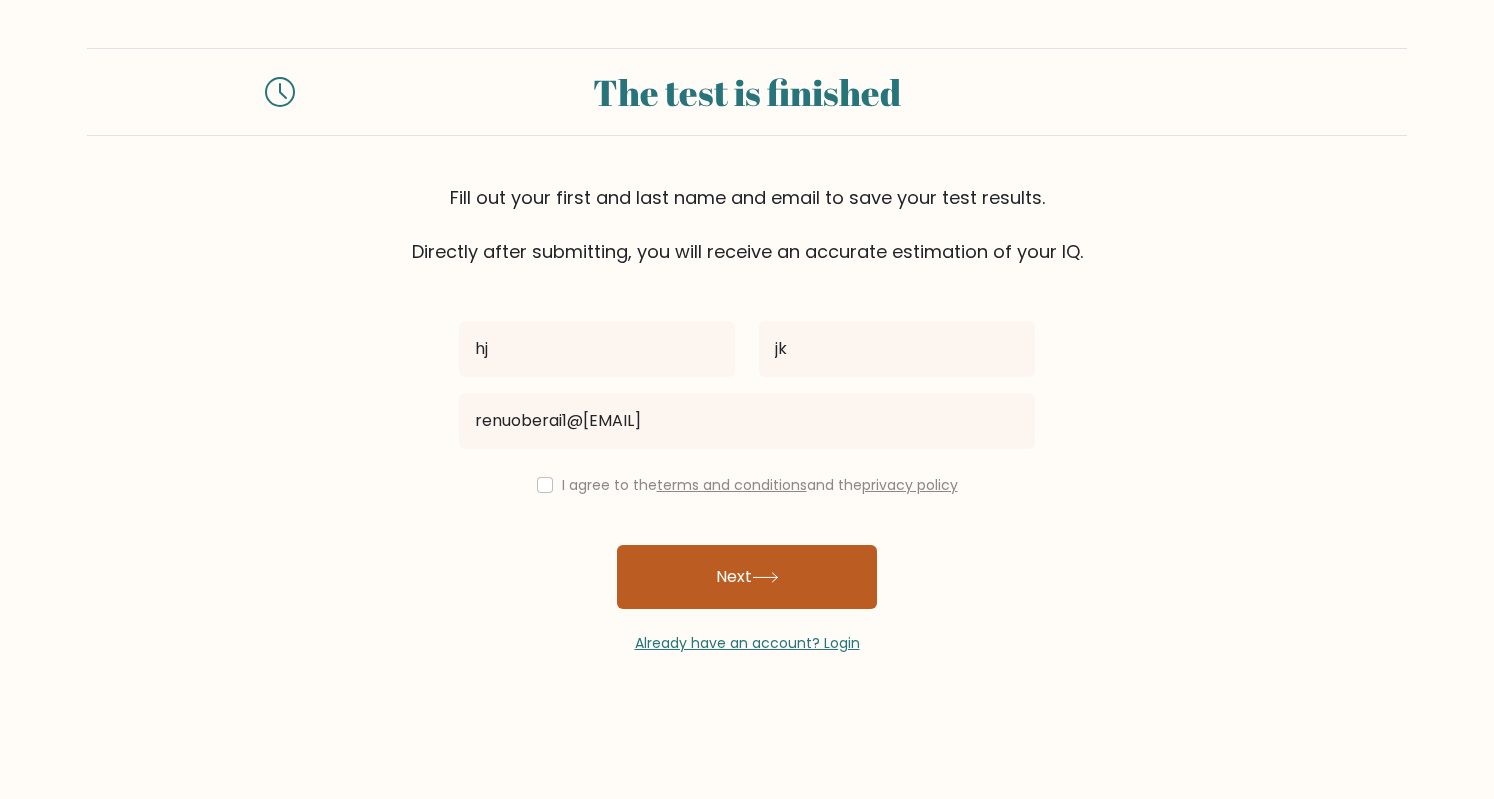 click on "Next" at bounding box center [747, 577] 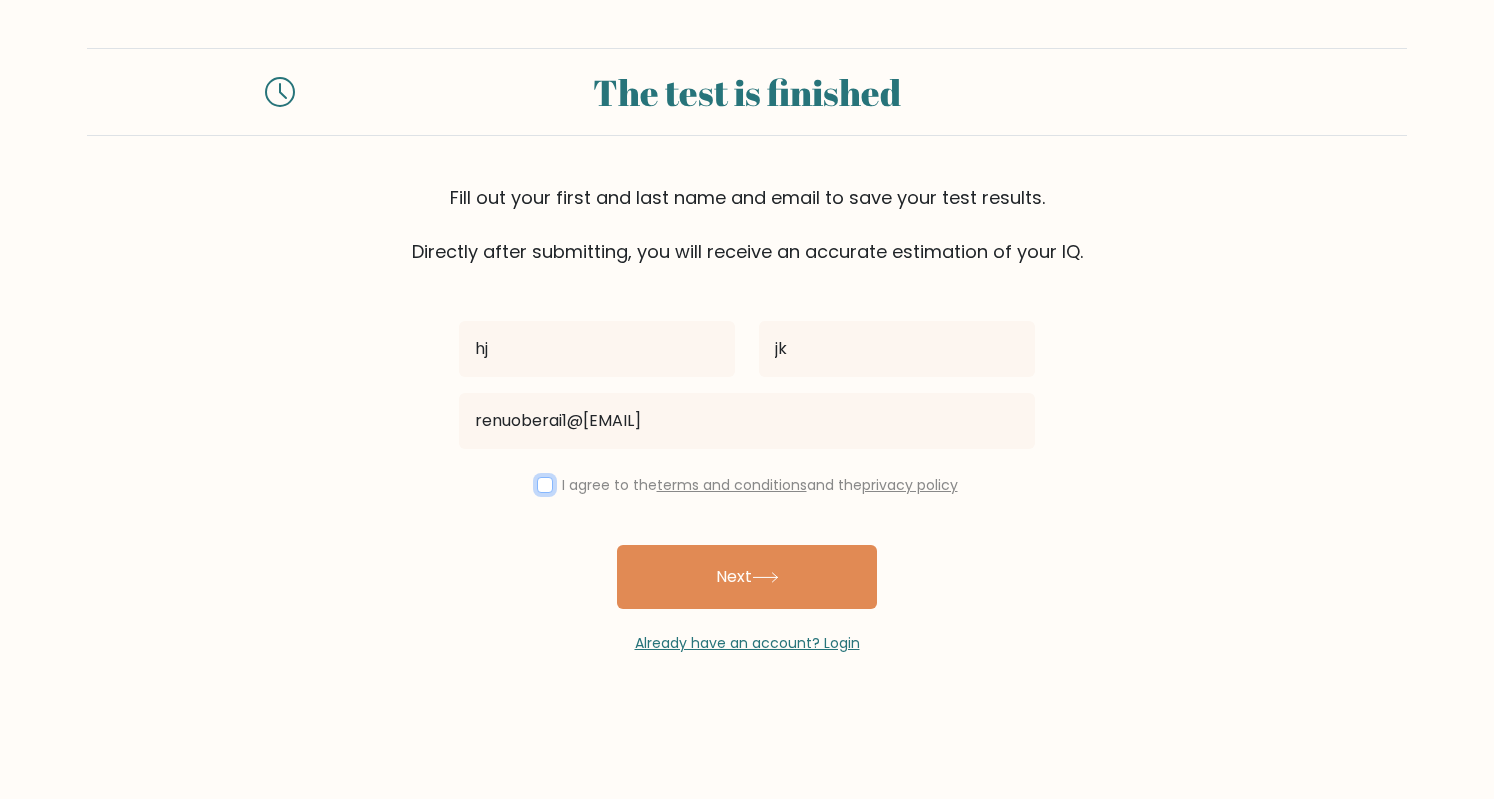 click at bounding box center (545, 485) 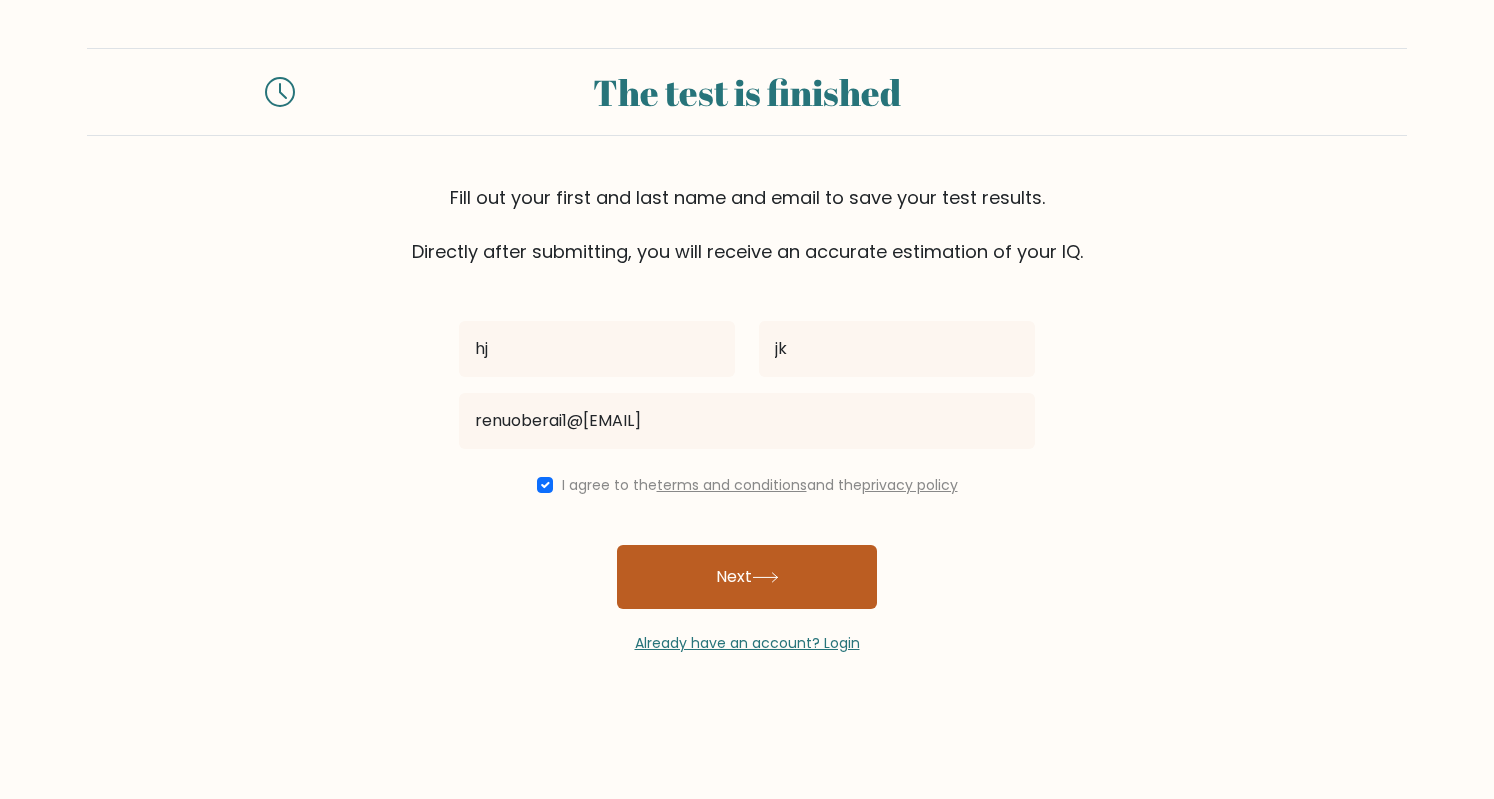 click on "Next" at bounding box center (747, 577) 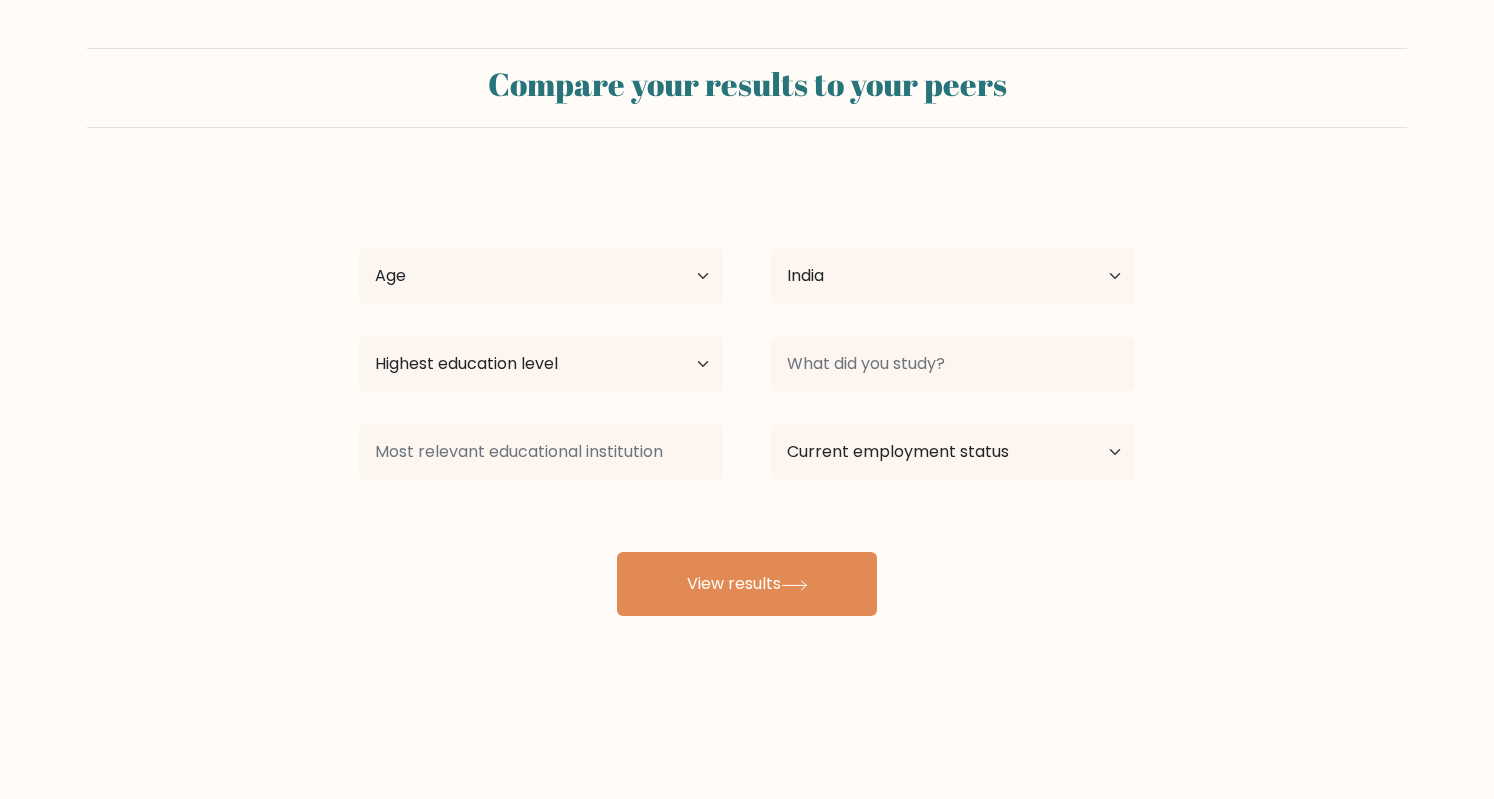 scroll, scrollTop: 0, scrollLeft: 0, axis: both 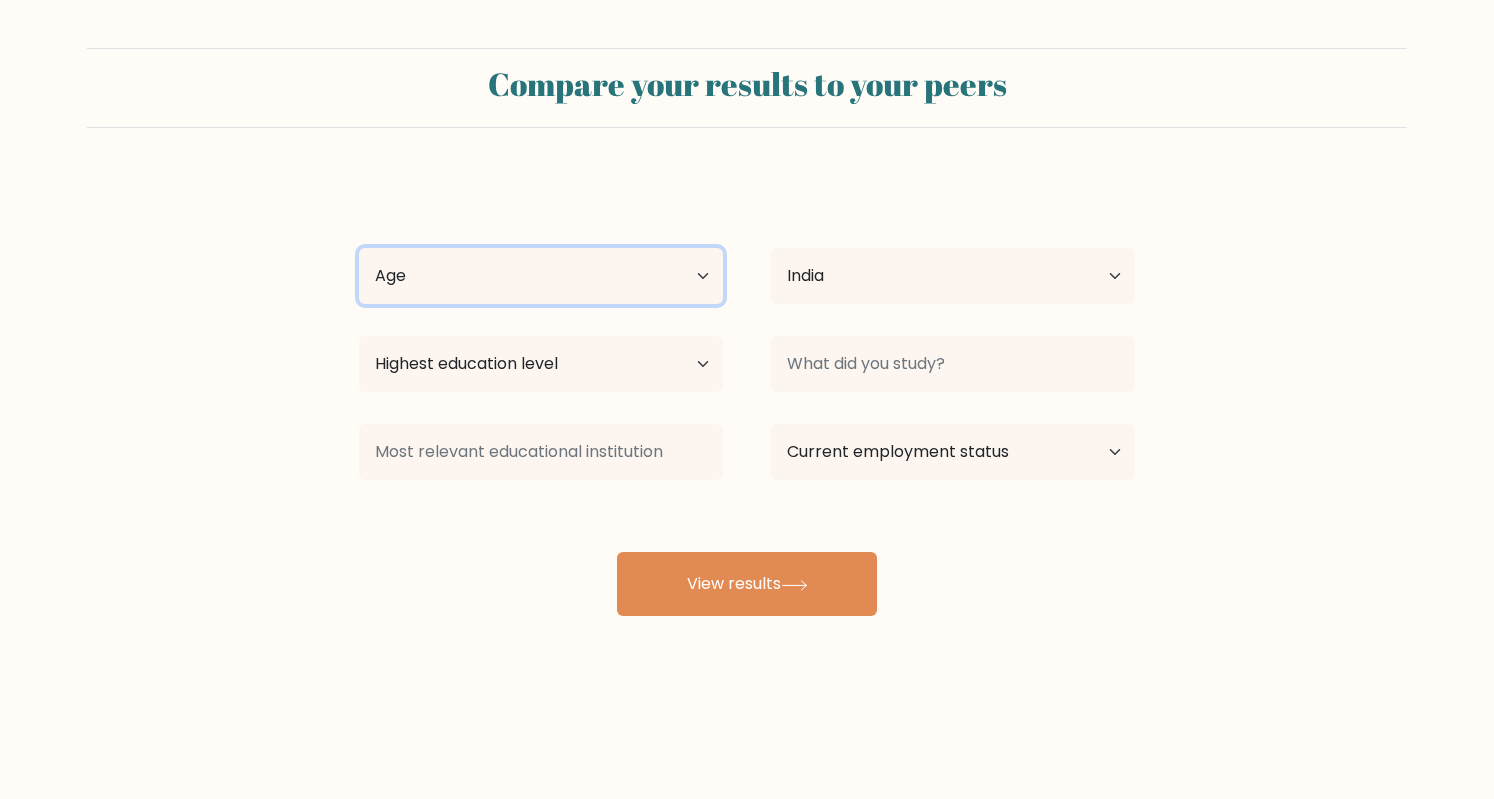 click on "Age
Under 18 years old
18-24 years old
25-34 years old
35-44 years old
45-54 years old
55-64 years old
65 years old and above" at bounding box center [541, 276] 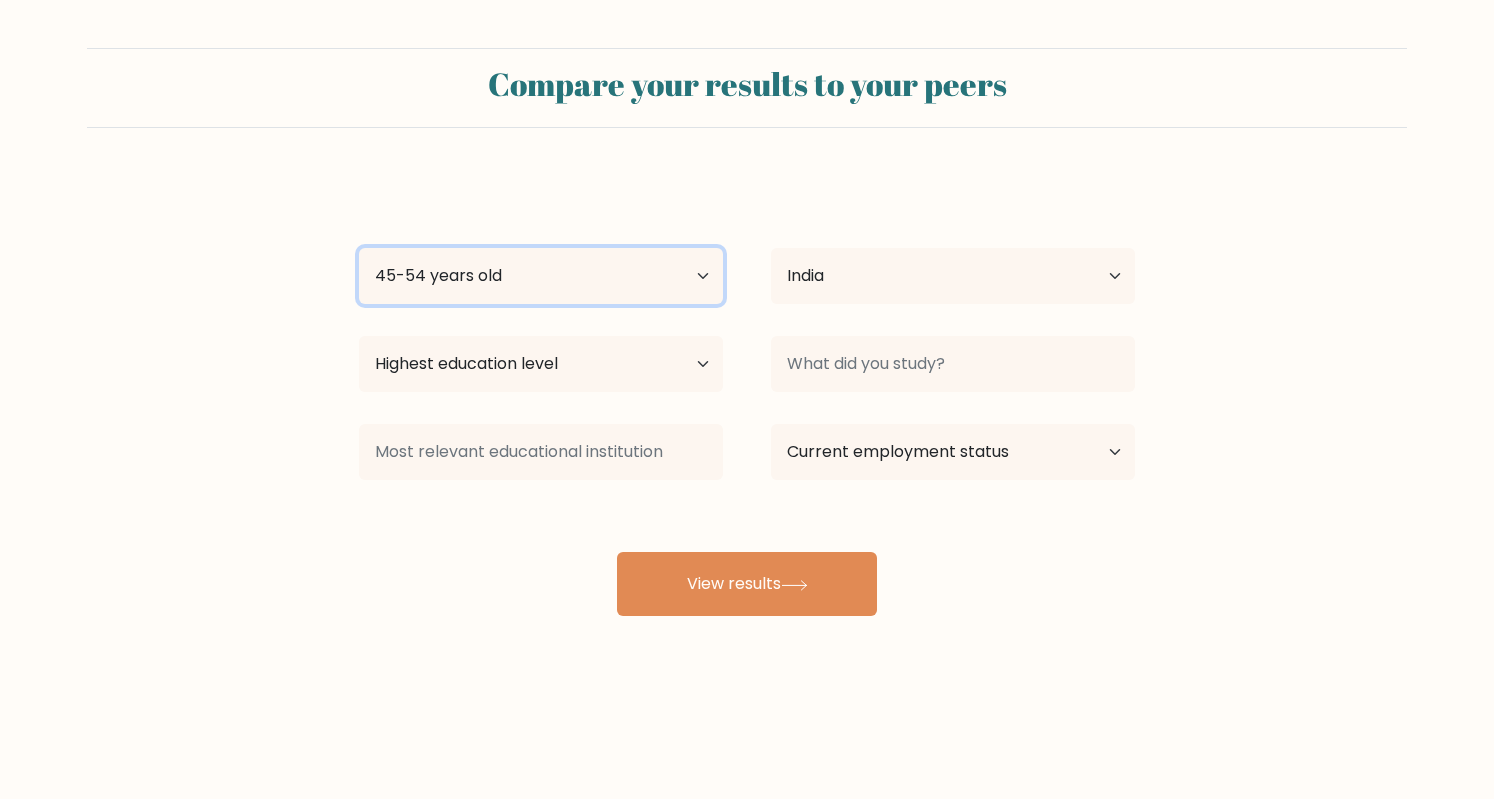 click on "Age
Under 18 years old
18-24 years old
25-34 years old
35-44 years old
45-54 years old
55-64 years old
65 years old and above" at bounding box center (541, 276) 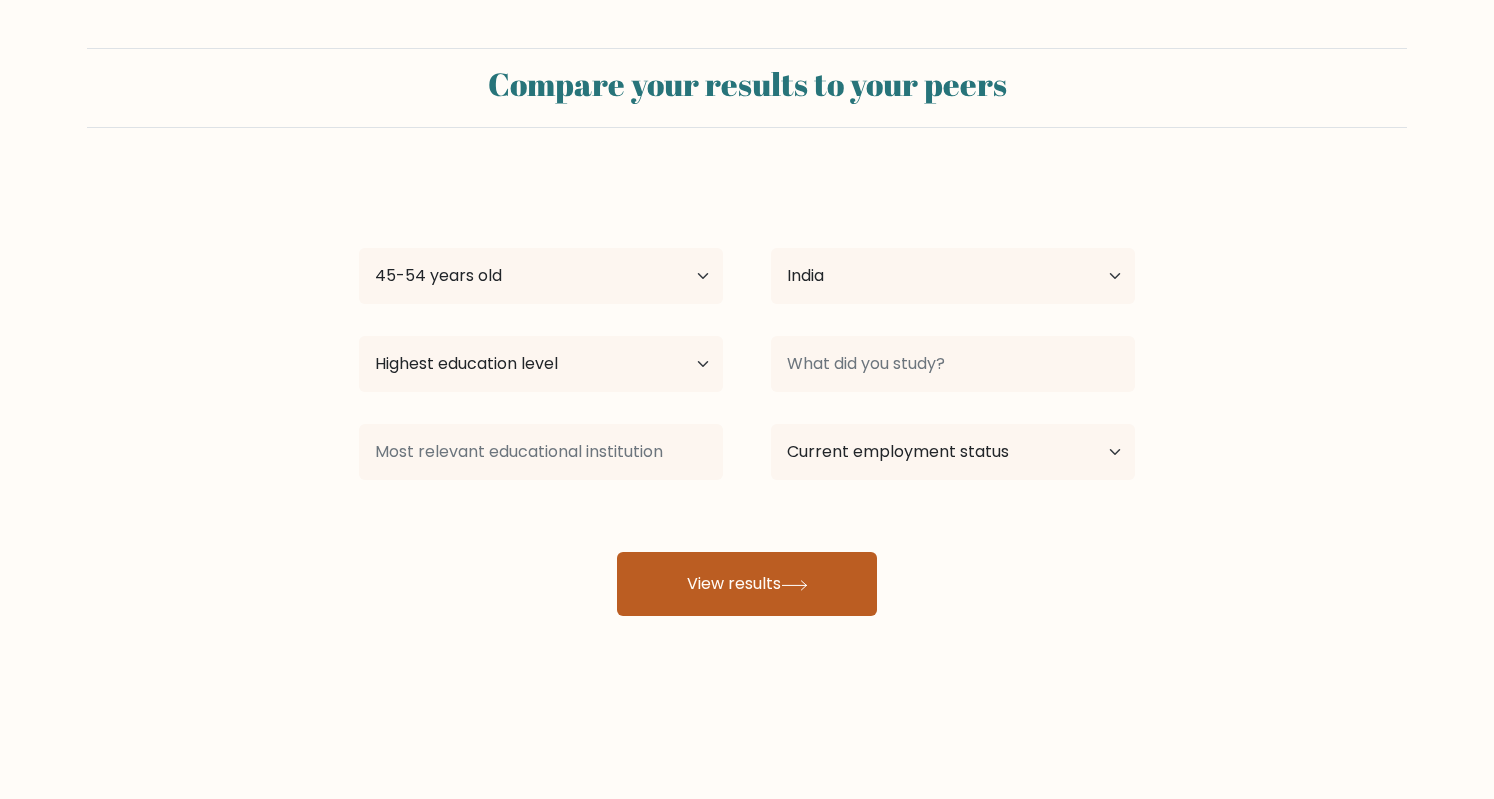 click on "View results" at bounding box center (747, 584) 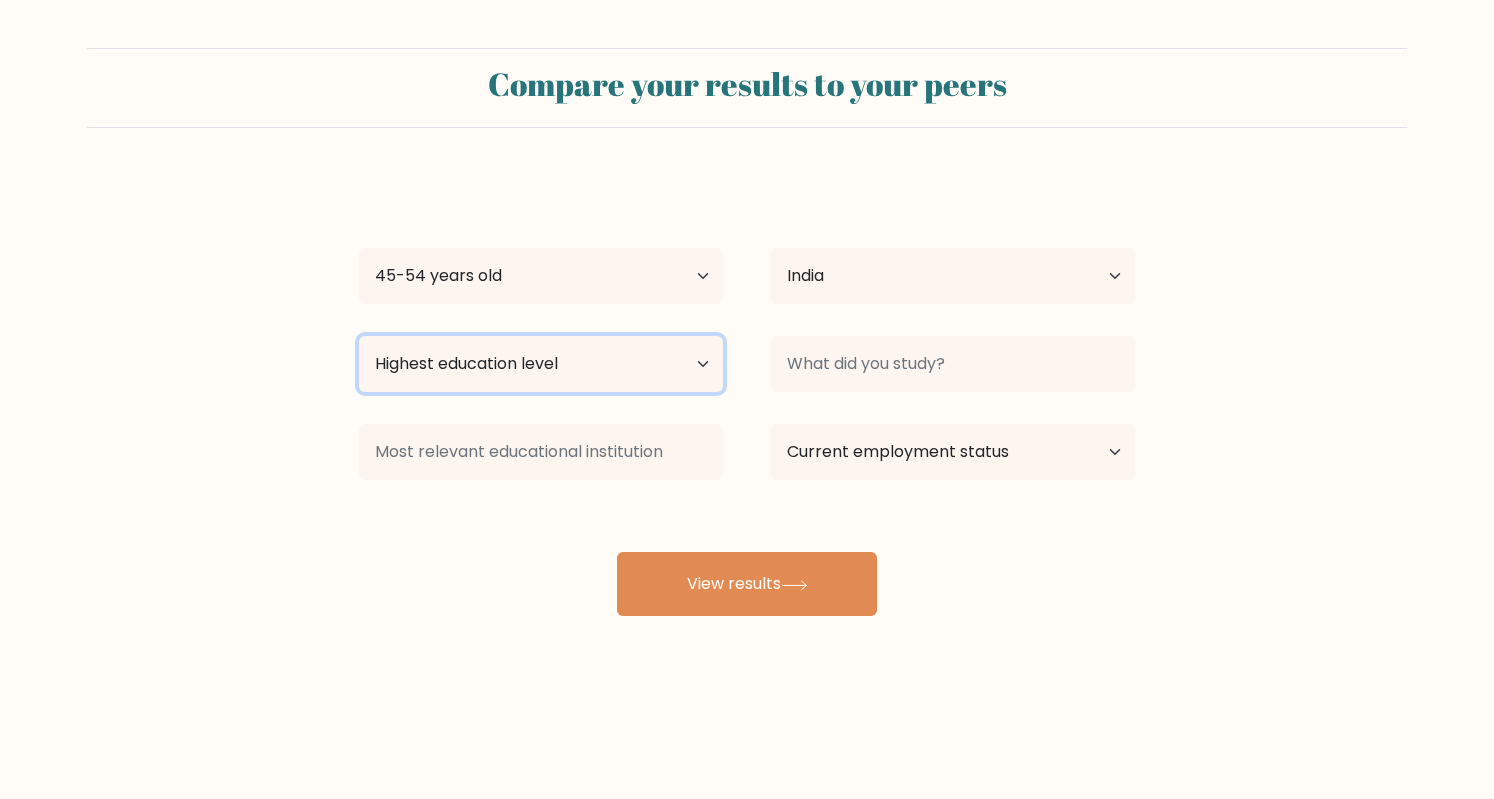 click on "Highest education level
No schooling
Primary
Lower Secondary
Upper Secondary
Occupation Specific
Bachelor's degree
Master's degree
Doctoral degree" at bounding box center [541, 364] 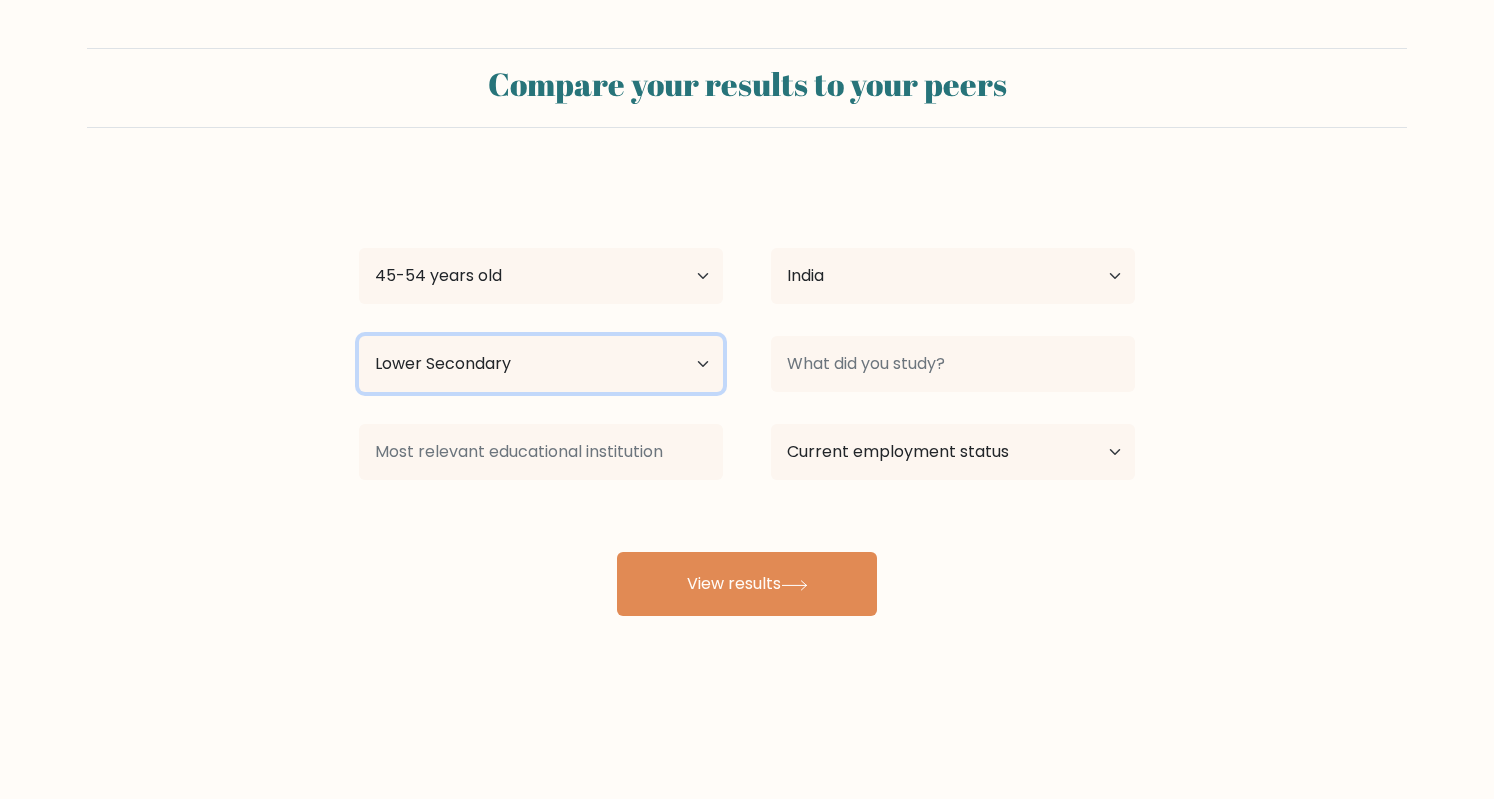 click on "Highest education level
No schooling
Primary
Lower Secondary
Upper Secondary
Occupation Specific
Bachelor's degree
Master's degree
Doctoral degree" at bounding box center (541, 364) 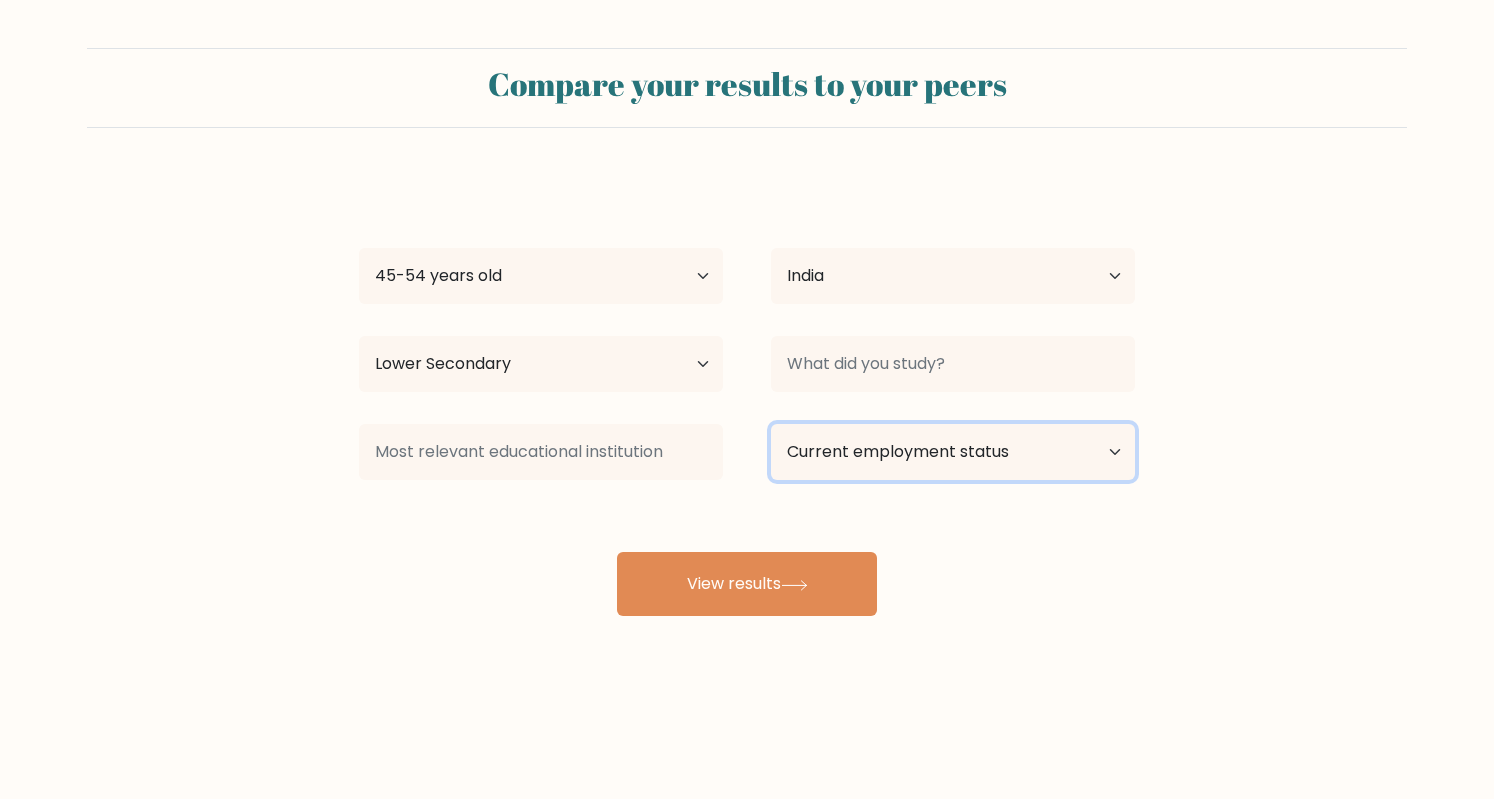 click on "Current employment status
Employed
Student
Retired
Other / prefer not to answer" at bounding box center (953, 452) 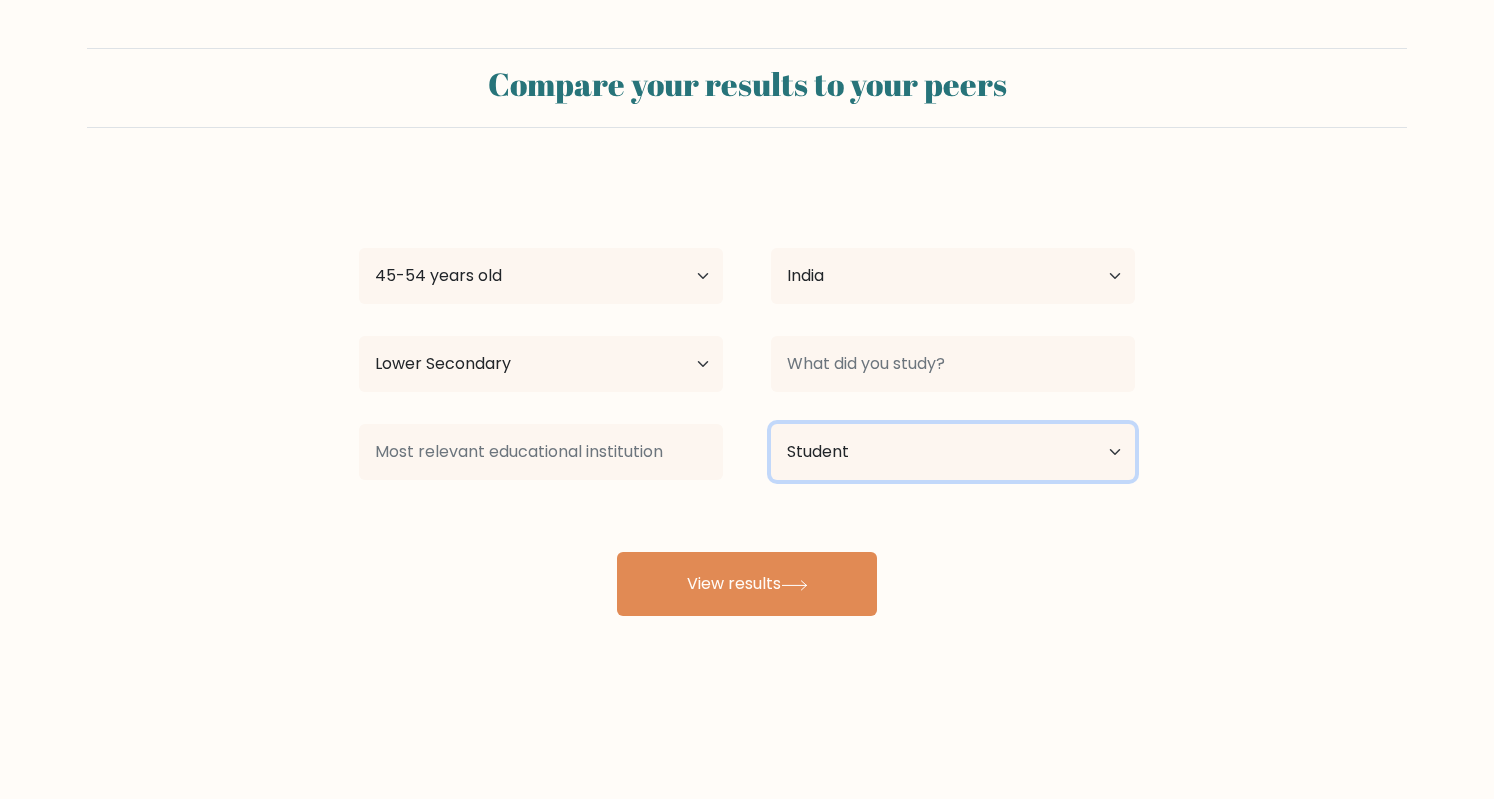 click on "Current employment status
Employed
Student
Retired
Other / prefer not to answer" at bounding box center [953, 452] 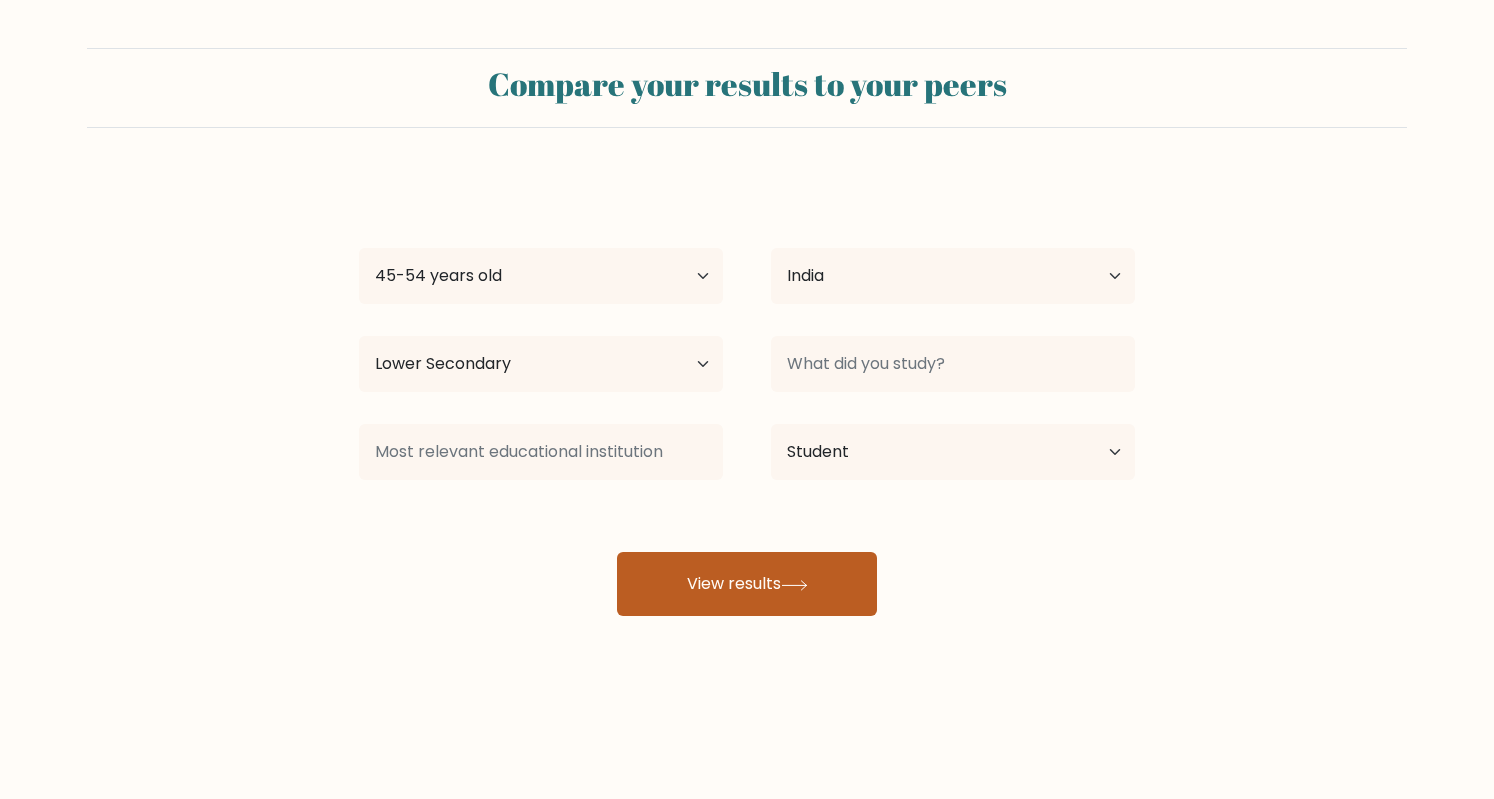 click on "View results" at bounding box center [747, 584] 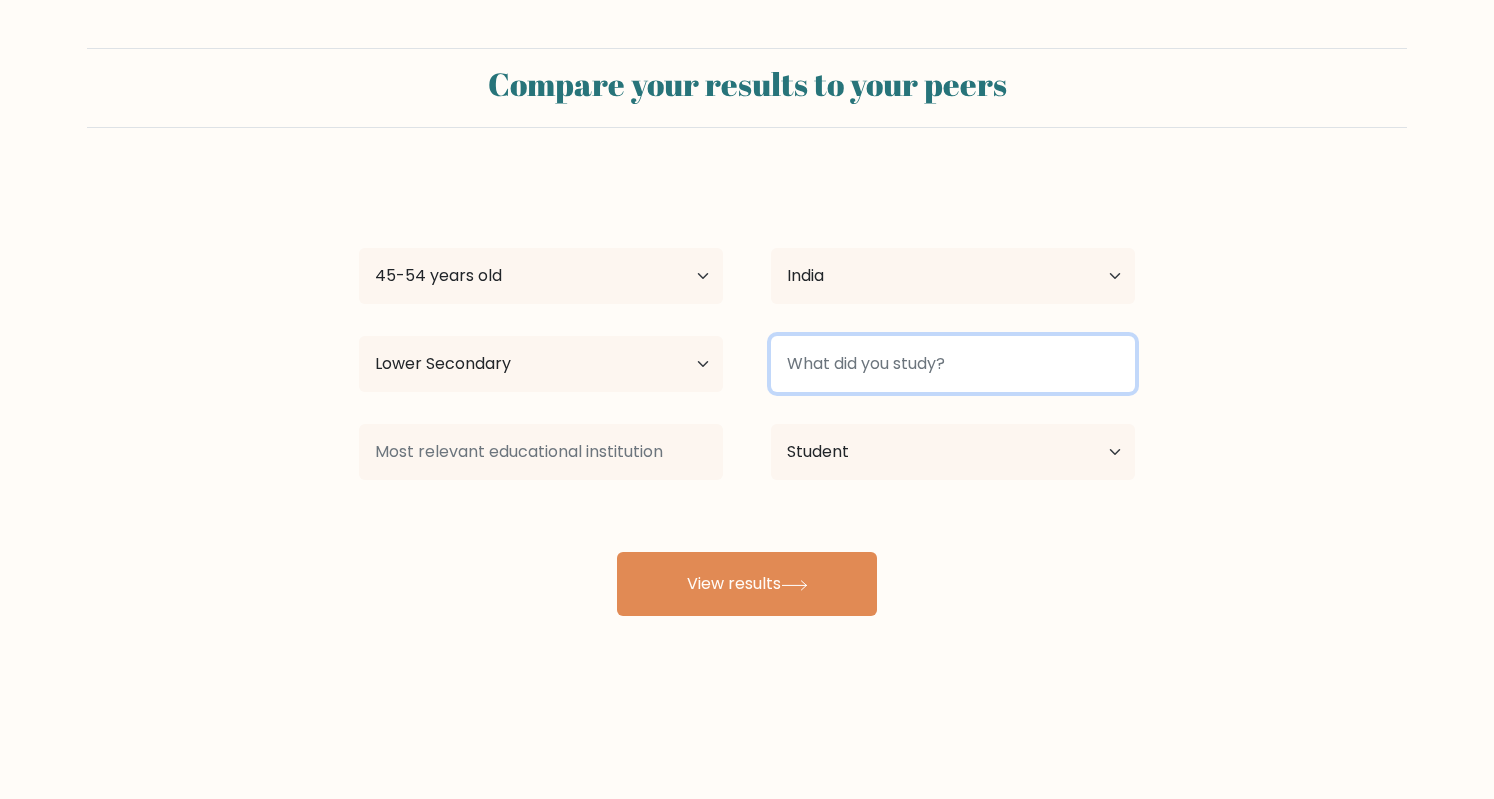 click at bounding box center (953, 364) 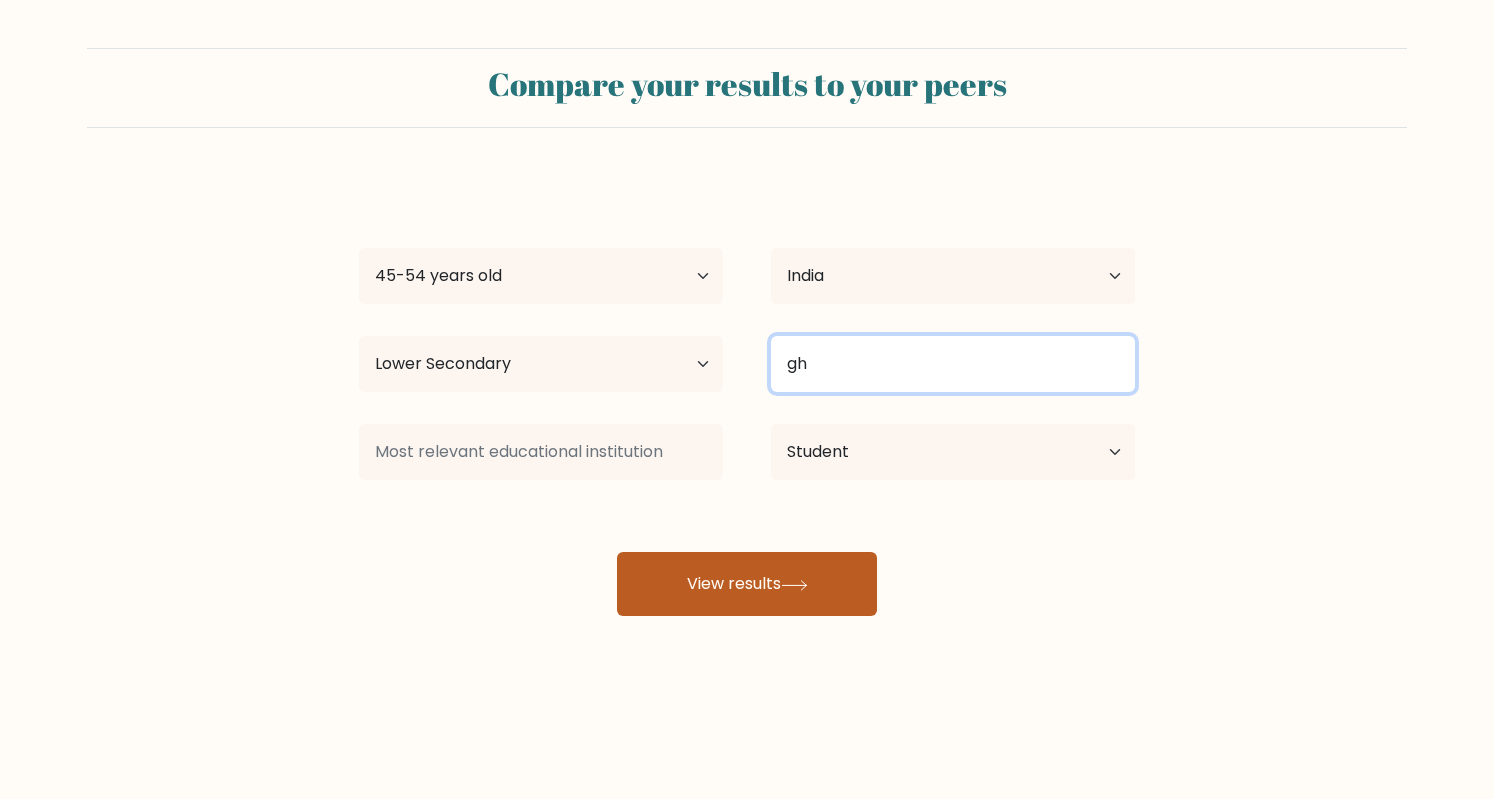 type on "gh" 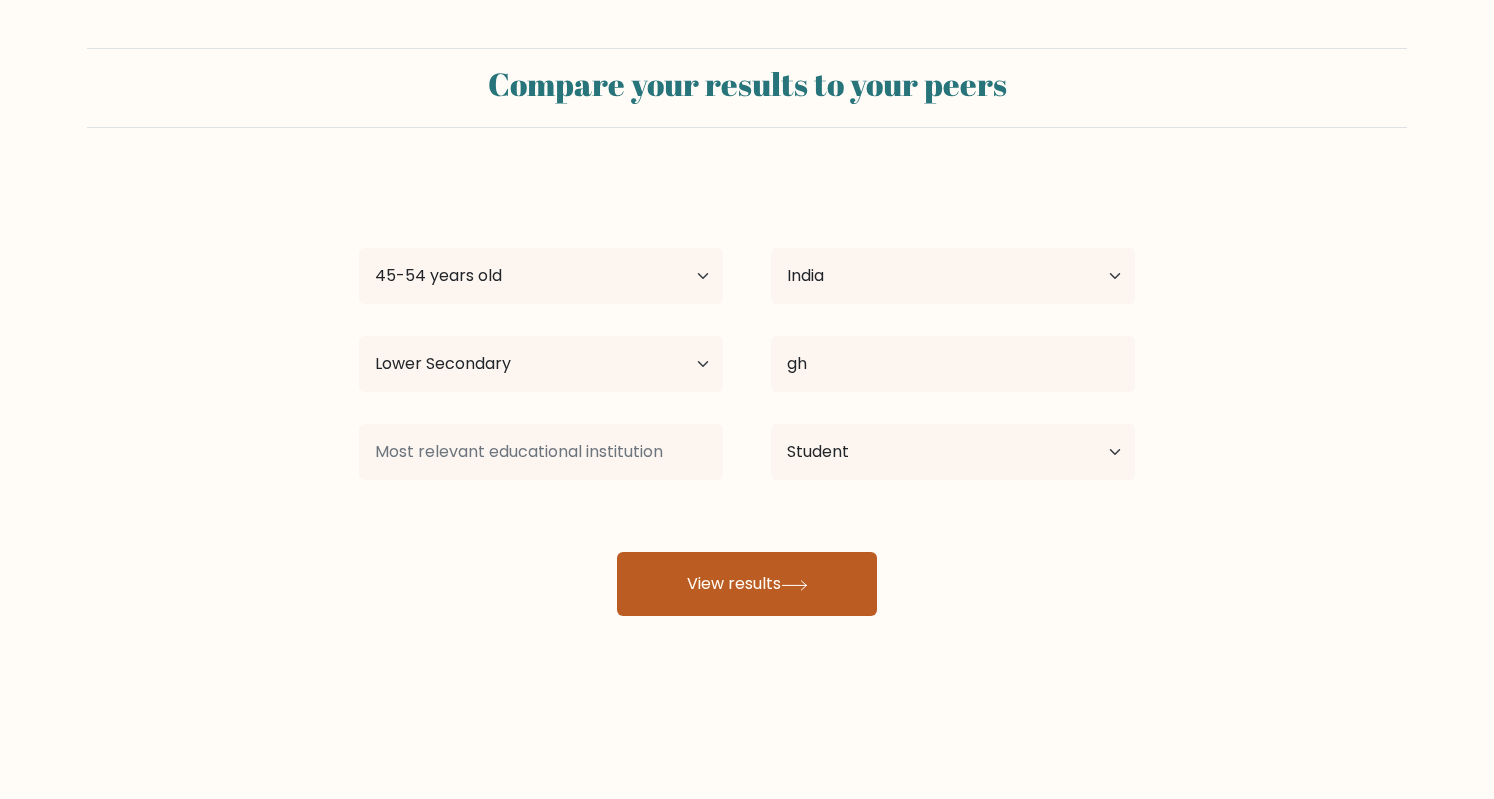 click on "View results" at bounding box center (747, 584) 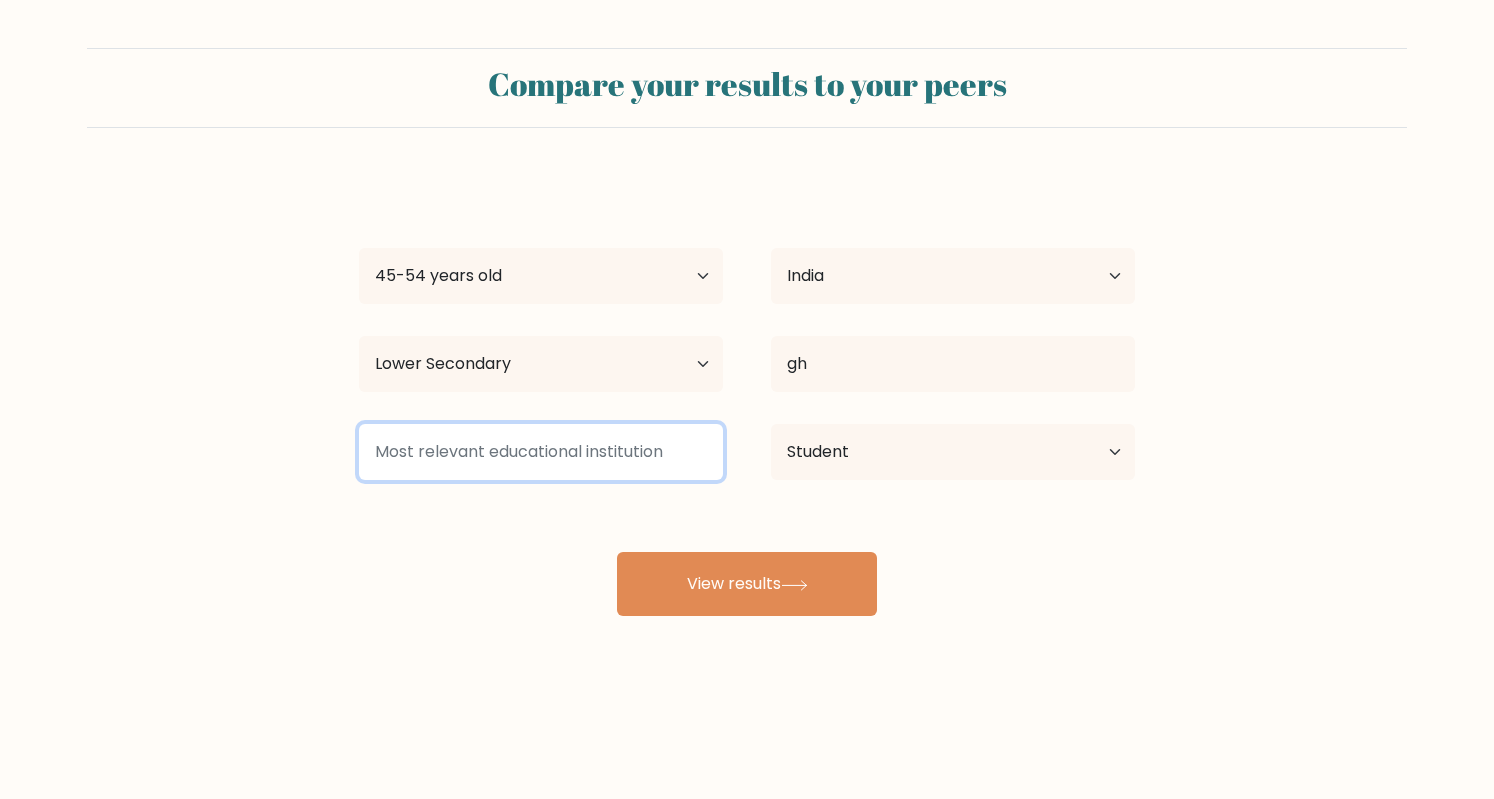 click at bounding box center (541, 452) 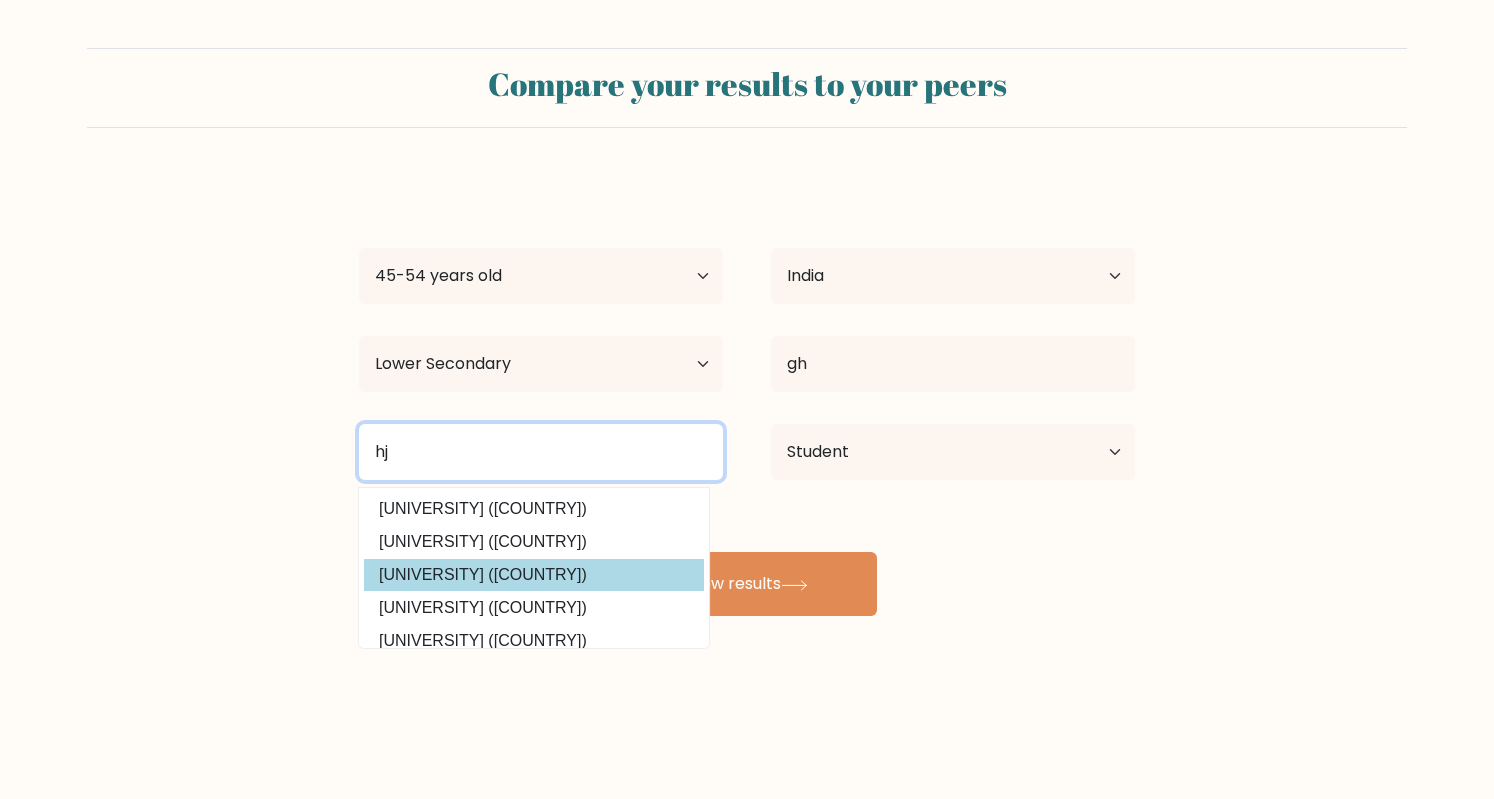 type on "hj" 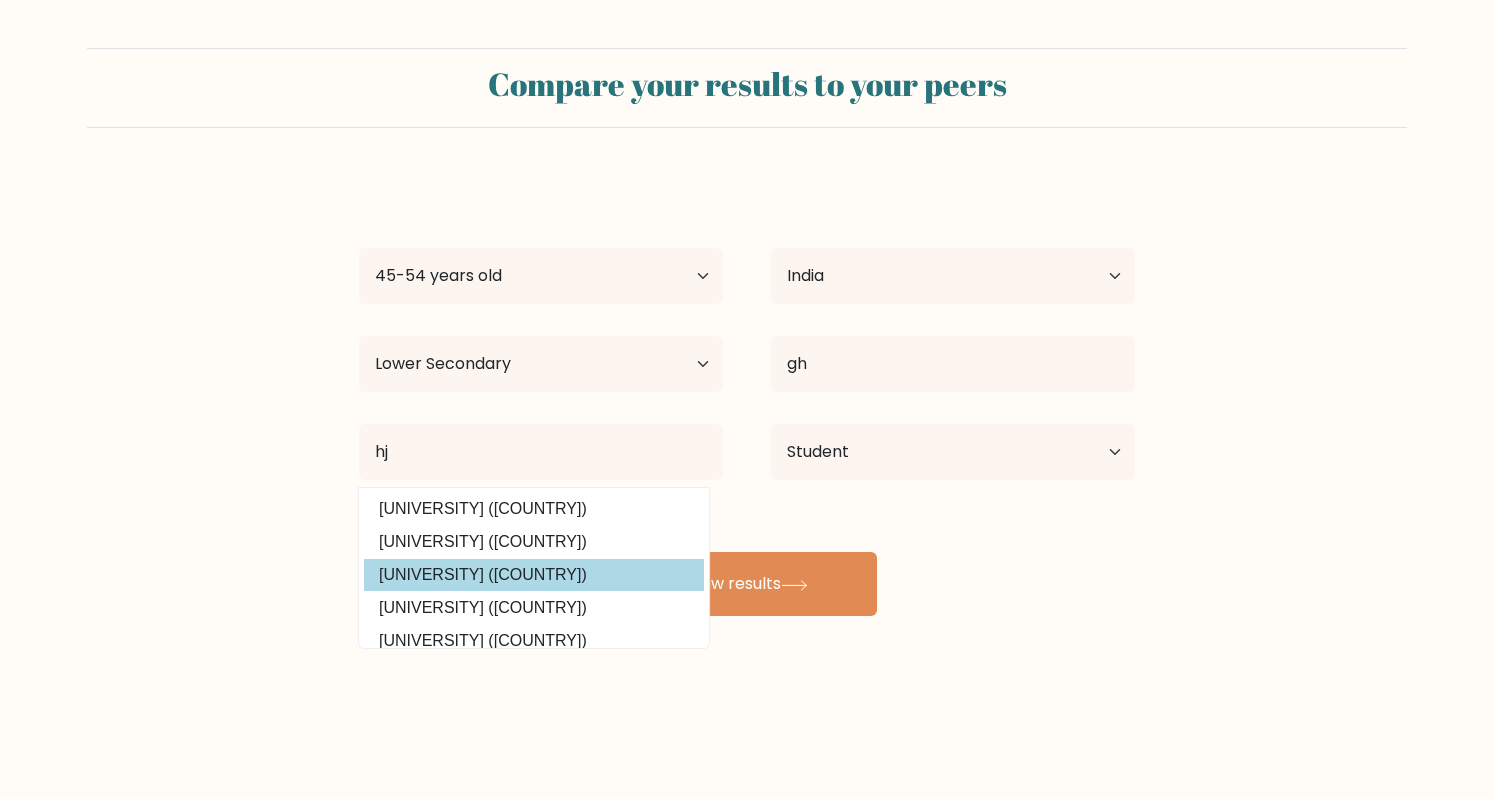 click on "hj
jk
Age
Under 18 years old
18-24 years old
25-34 years old
35-44 years old
45-54 years old
55-64 years old
65 years old and above
Country
Afghanistan
Albania
Algeria
American Samoa
Andorra
Angola
Anguilla
Antarctica
Antigua and Barbuda
Argentina
Armenia
Aruba
Australia
Austria
Azerbaijan
Bahamas
Bahrain
Bangladesh
Barbados
Belarus
Belgium
Belize
Benin
Bermuda
Bhutan
Bolivia
Bonaire, Sint Eustatius and Saba
Bosnia and Herzegovina
Botswana
Bouvet Island
Brazil
Brunei" at bounding box center [747, 396] 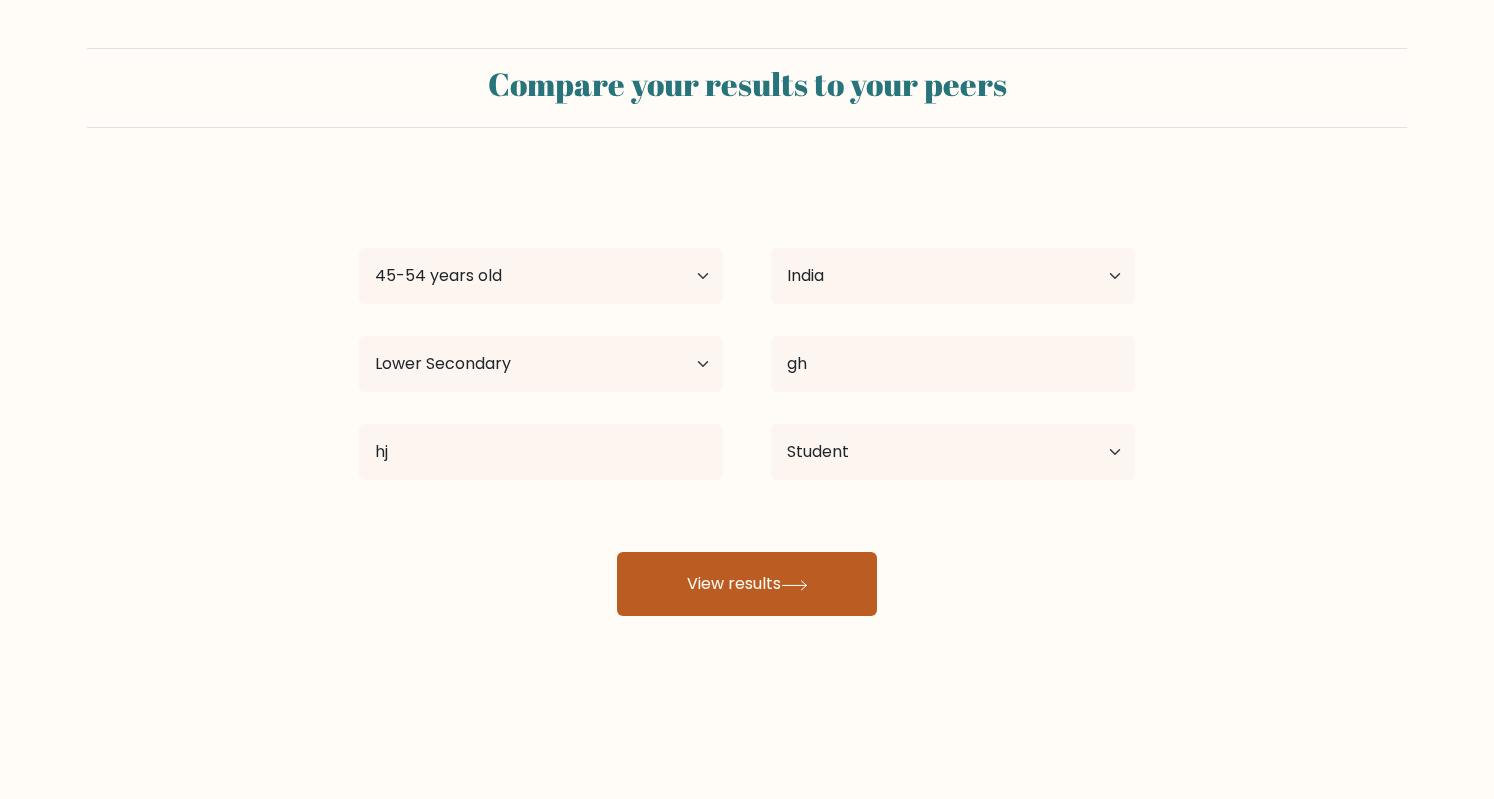 click on "View results" at bounding box center [747, 584] 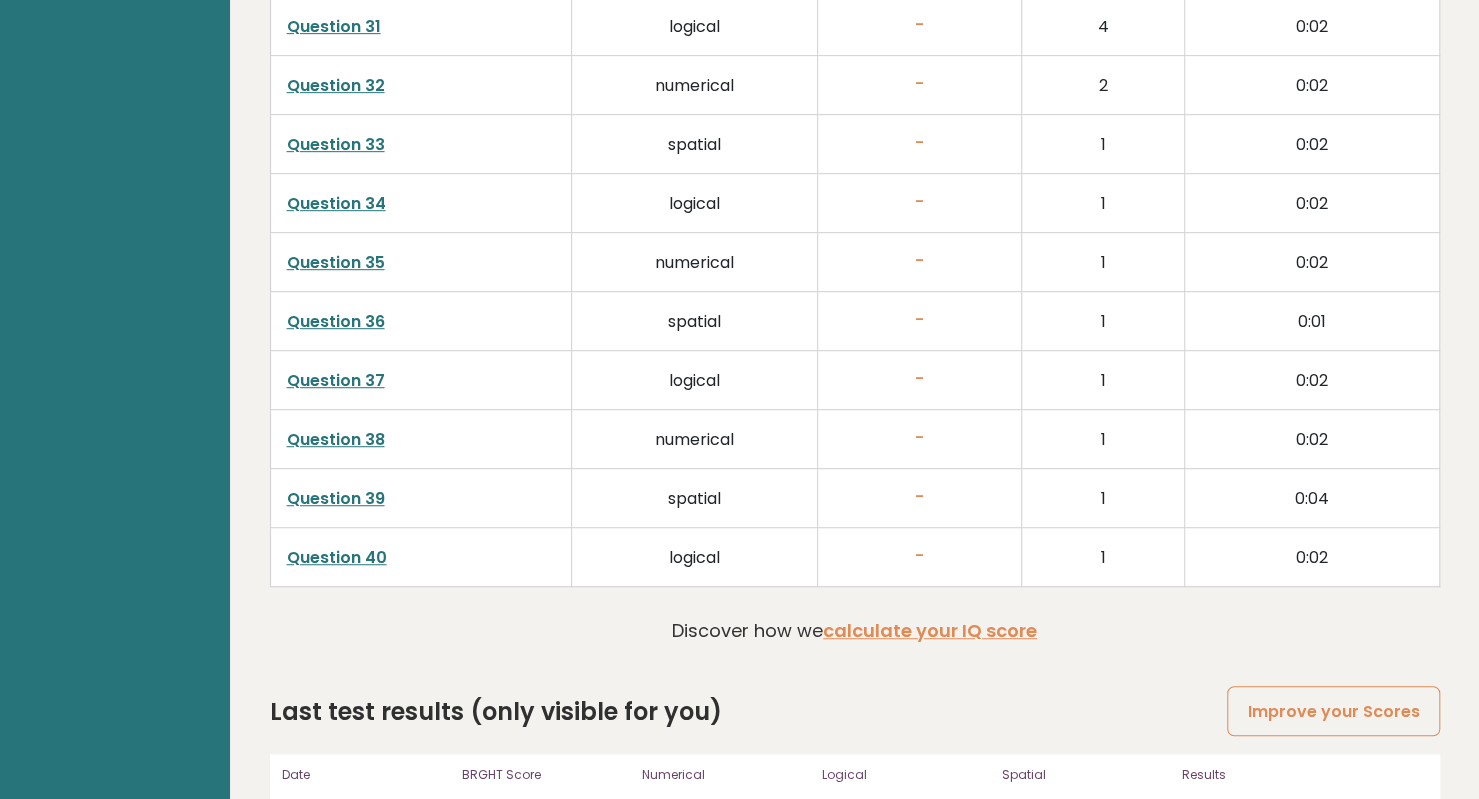 scroll, scrollTop: 5000, scrollLeft: 0, axis: vertical 